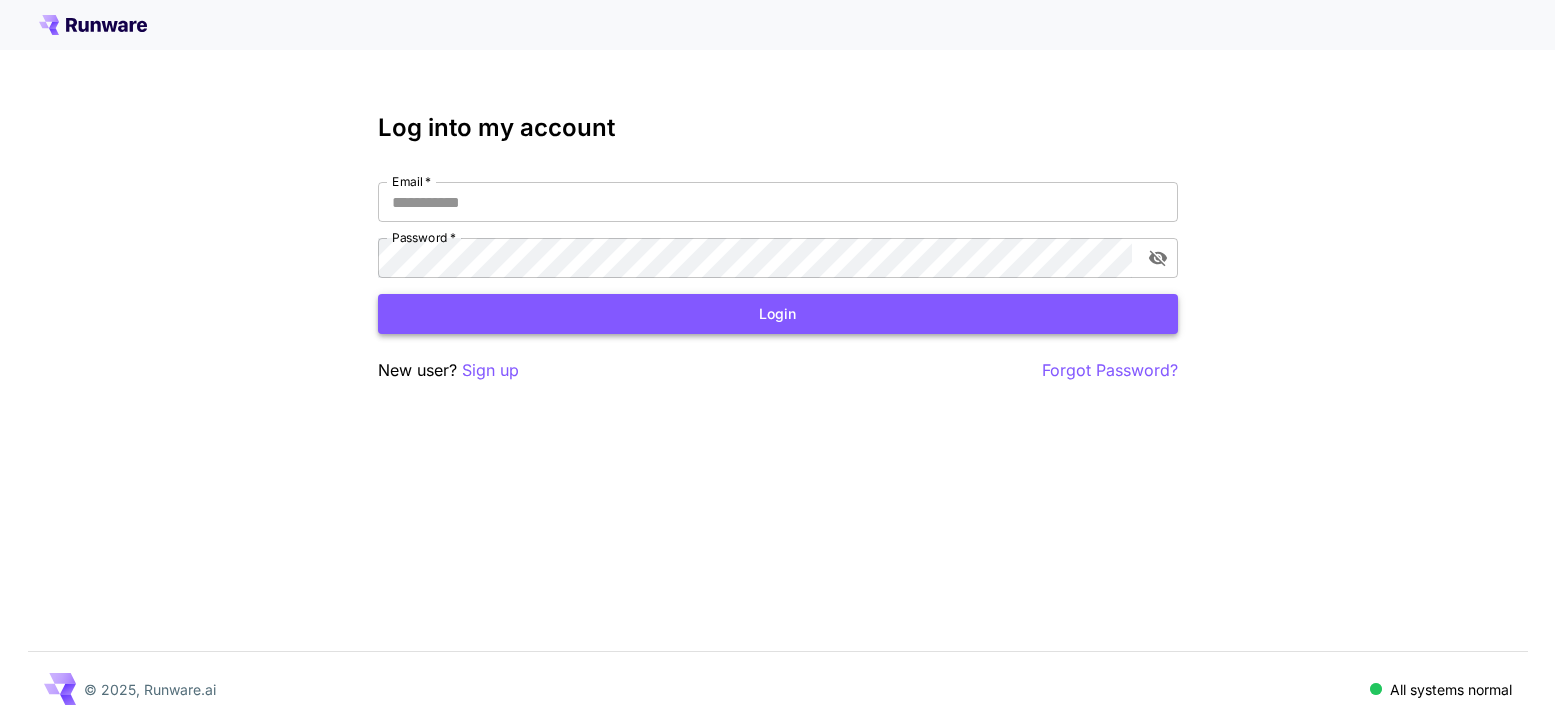 scroll, scrollTop: 0, scrollLeft: 0, axis: both 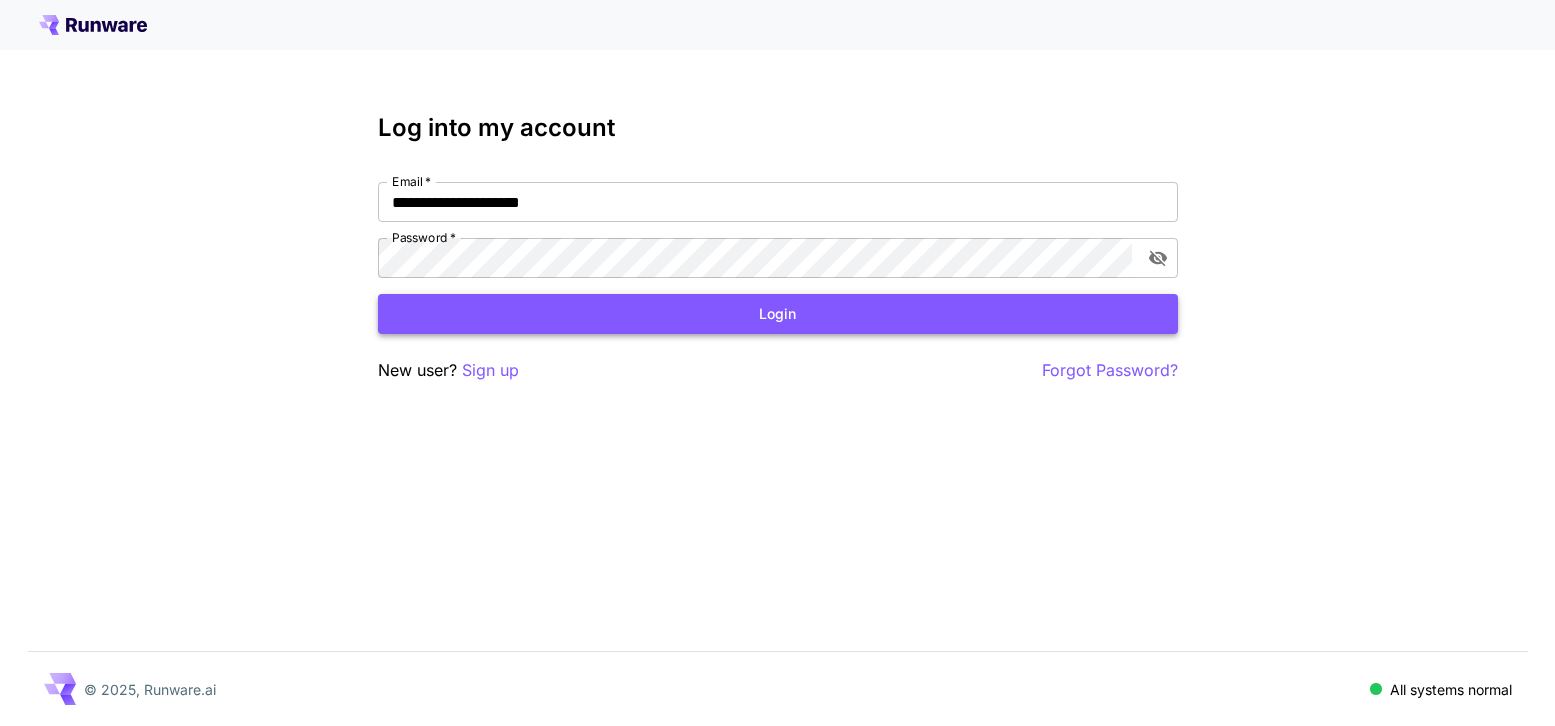 click on "Login" at bounding box center (778, 314) 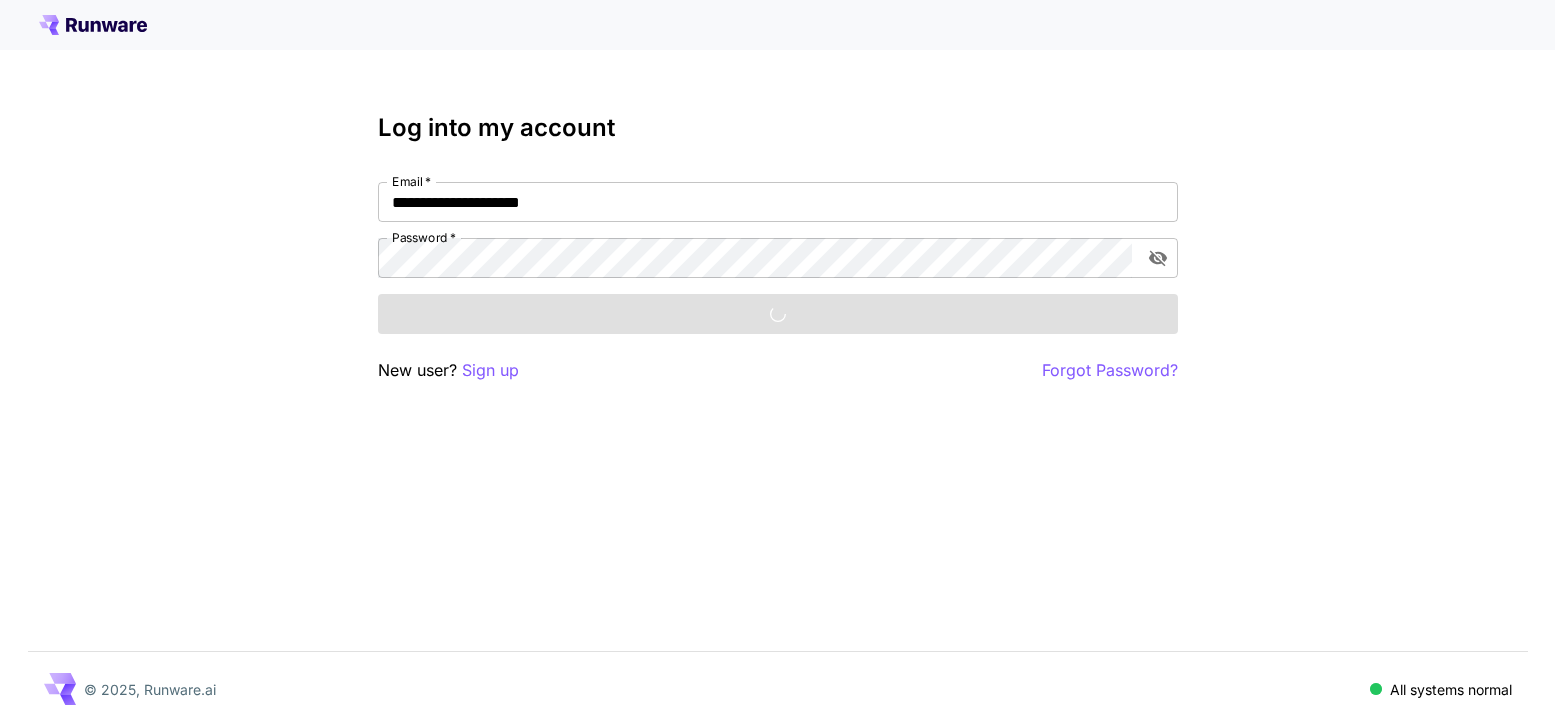 scroll, scrollTop: 0, scrollLeft: 0, axis: both 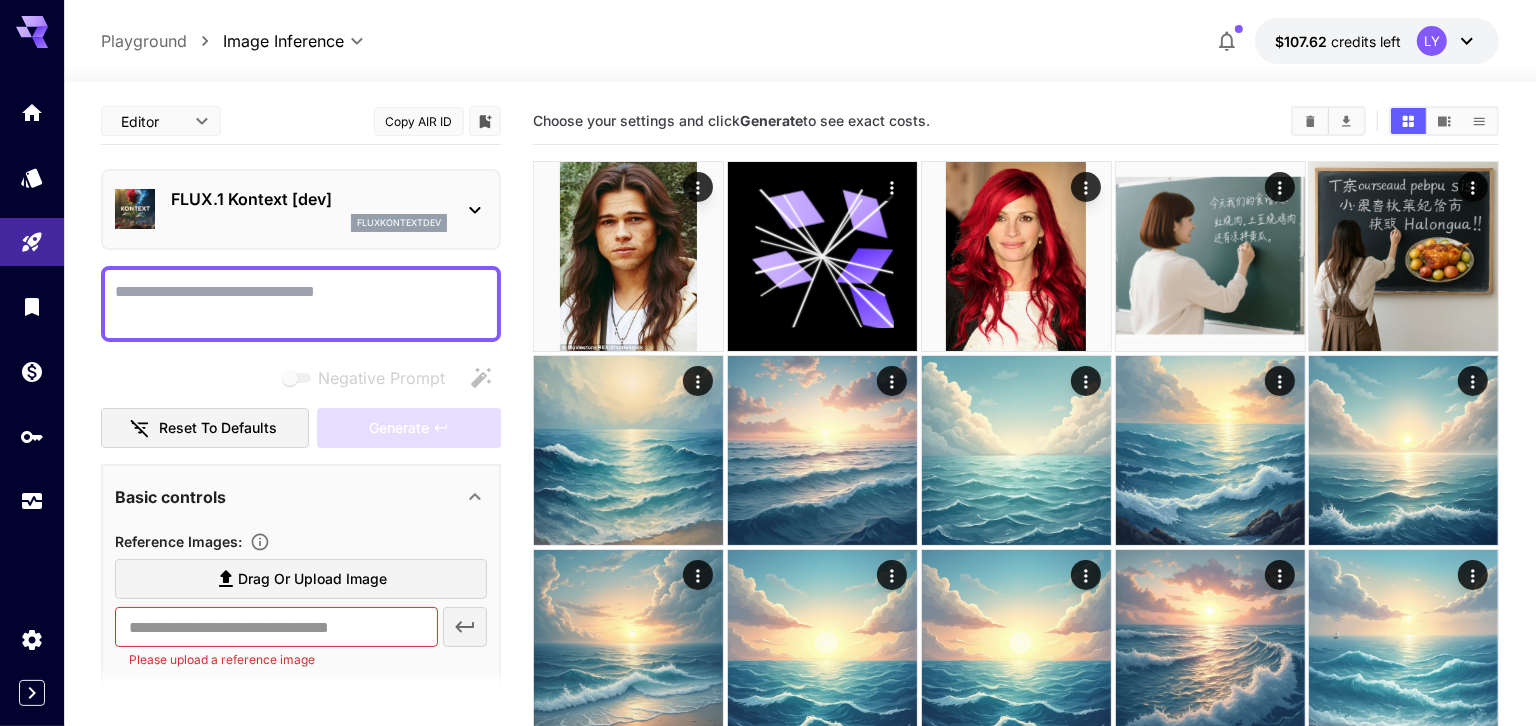 click on "FLUX.1 Kontext [dev]" at bounding box center [309, 199] 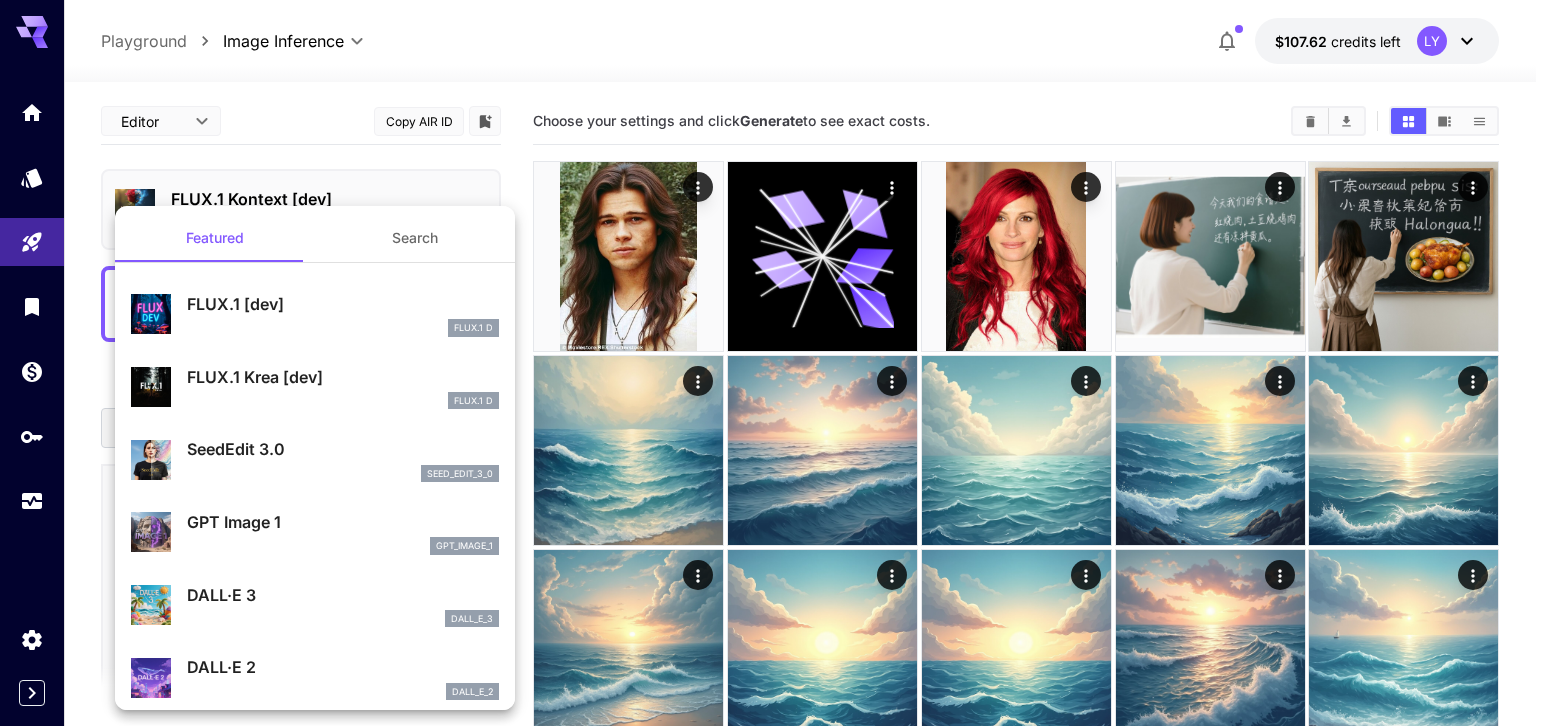 click at bounding box center (777, 363) 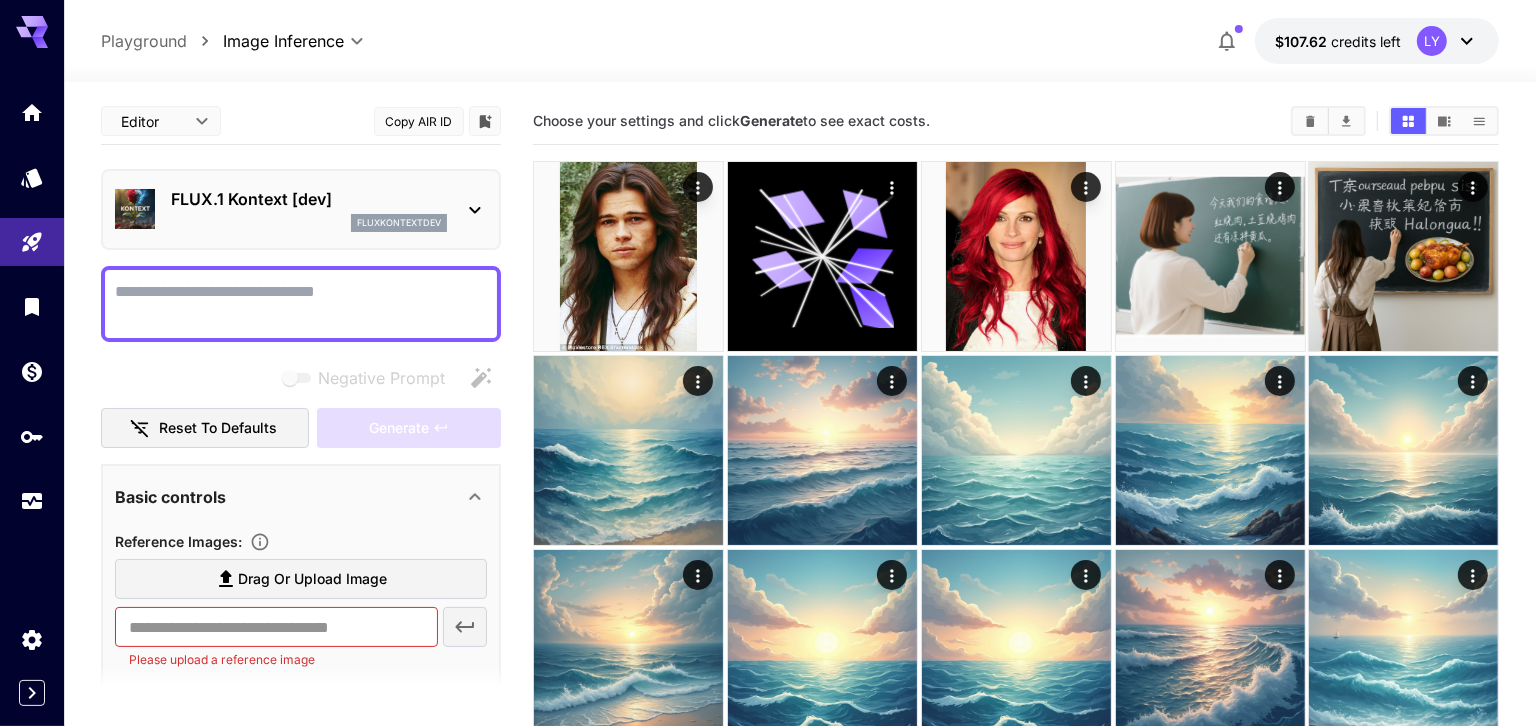 click on "Playground" at bounding box center [144, 41] 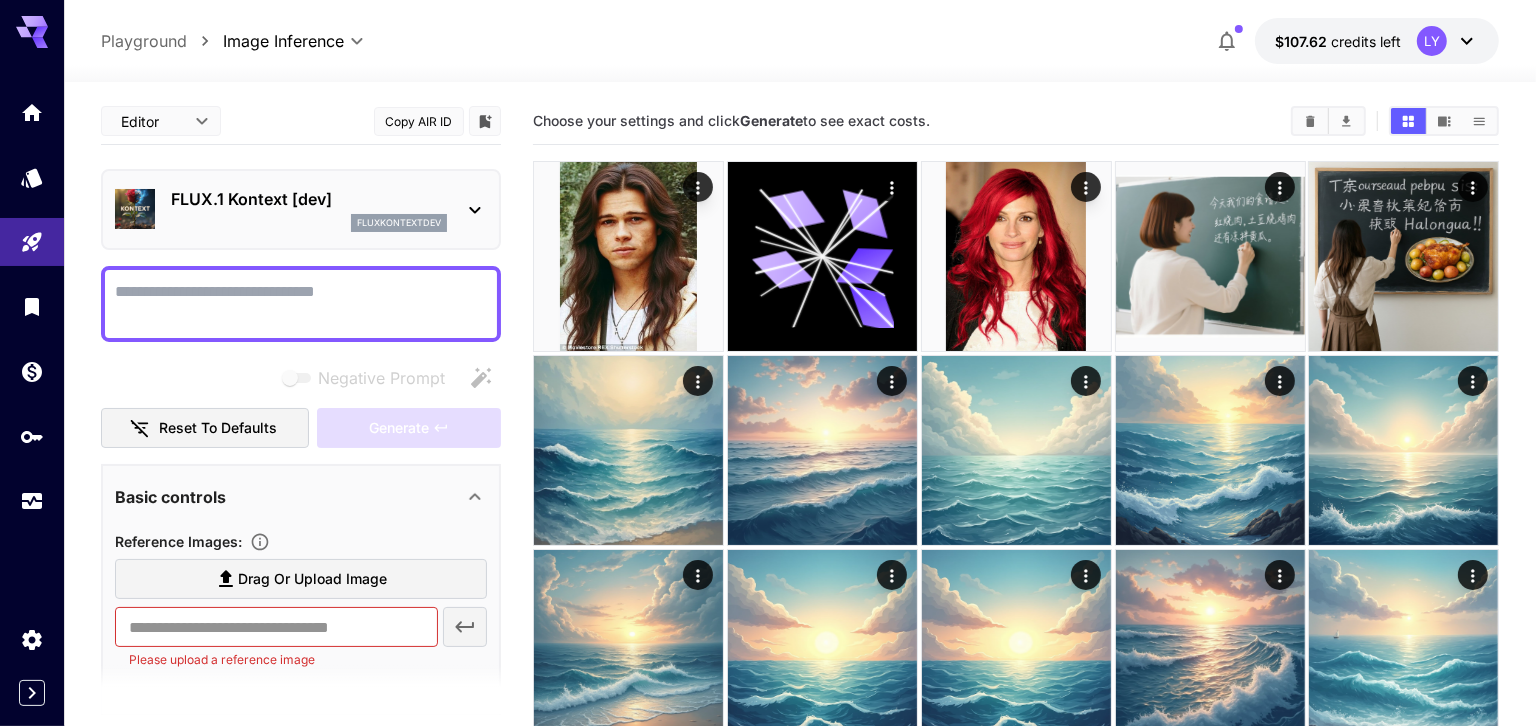 click on "FLUX.1 Kontext [dev]" at bounding box center [309, 199] 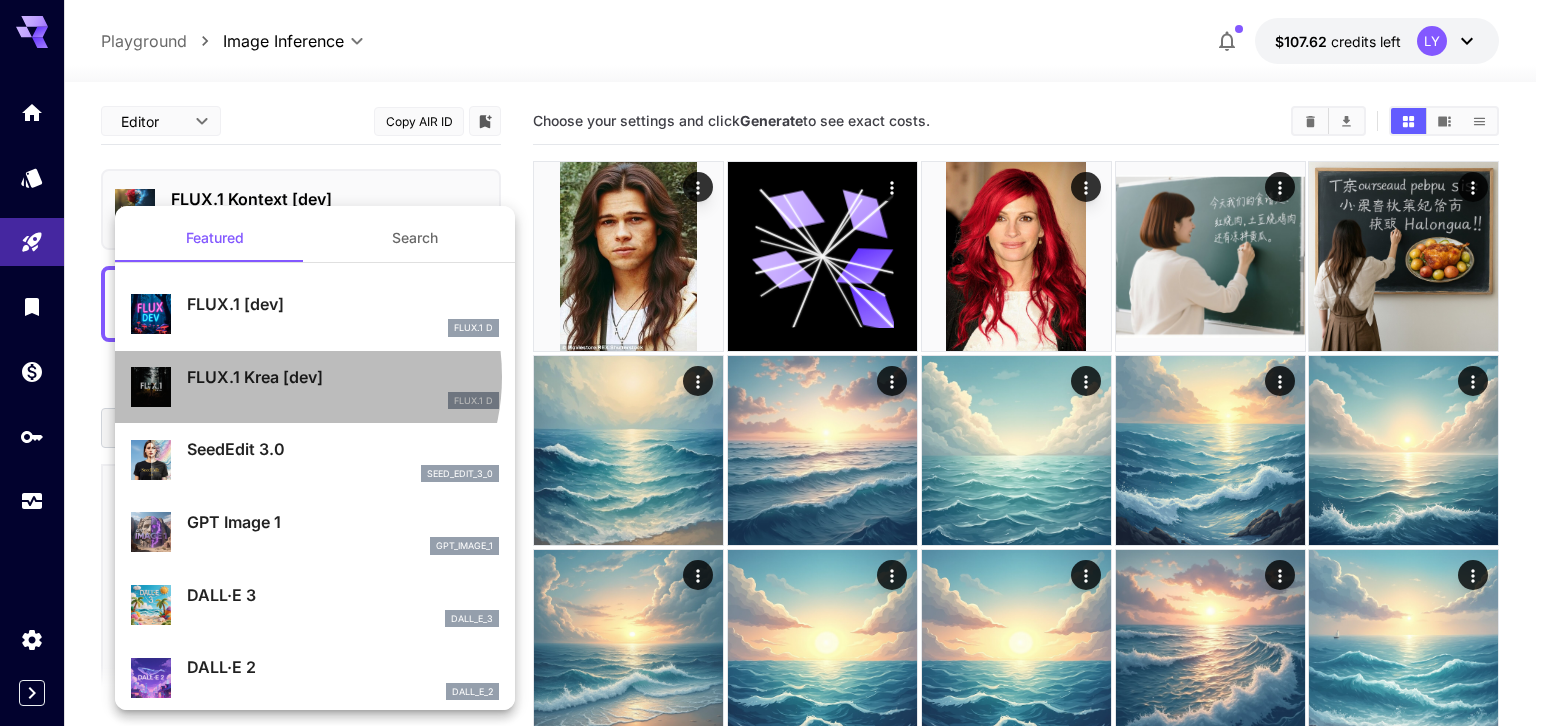 click on "FLUX.1 Krea [dev]" at bounding box center [343, 377] 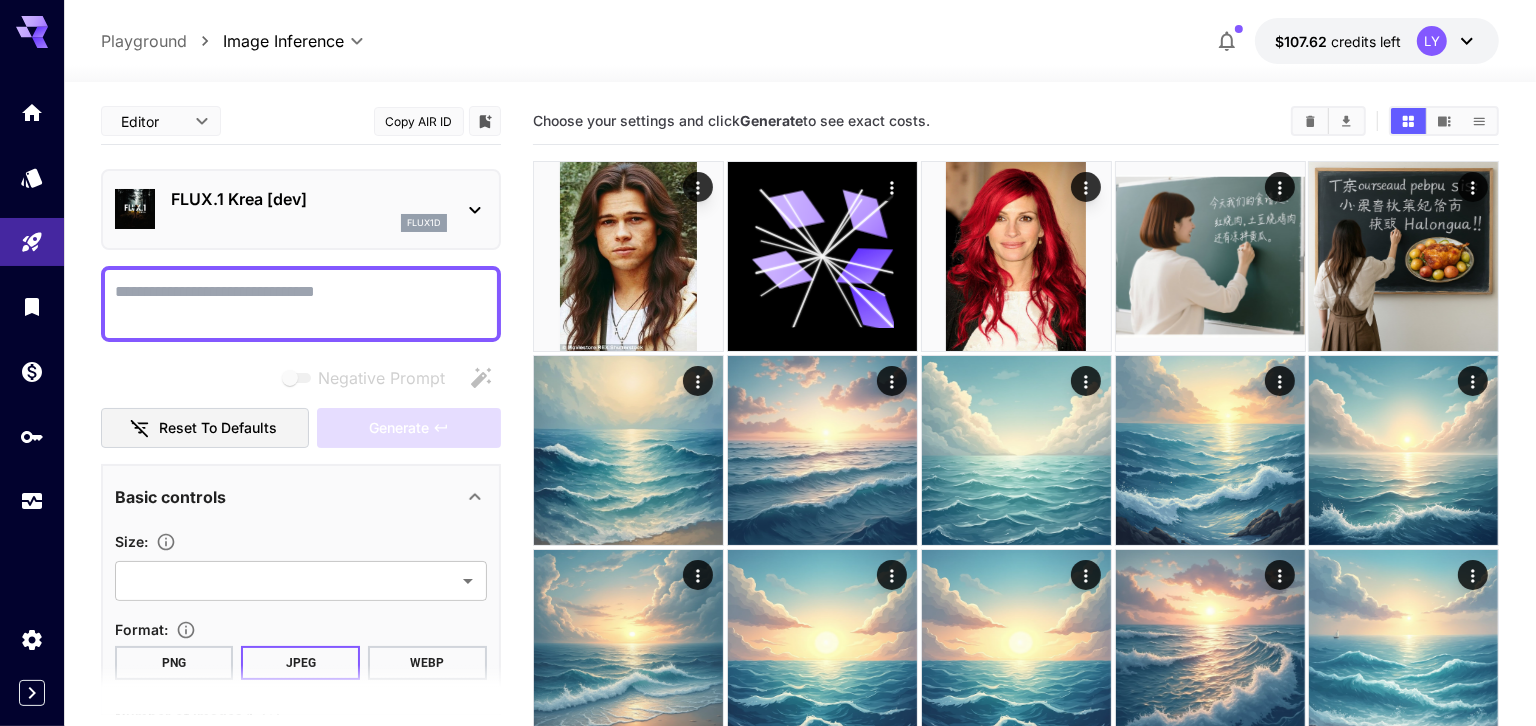 click on "FLUX.1 Krea [dev]" at bounding box center (309, 199) 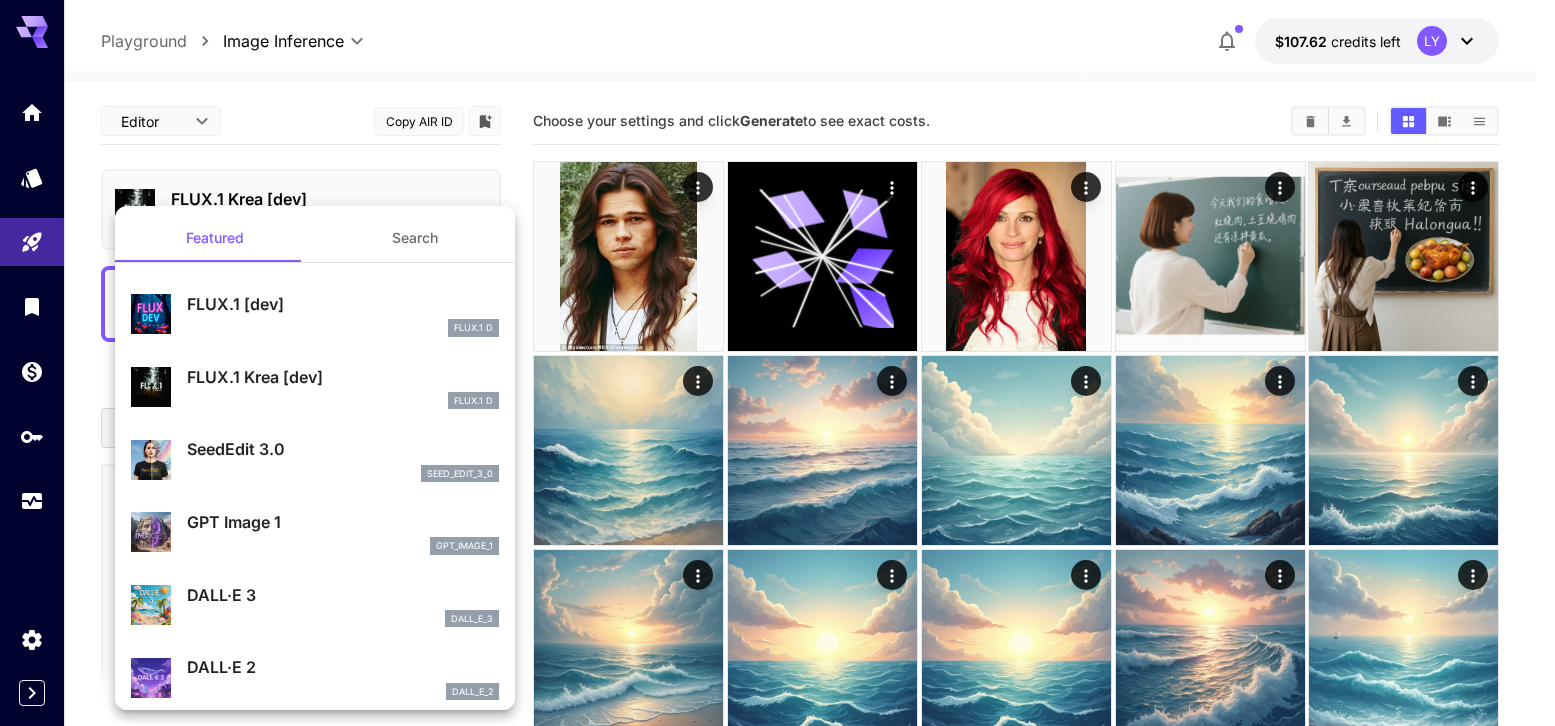 click on "FLUX.1 [dev]" at bounding box center (343, 304) 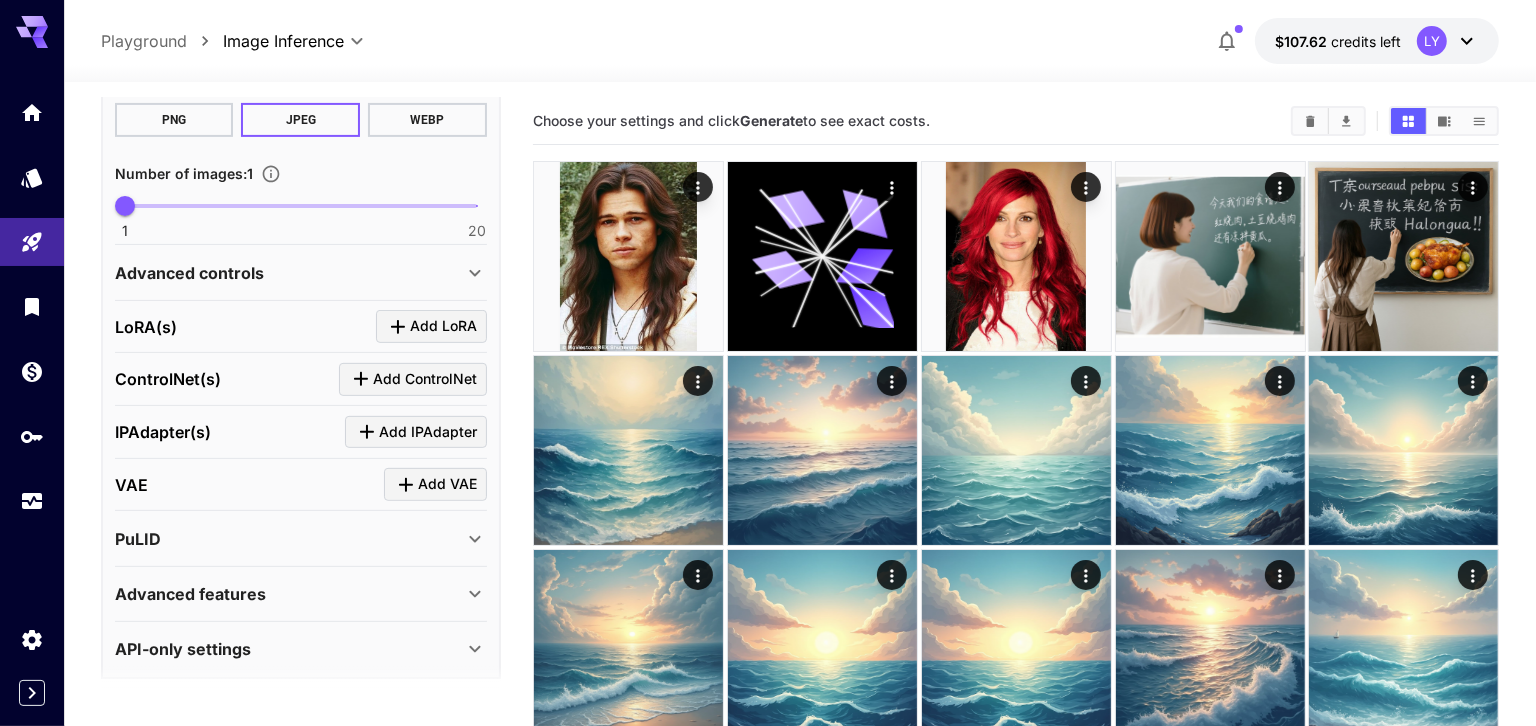 scroll, scrollTop: 548, scrollLeft: 0, axis: vertical 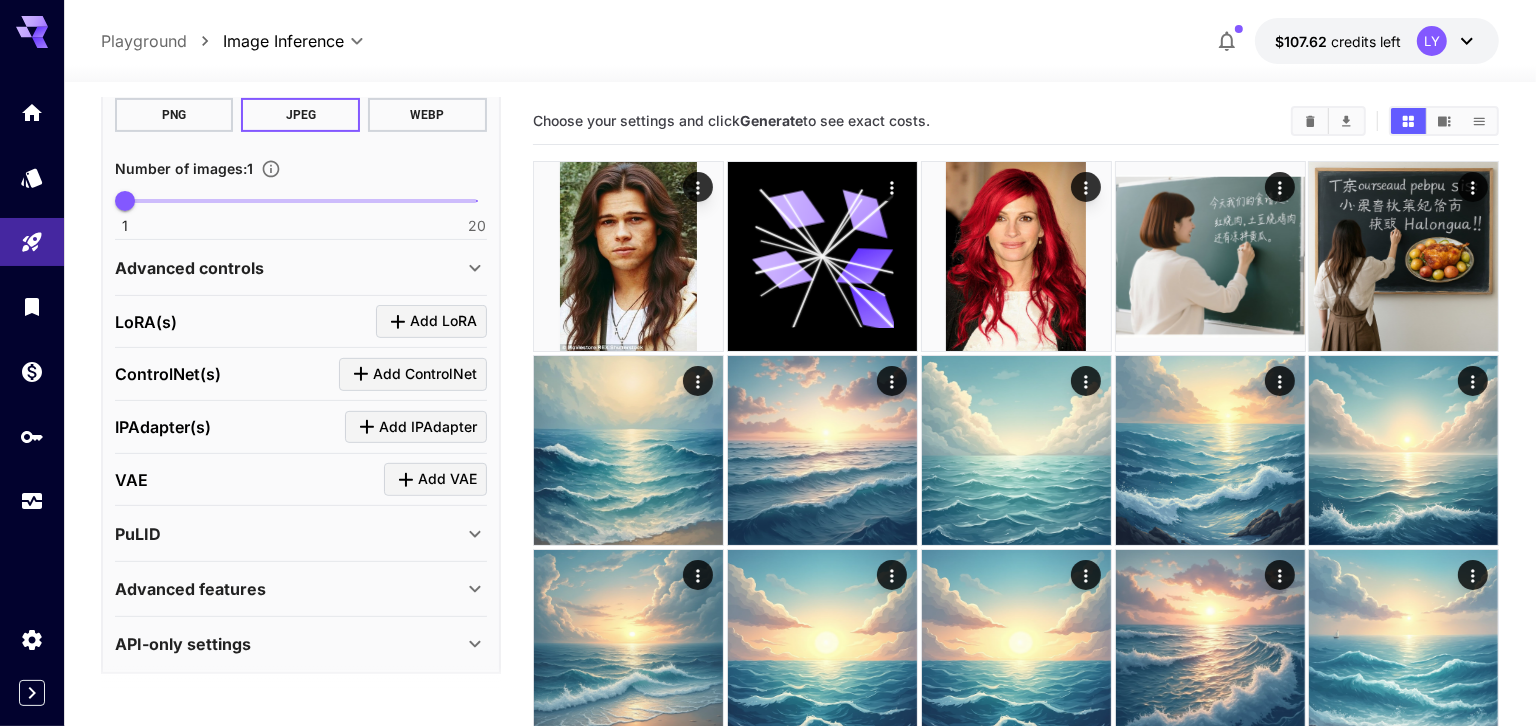 click on "Advanced features" at bounding box center (289, 589) 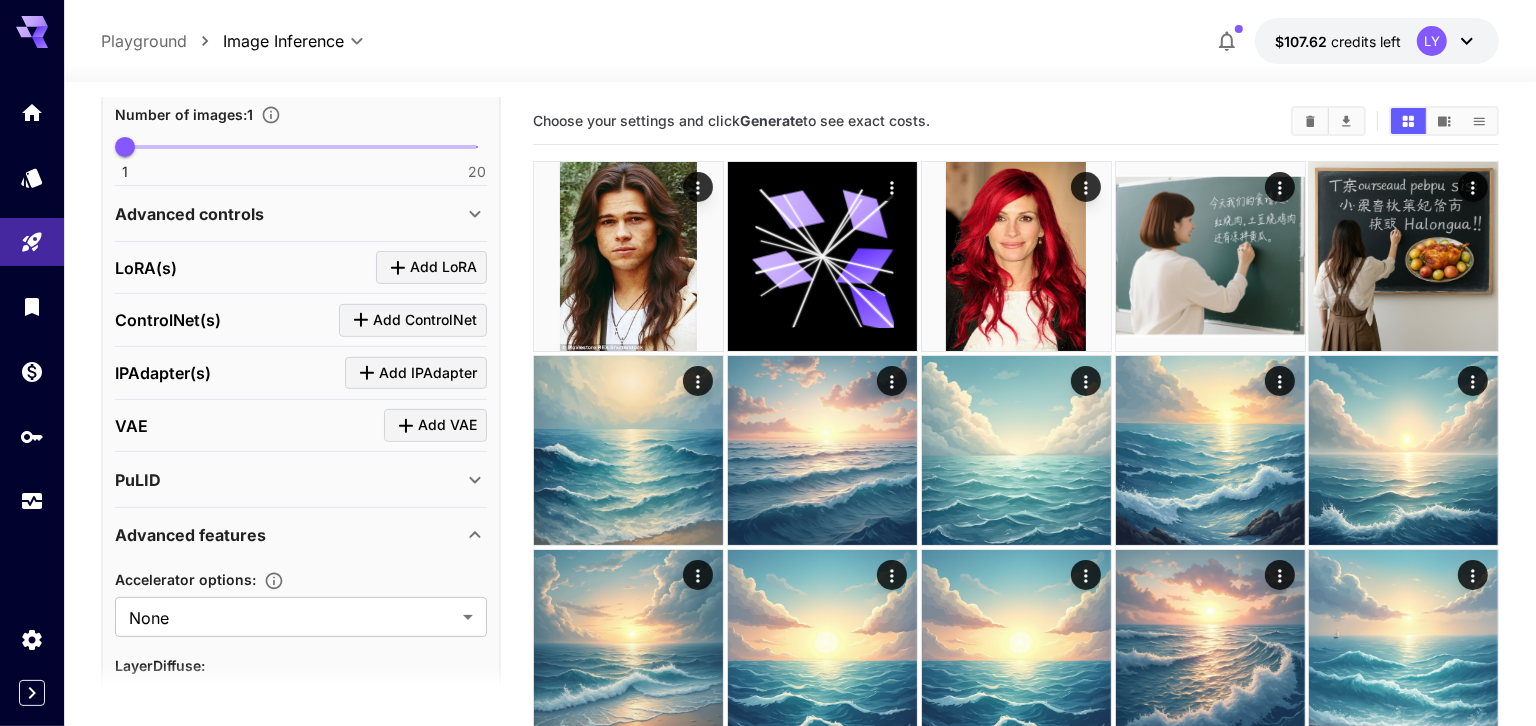 scroll, scrollTop: 713, scrollLeft: 0, axis: vertical 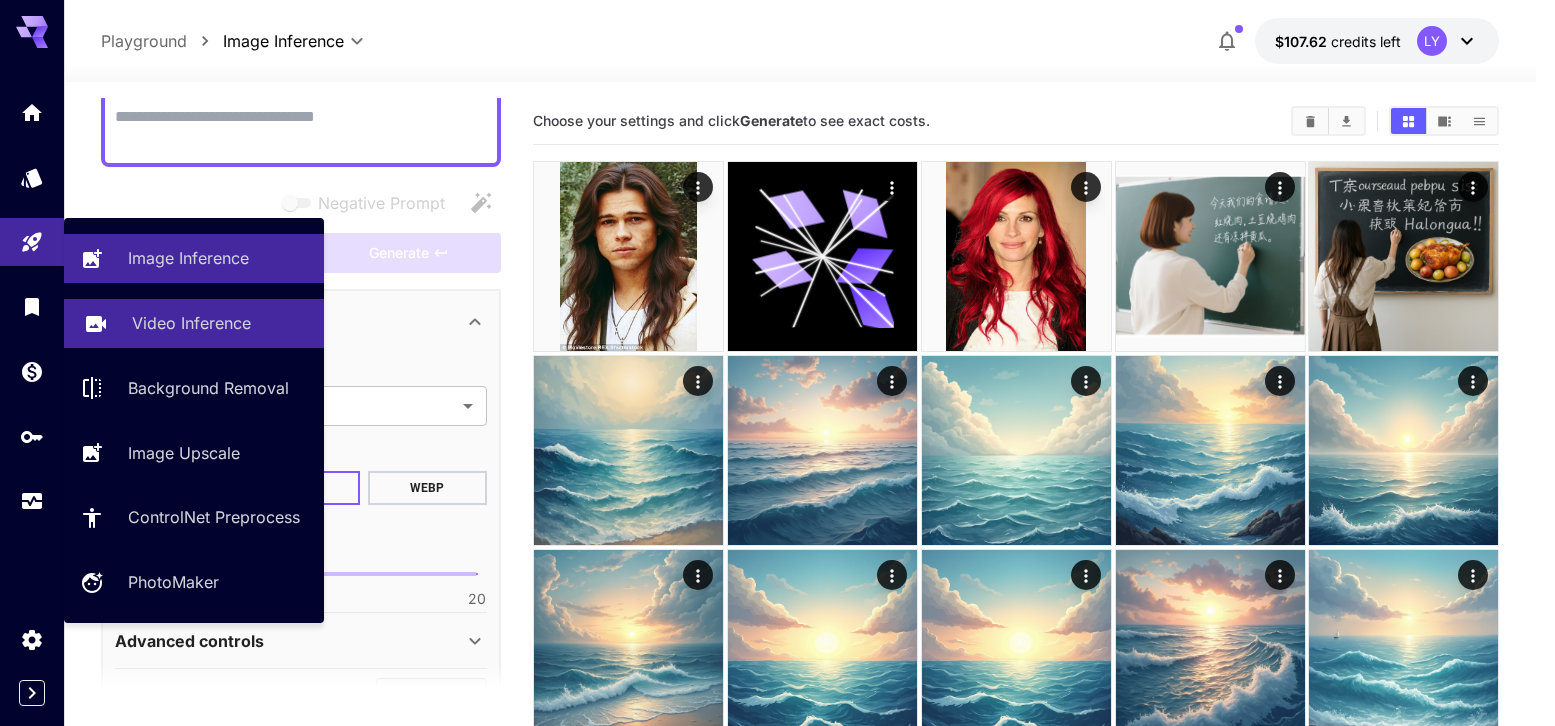 click on "Video Inference" at bounding box center [194, 323] 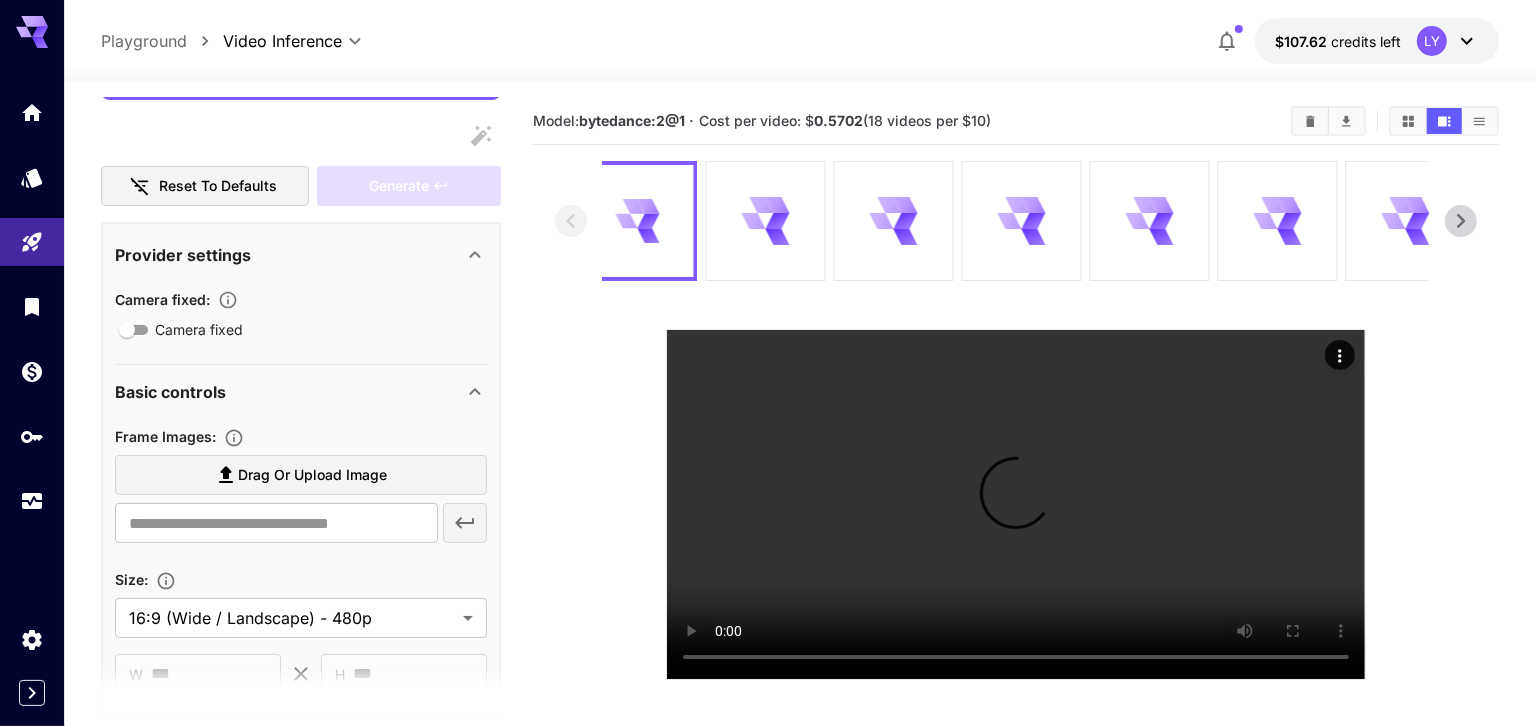 scroll, scrollTop: 243, scrollLeft: 0, axis: vertical 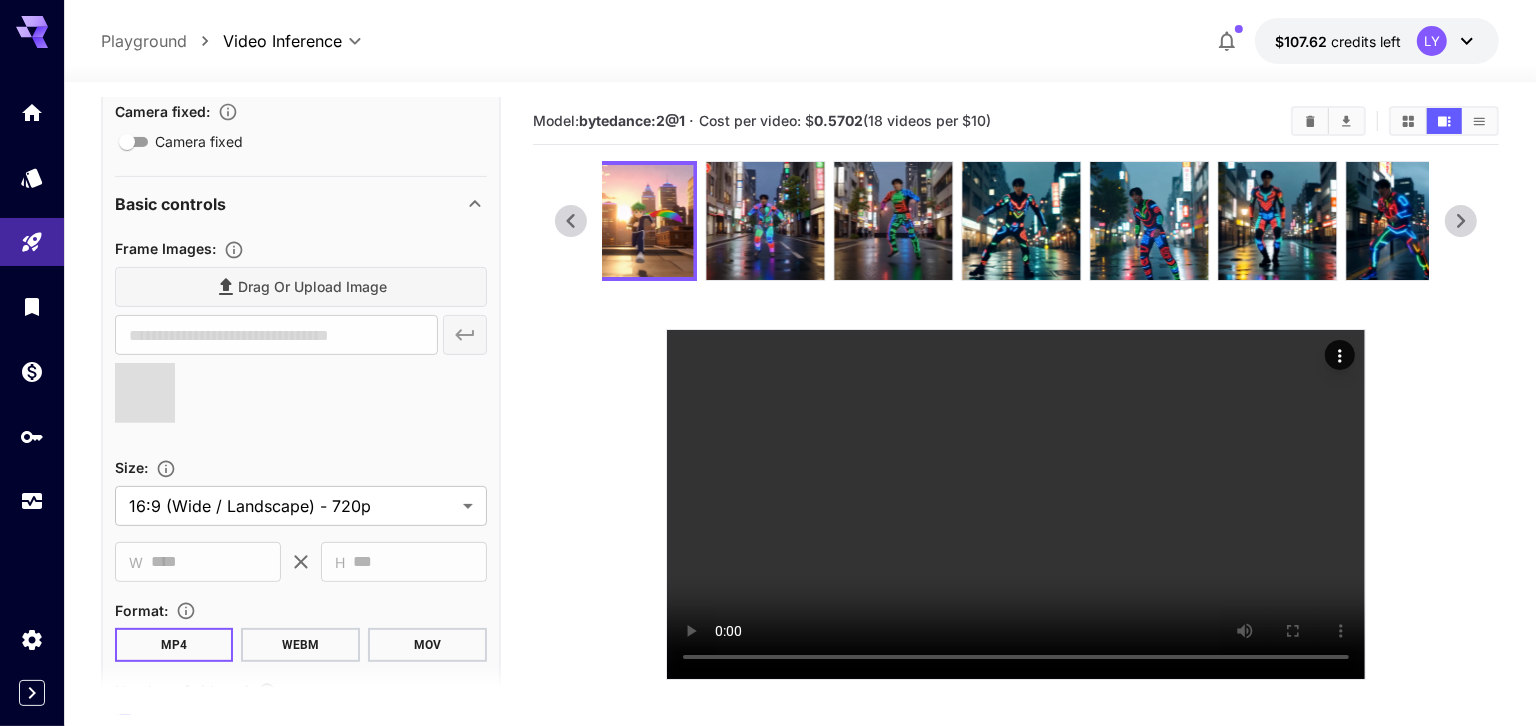 type on "**********" 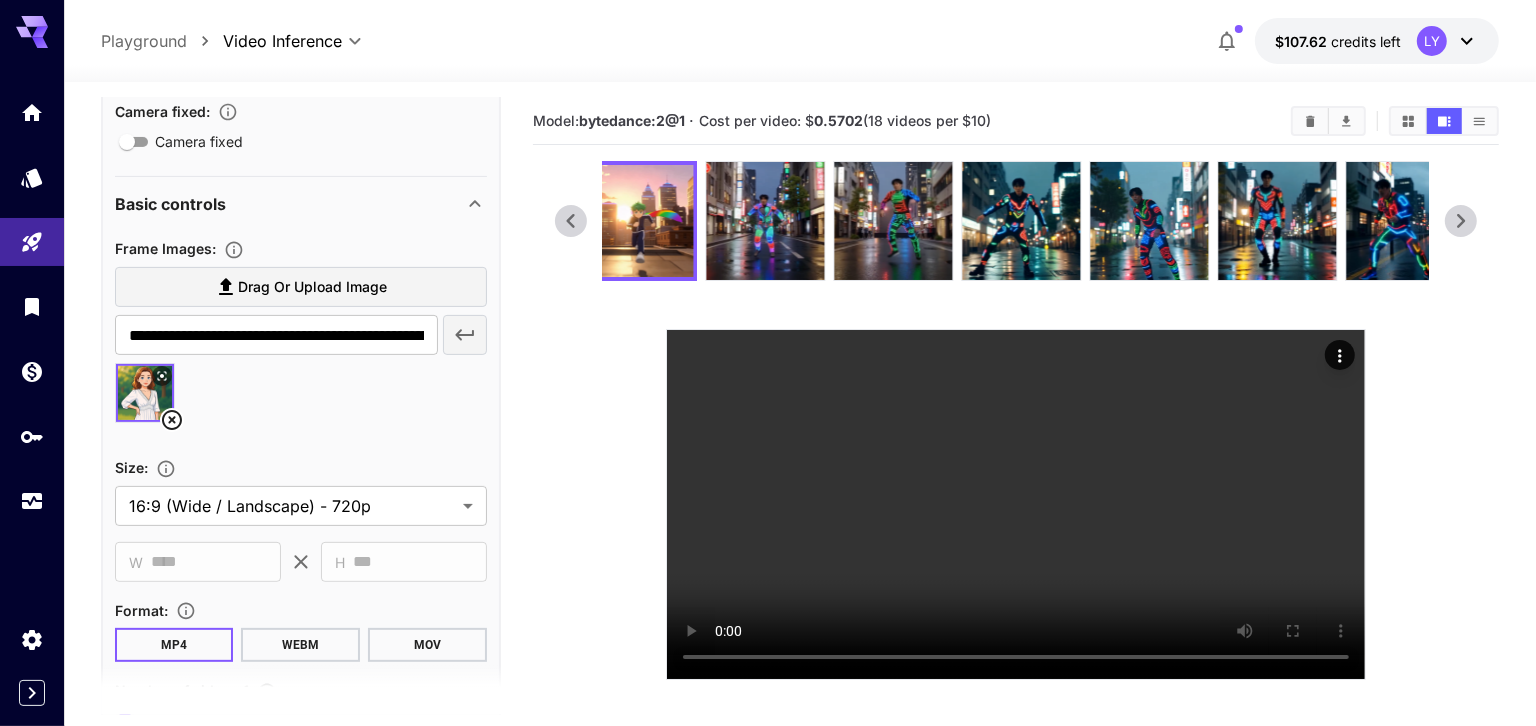 scroll, scrollTop: 0, scrollLeft: 0, axis: both 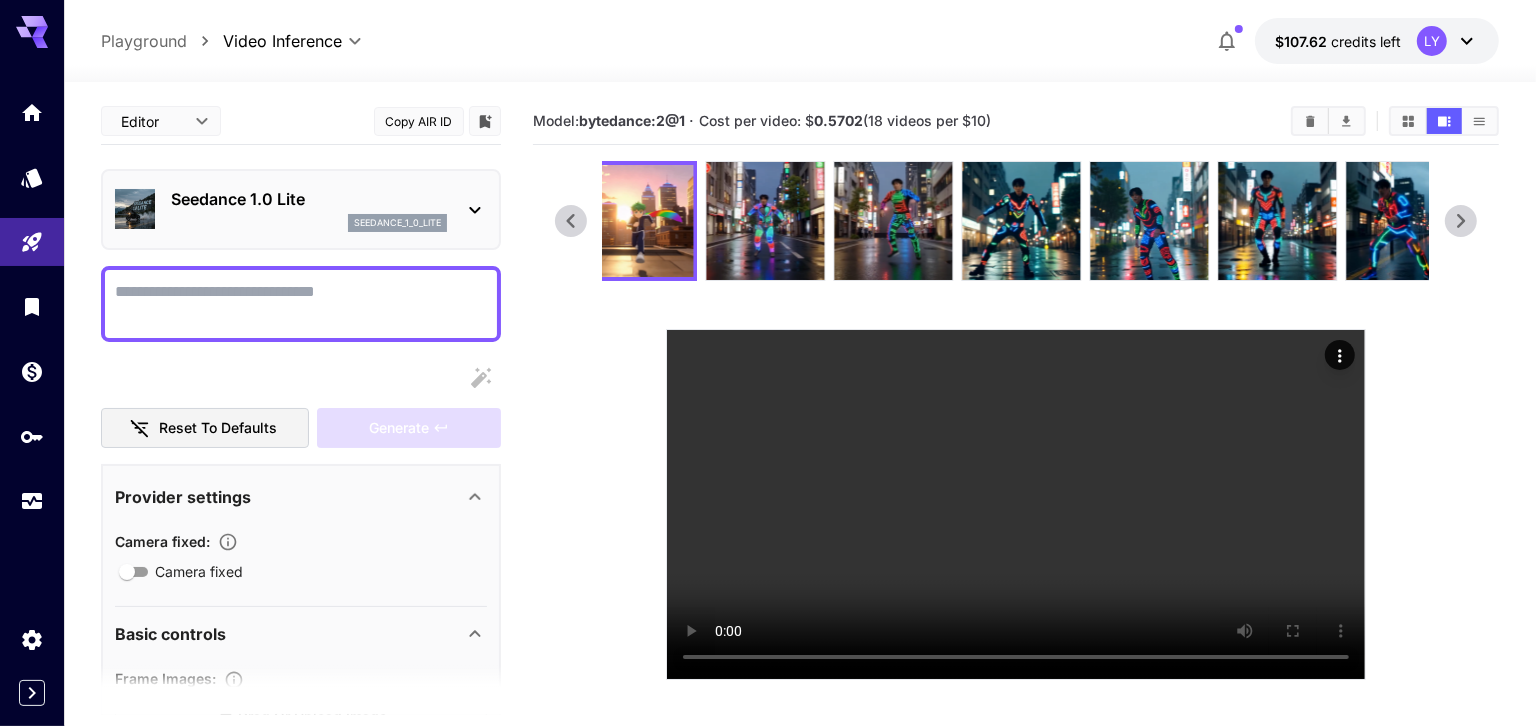 click on "Camera fixed" at bounding box center (301, 304) 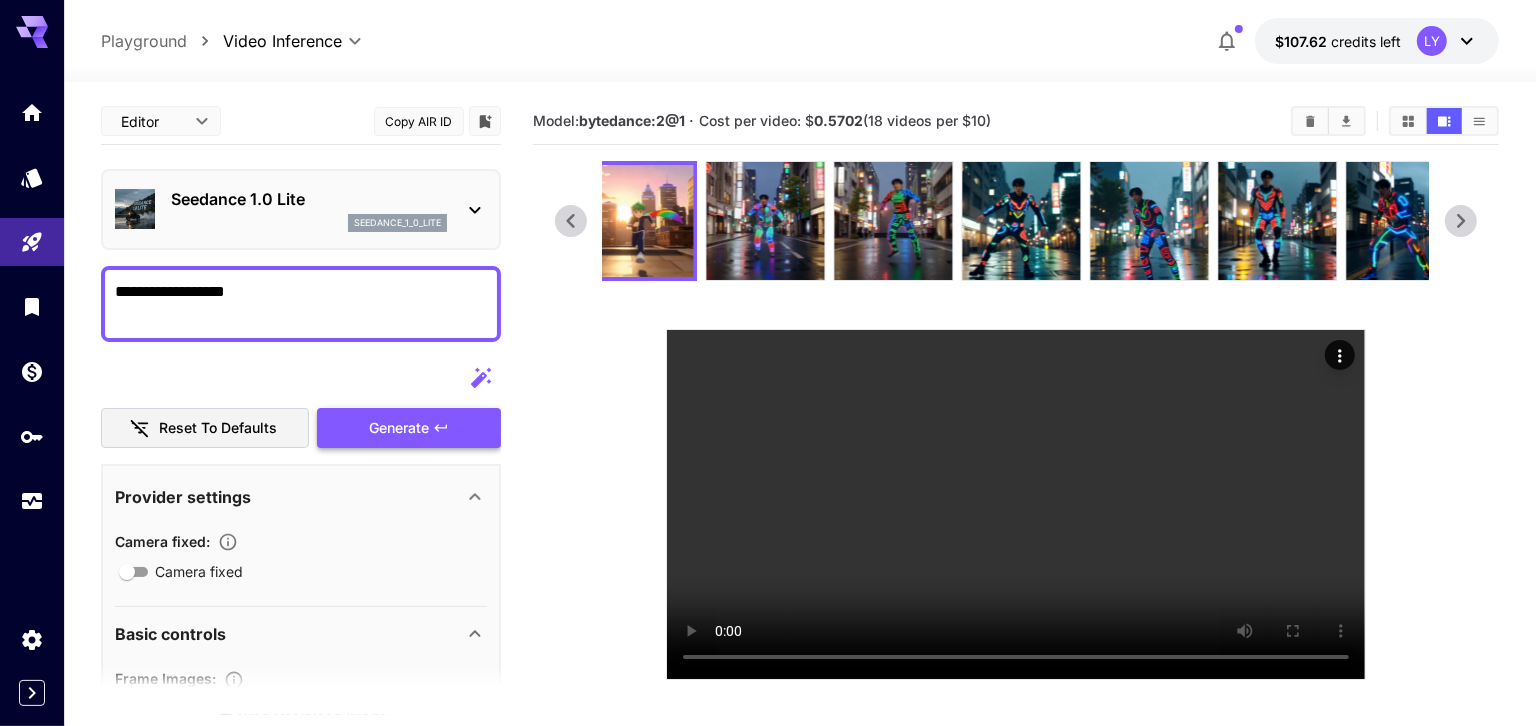 type on "**********" 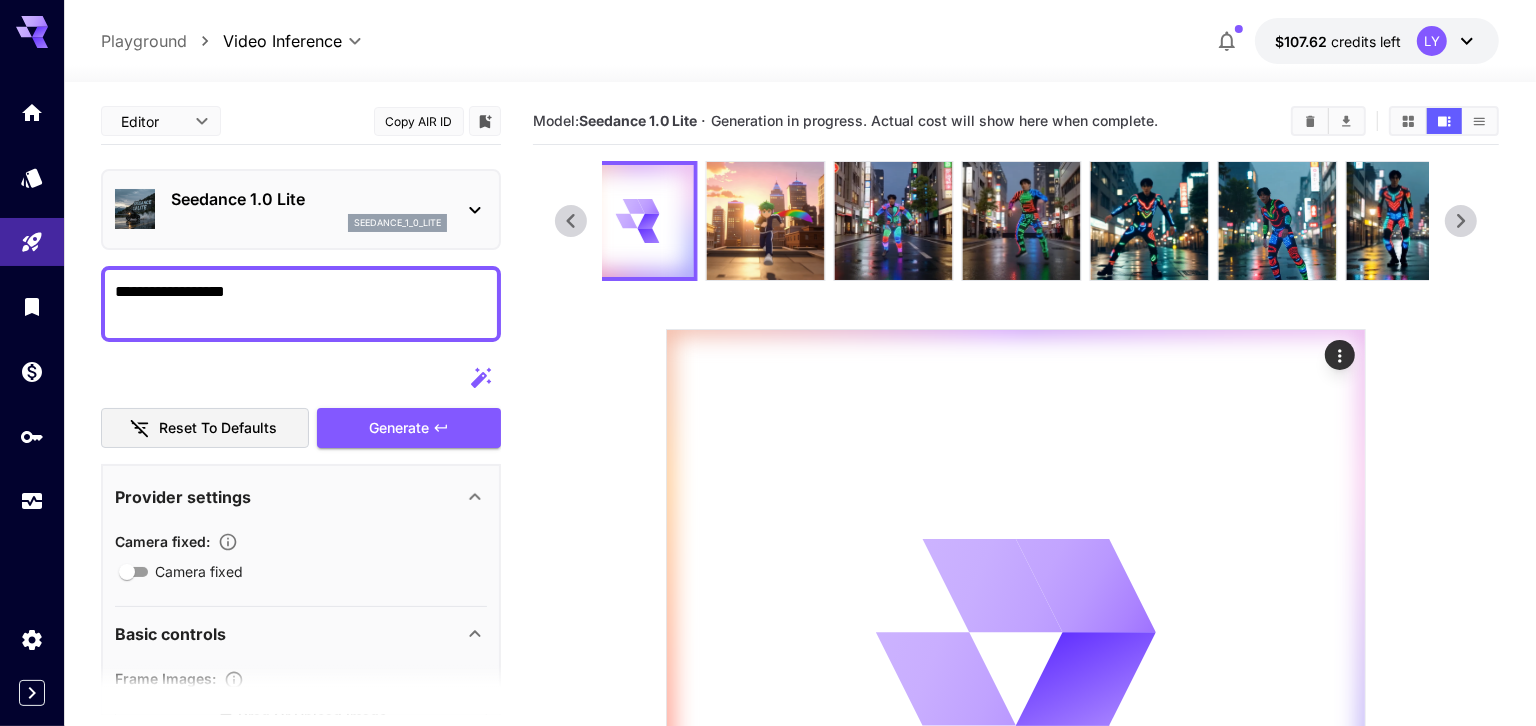 click 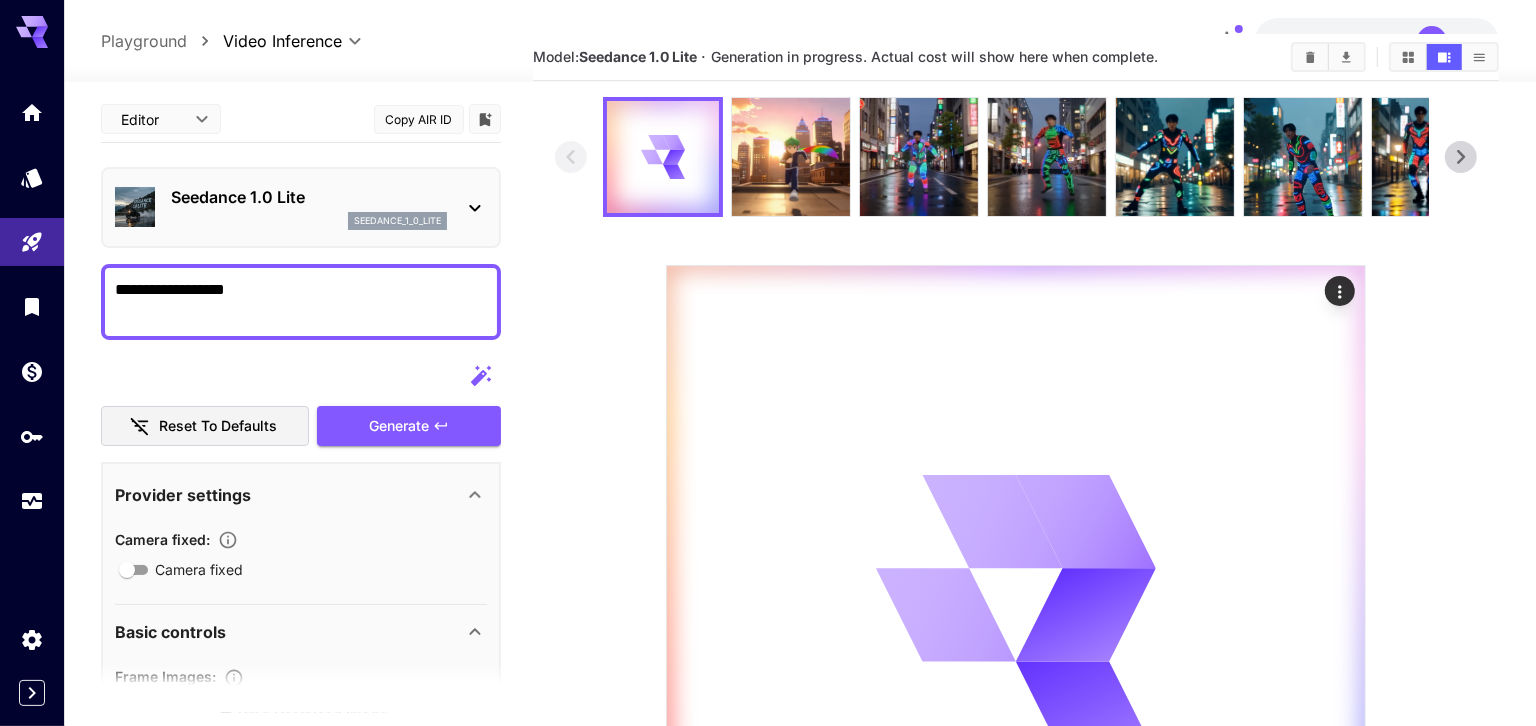 scroll, scrollTop: 196, scrollLeft: 0, axis: vertical 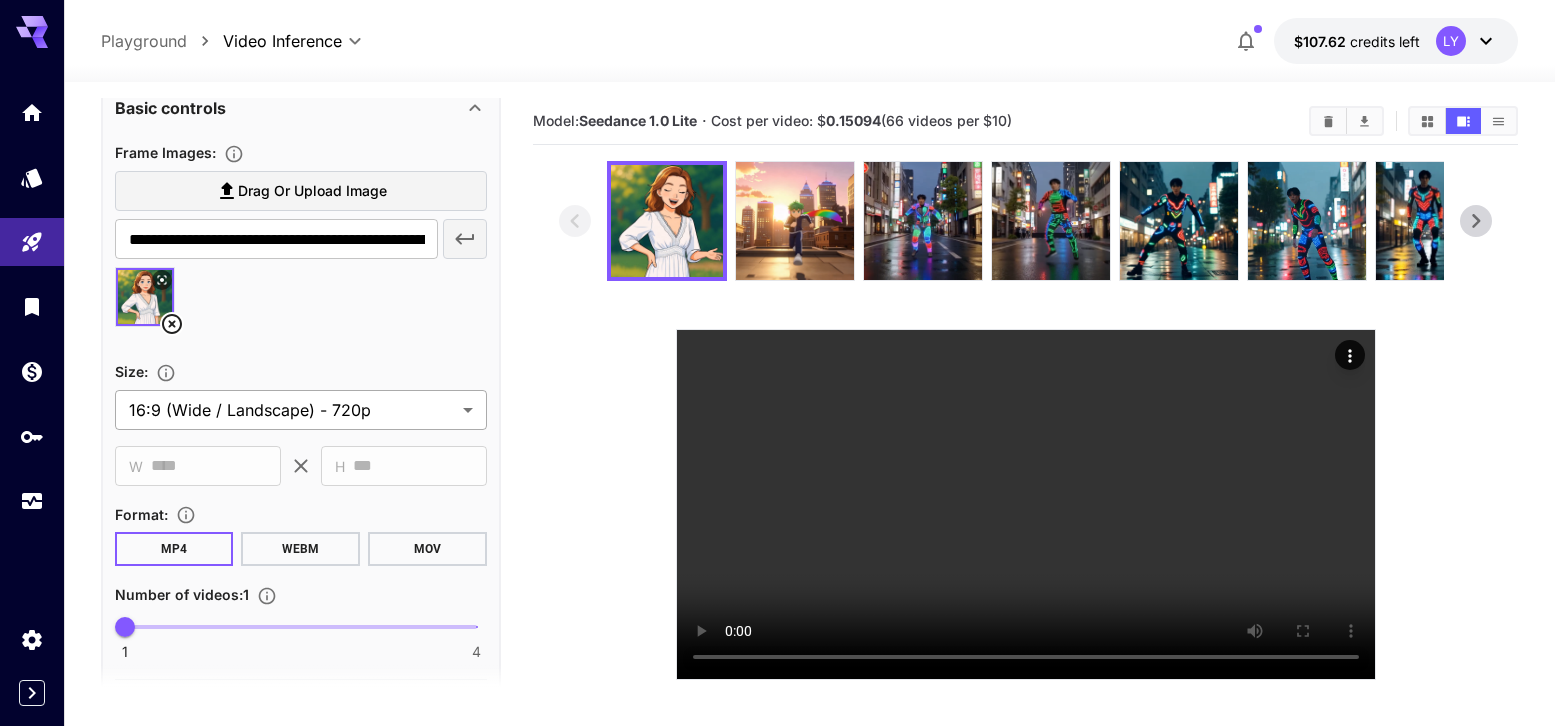 click on "**********" at bounding box center [777, 537] 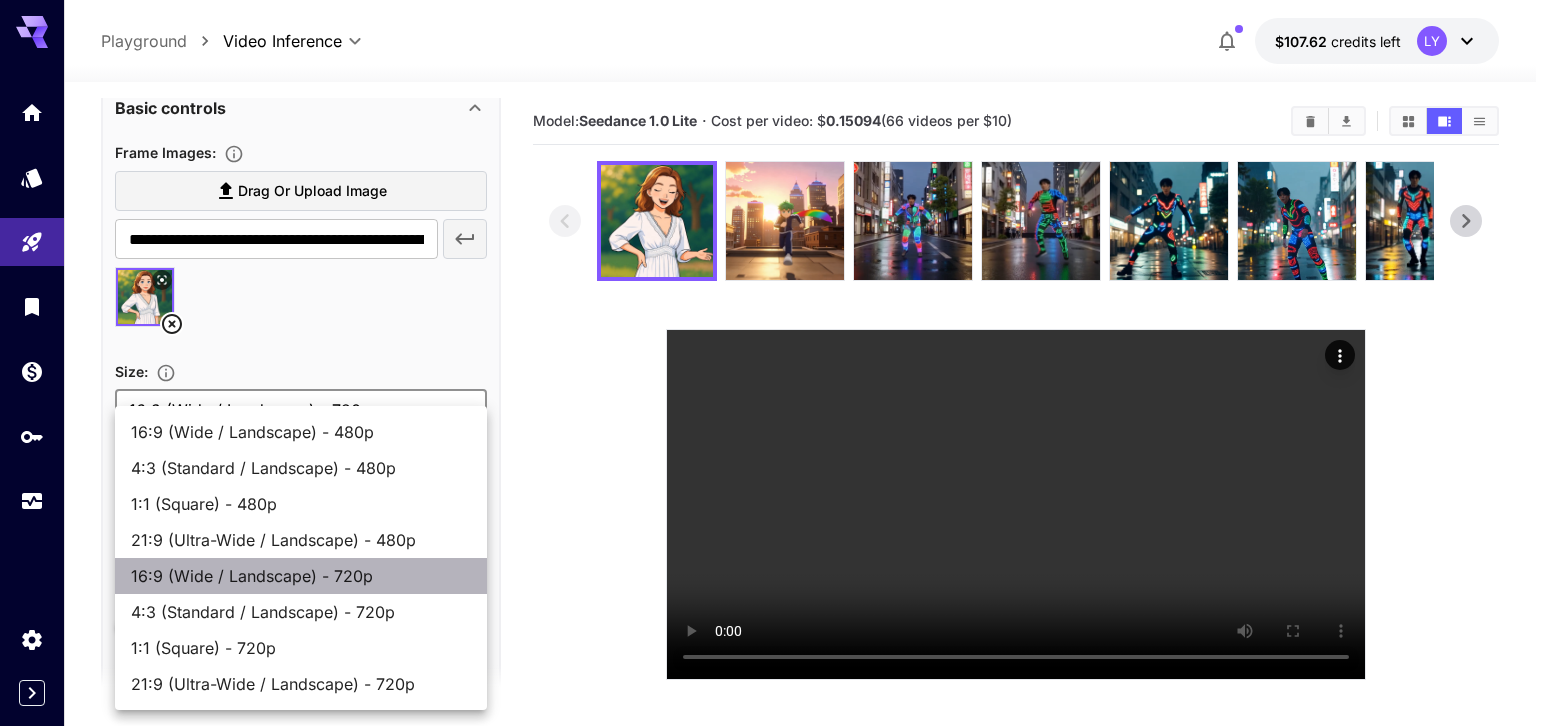 click on "16:9 (Wide / Landscape) - 720p" at bounding box center (301, 576) 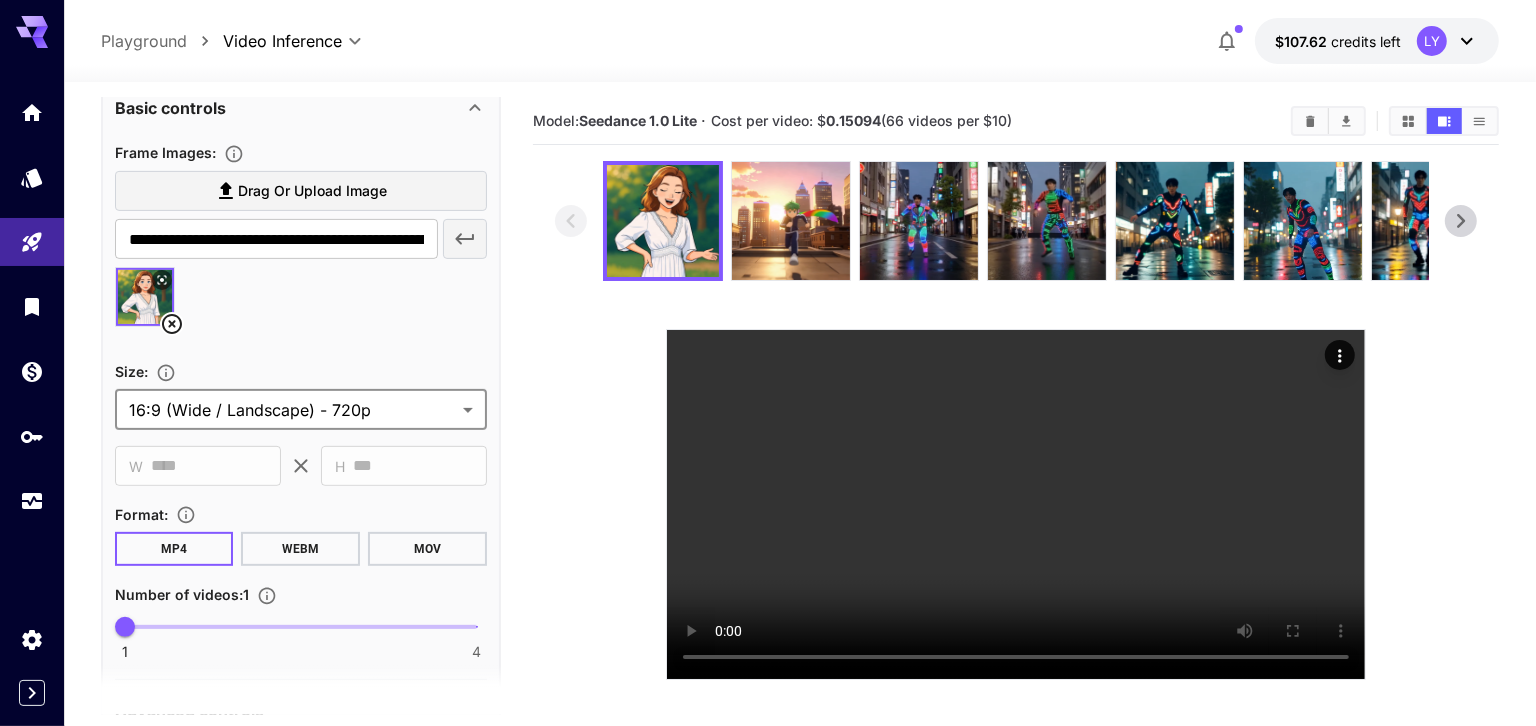 click on "Size :" at bounding box center (301, 371) 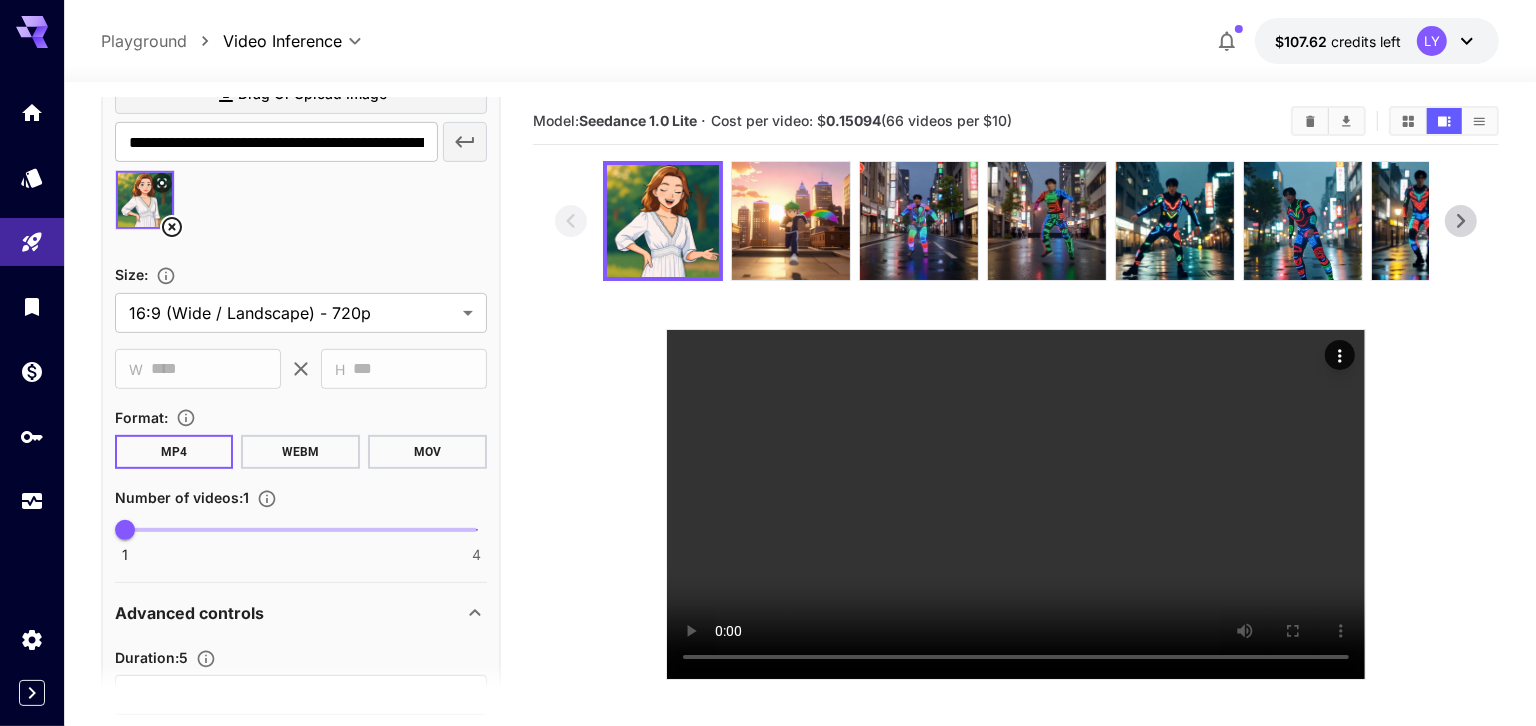 scroll, scrollTop: 642, scrollLeft: 0, axis: vertical 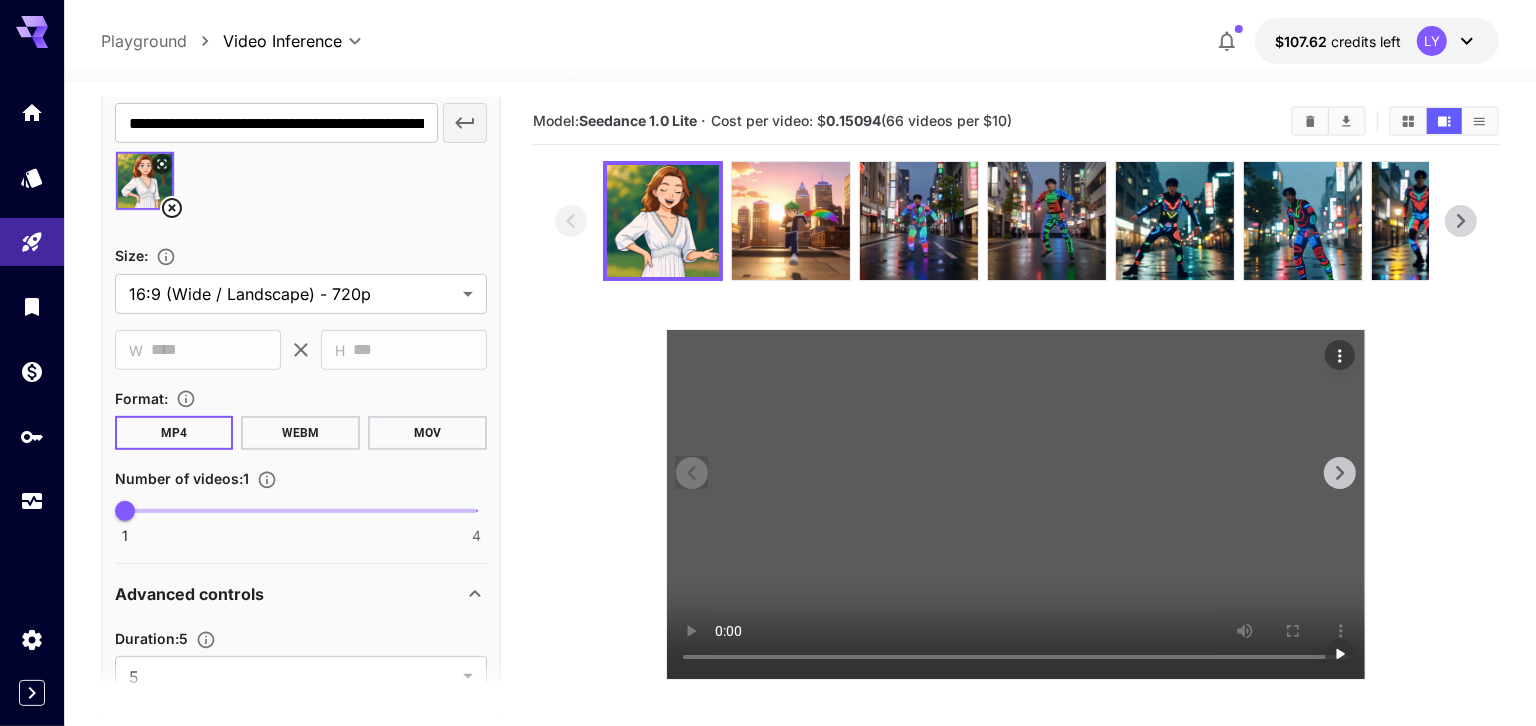 click 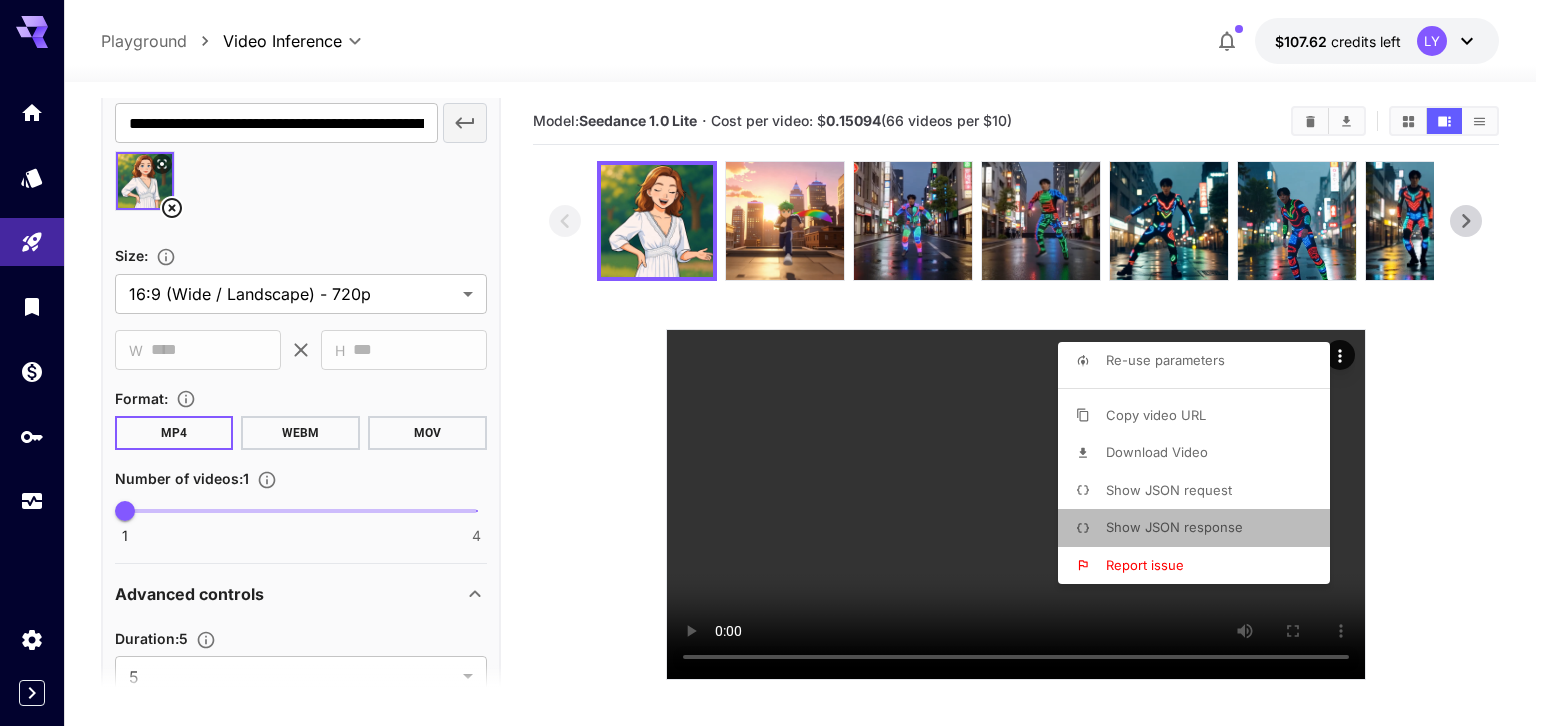 click on "Show JSON response" at bounding box center (1174, 527) 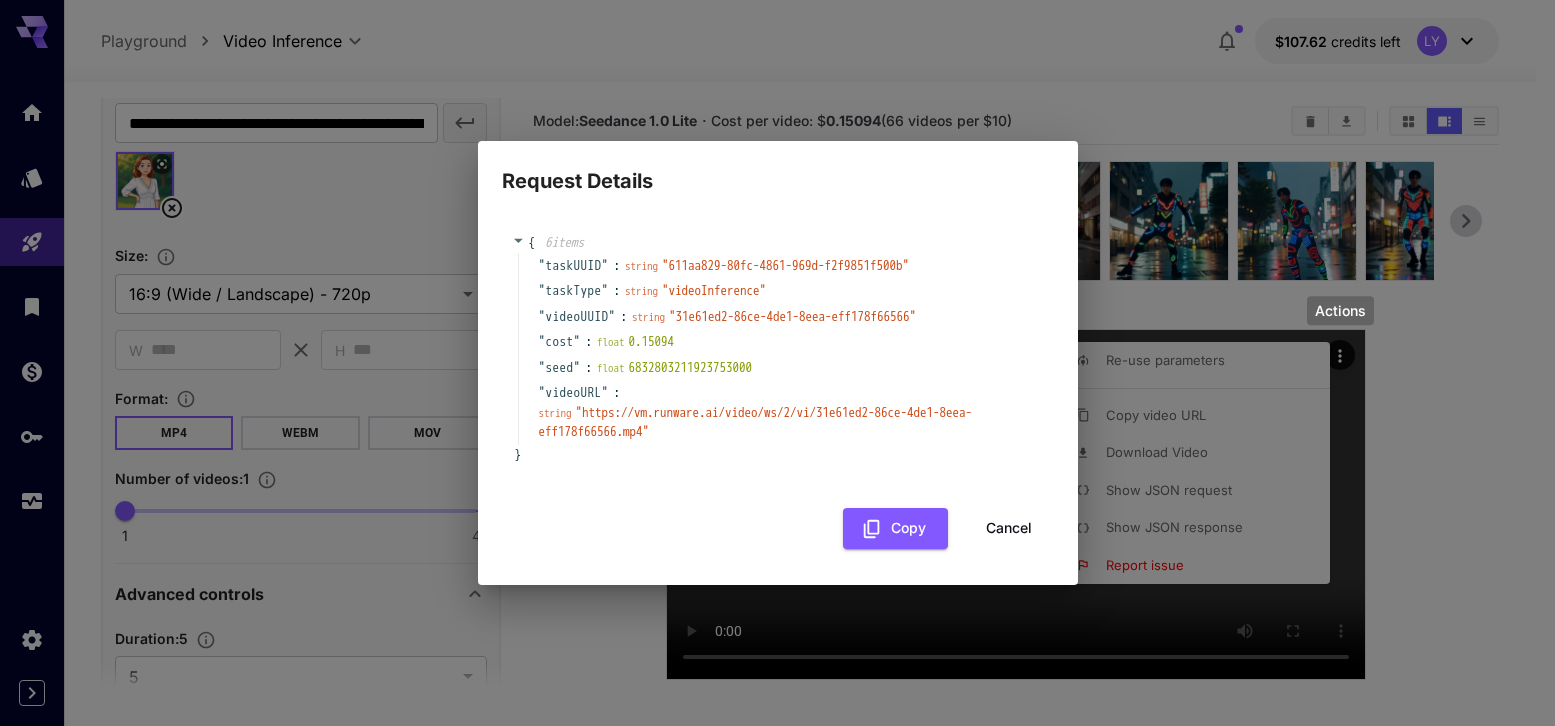 click on "" https://vm.runware.ai/video/ws/2/vi/31e61ed2-86ce-4de1-8eea-eff178f66566.mp4 "" at bounding box center [756, 422] 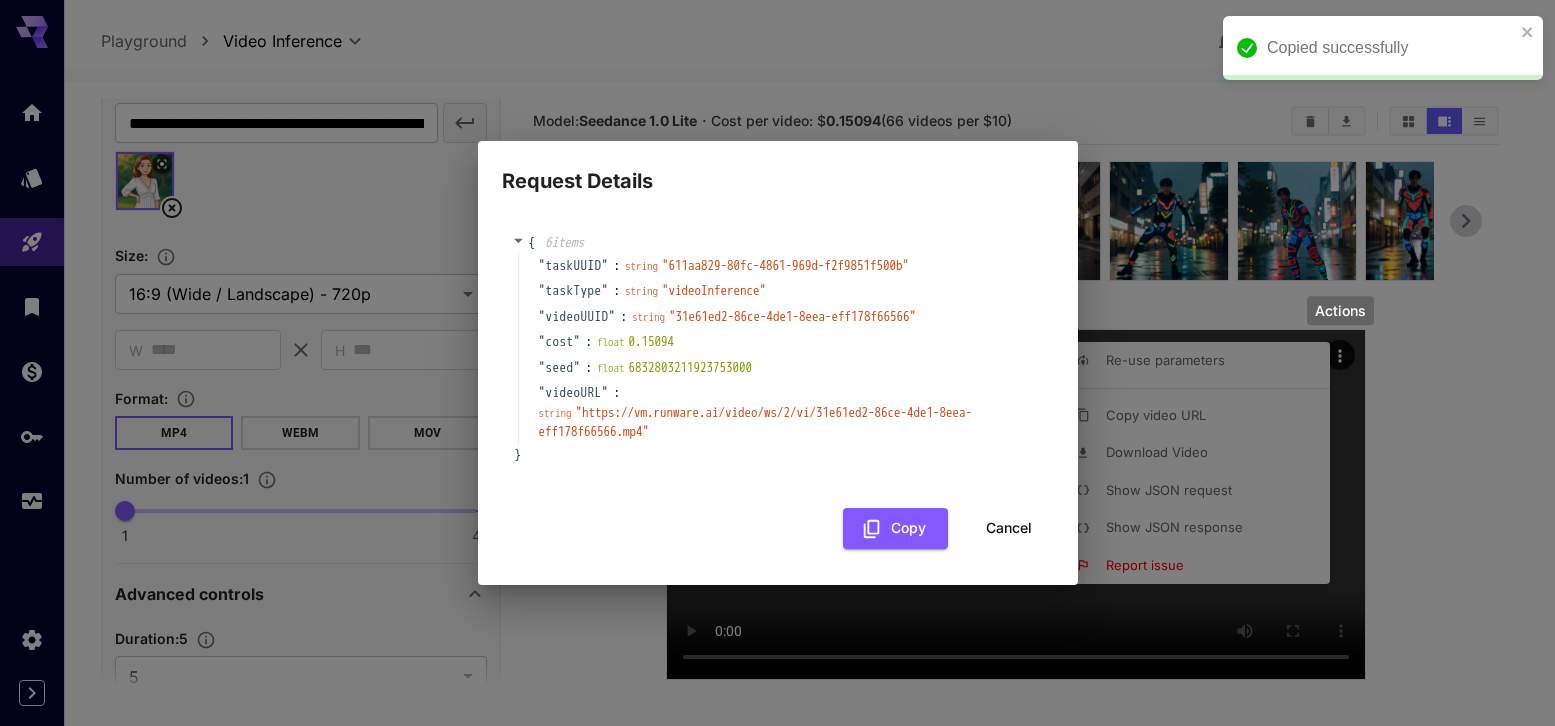 click on "Cancel" at bounding box center (1009, 528) 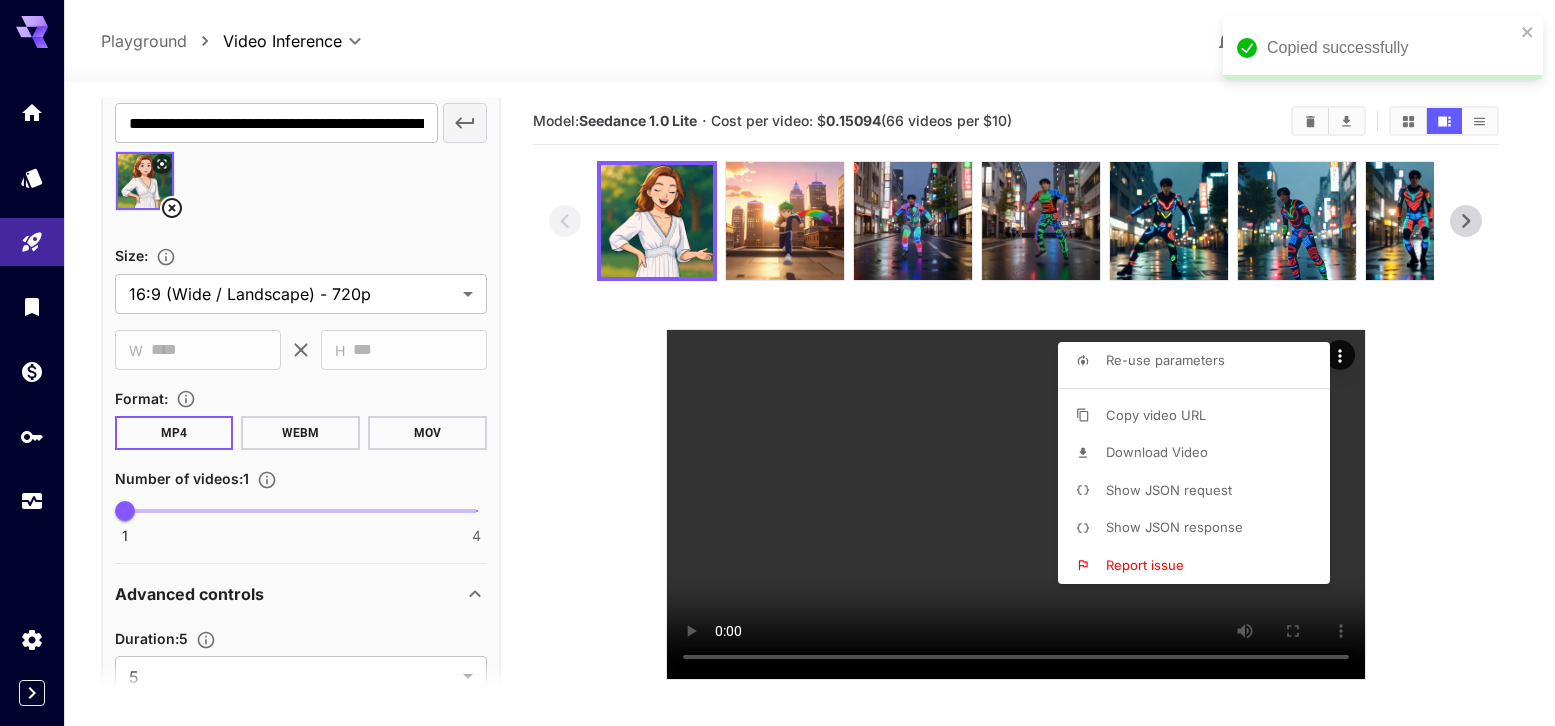 click at bounding box center (777, 363) 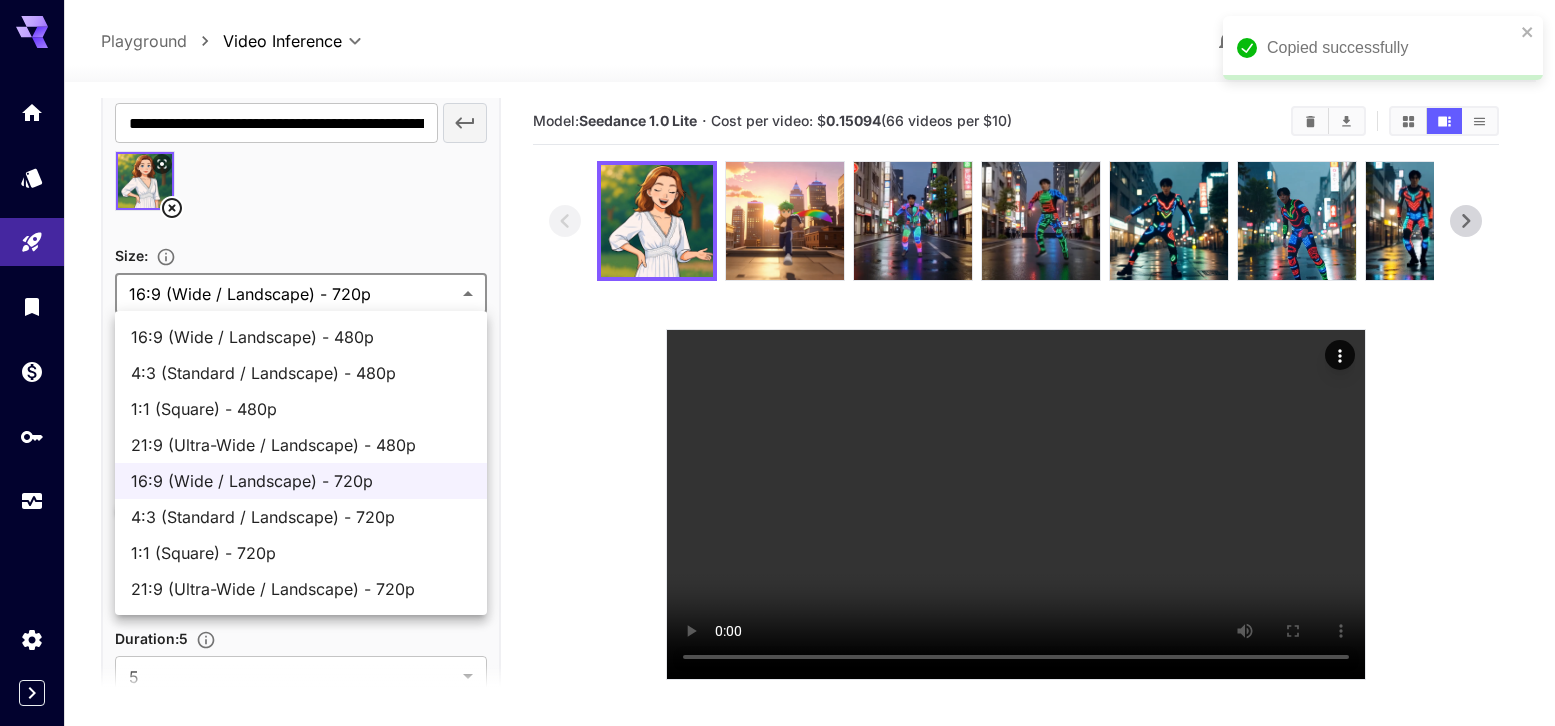 click on "**********" at bounding box center (777, 537) 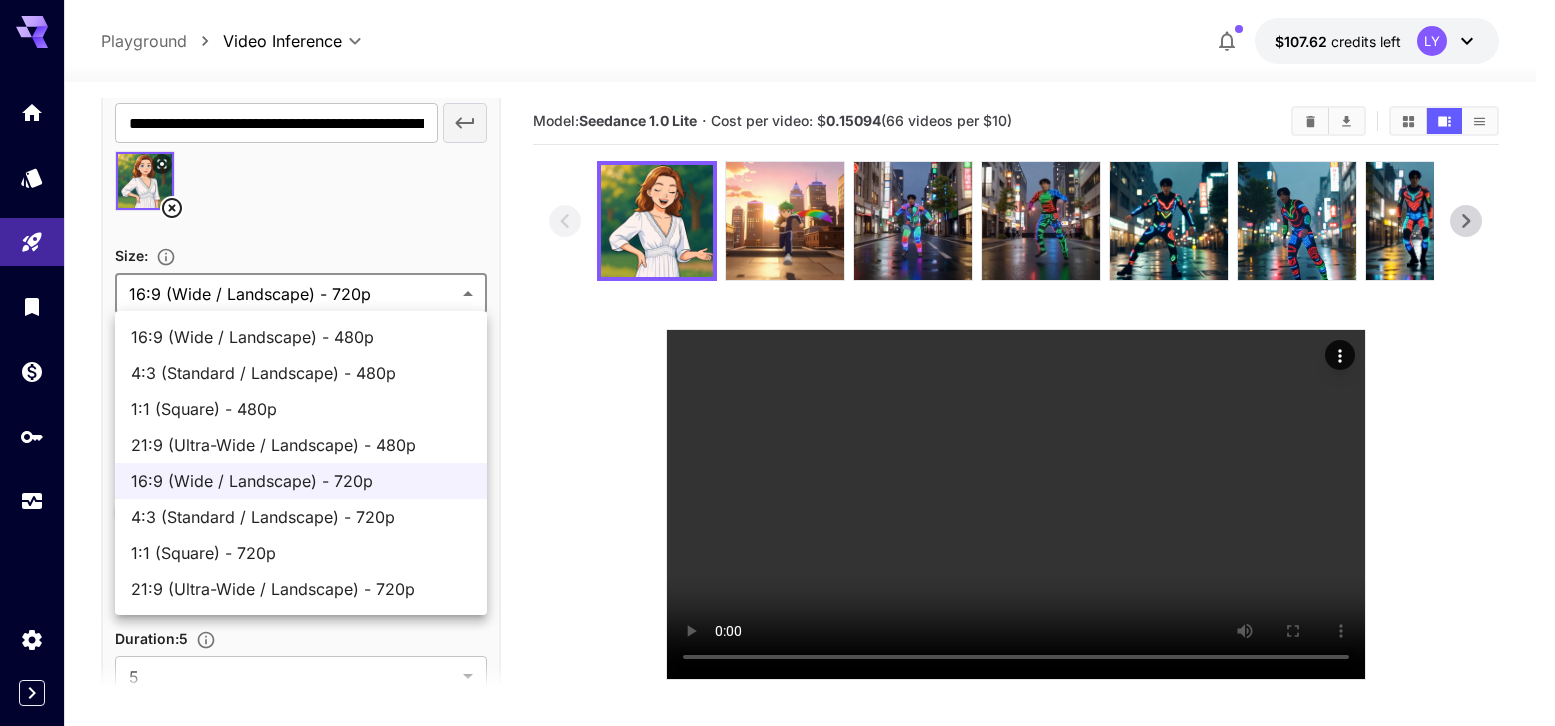 click on "16:9 (Wide / Landscape) - 720p" at bounding box center [301, 481] 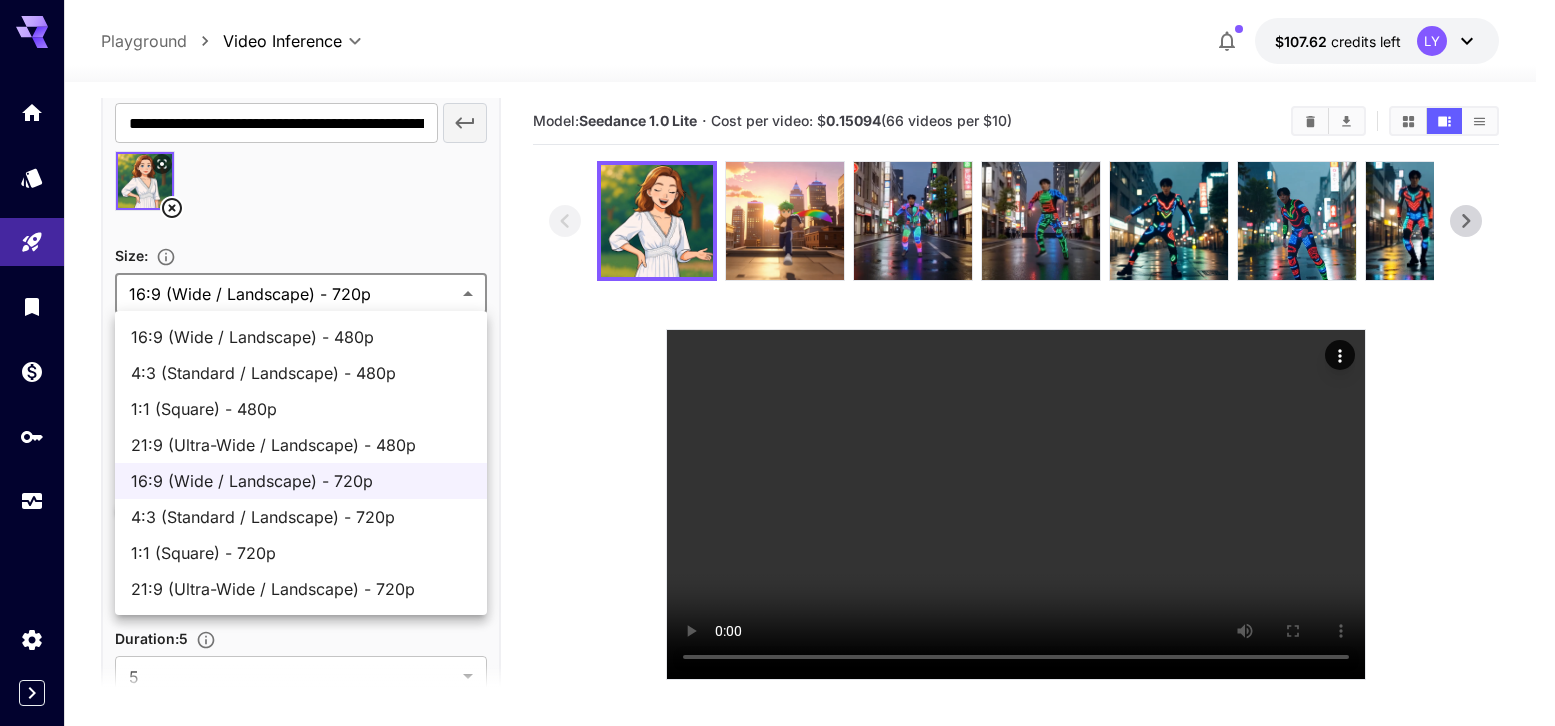 click on "**********" at bounding box center [777, 537] 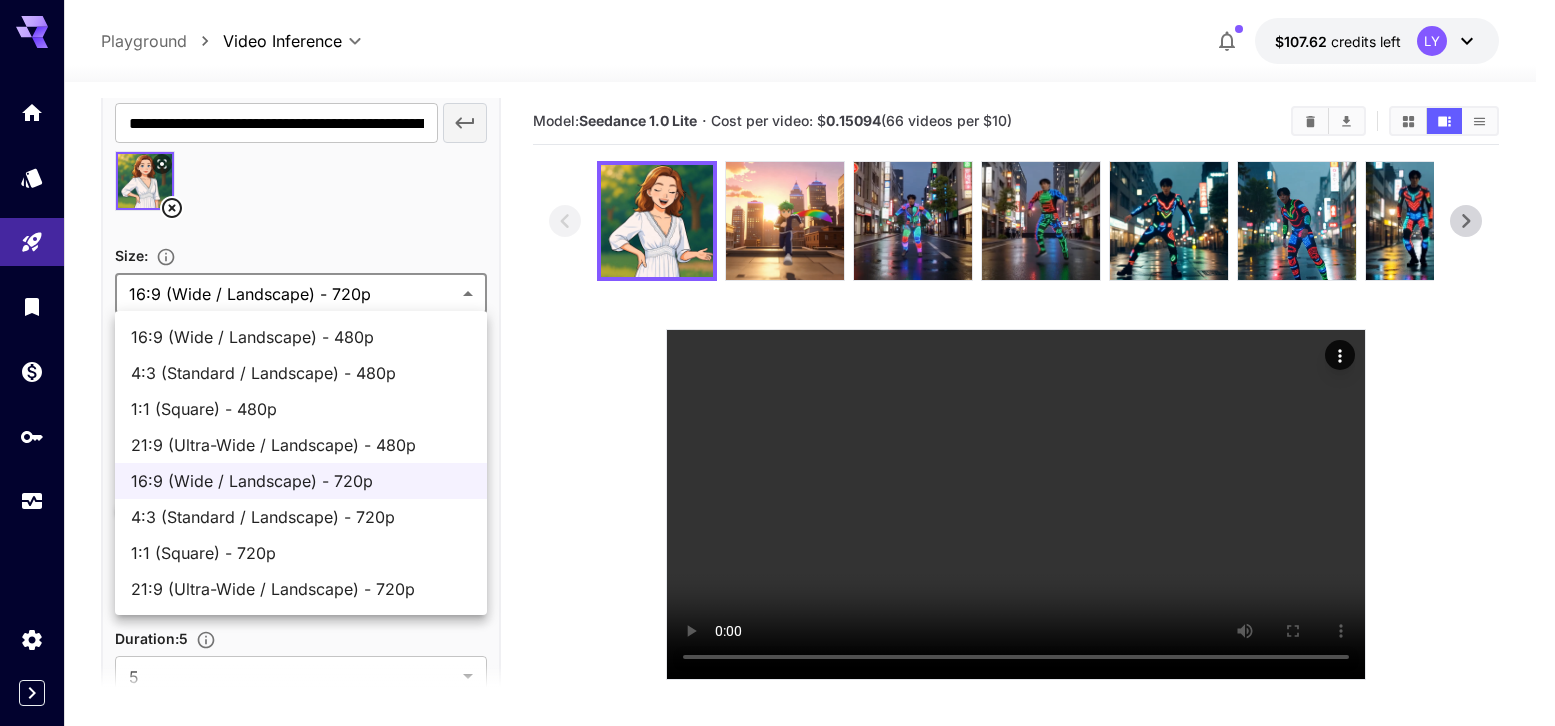 click on "1:1 (Square) - 720p" at bounding box center (301, 553) 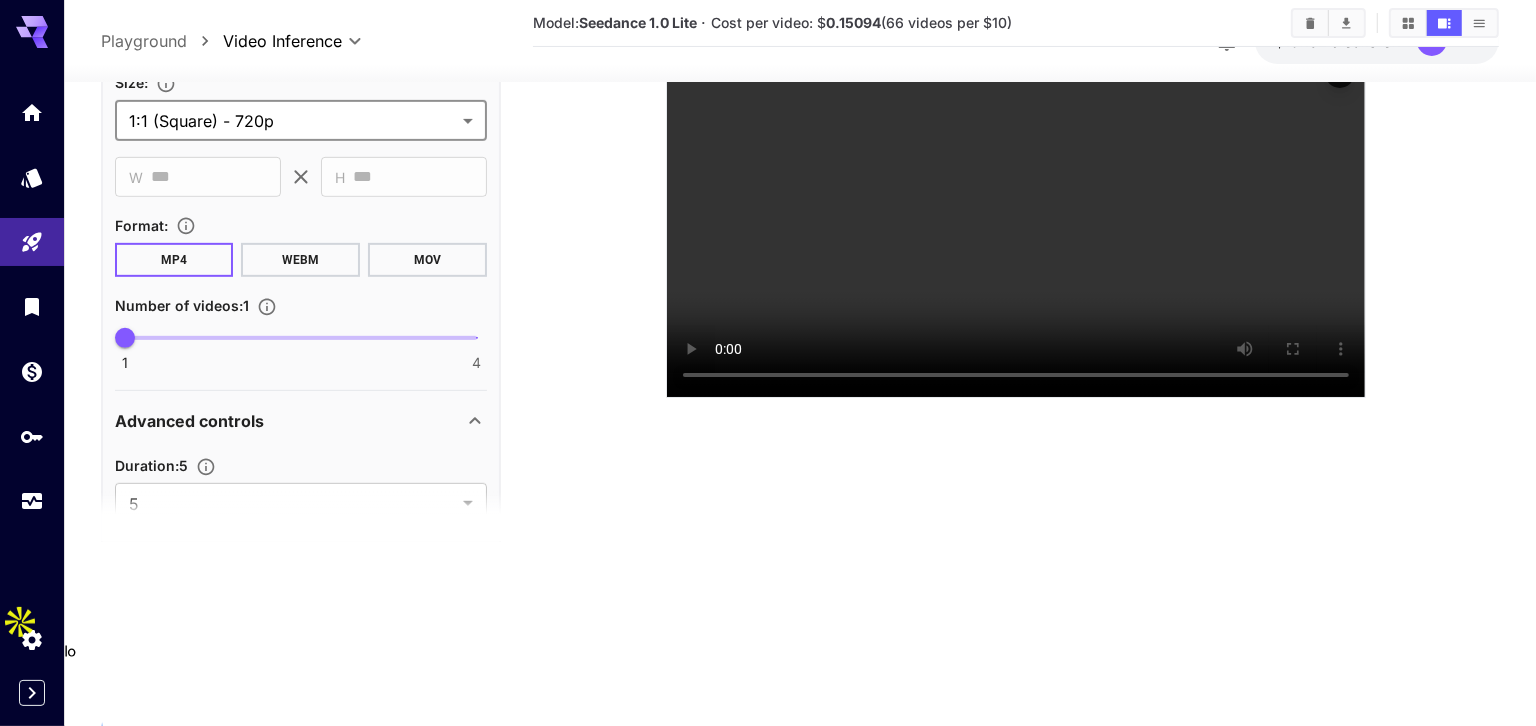 scroll, scrollTop: 290, scrollLeft: 0, axis: vertical 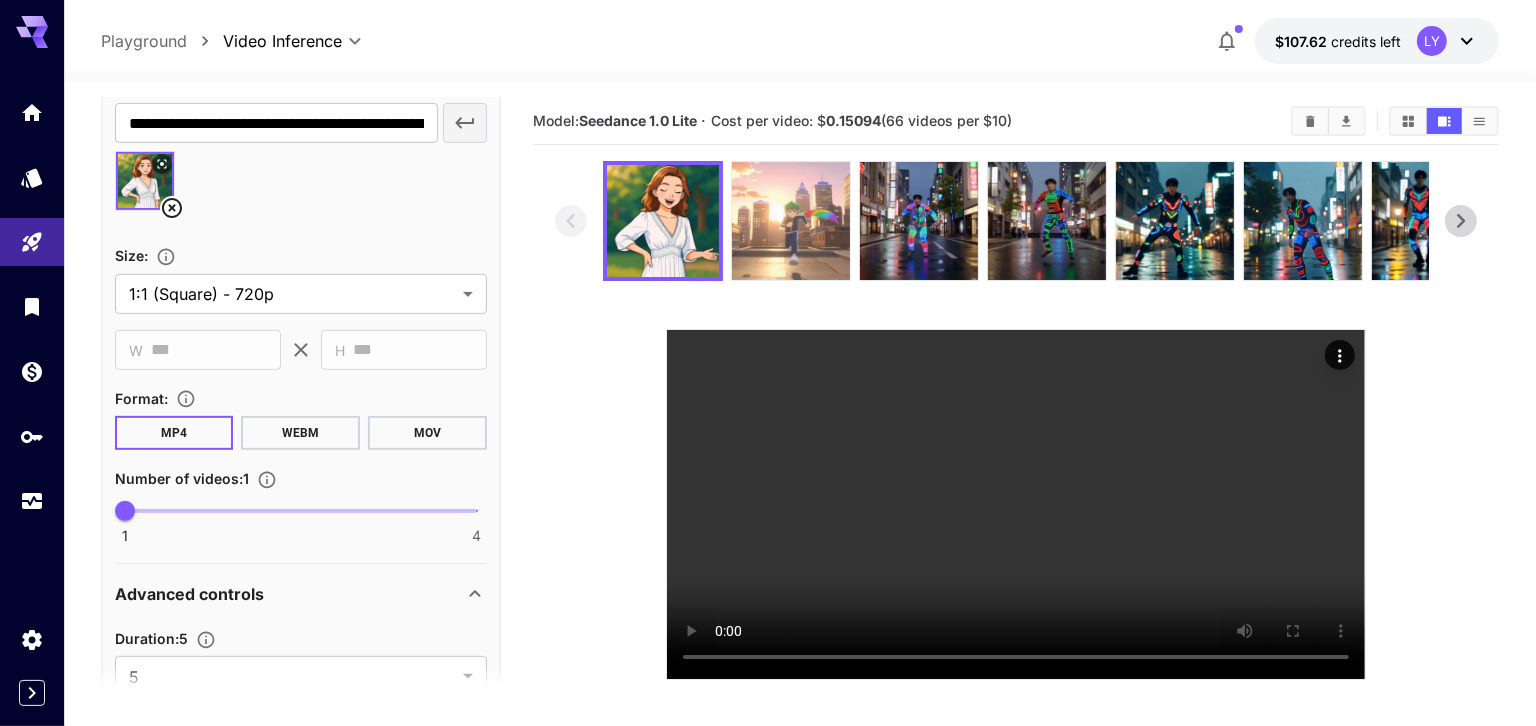 click at bounding box center [791, 221] 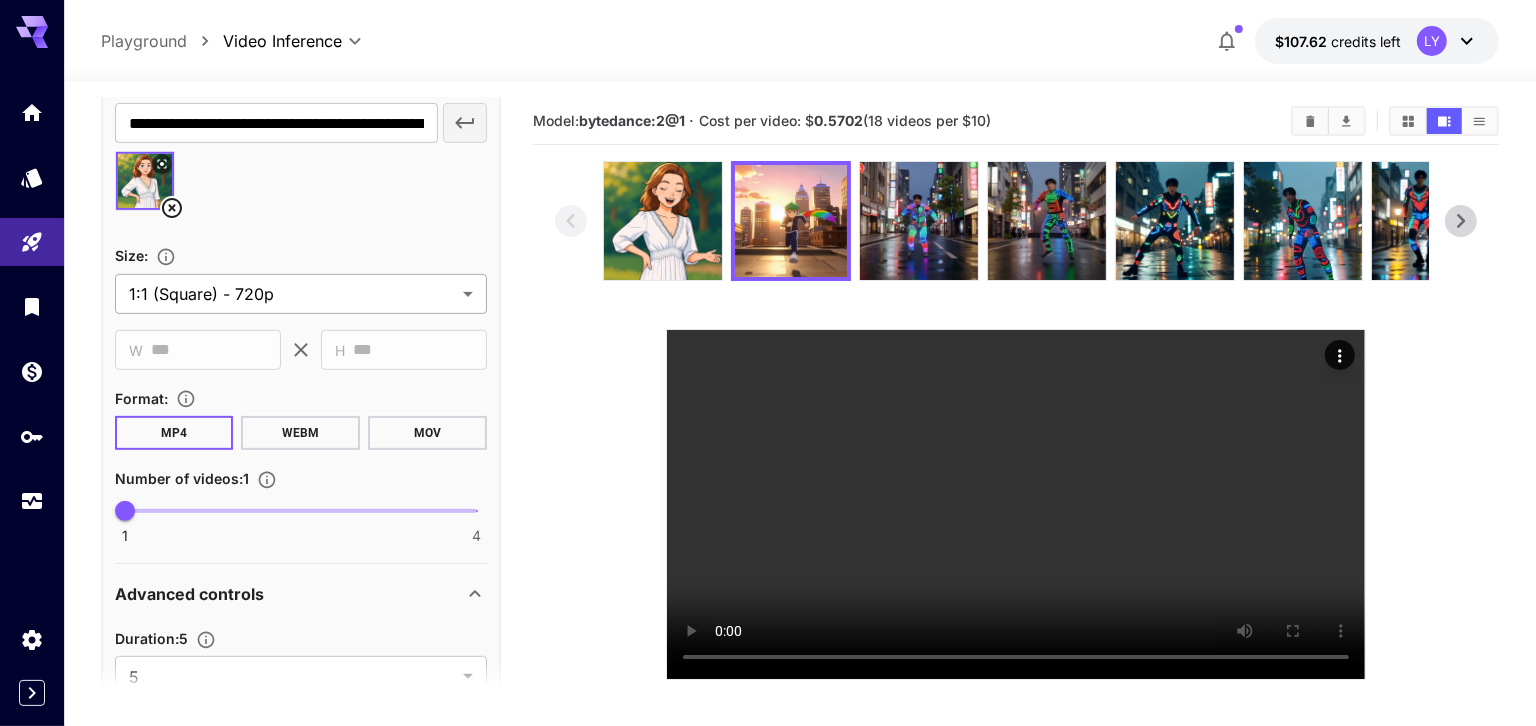 click on "**********" at bounding box center (768, 537) 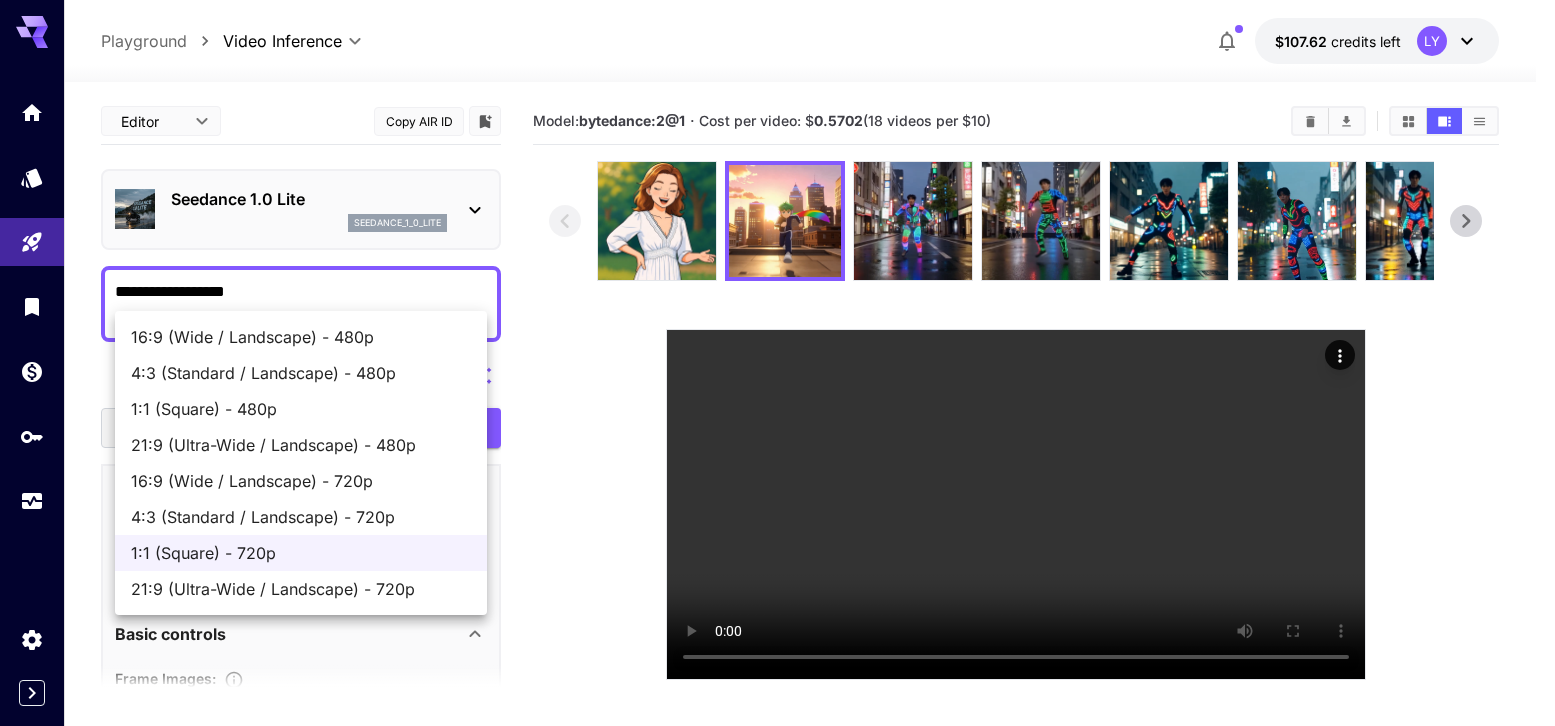 scroll, scrollTop: 0, scrollLeft: 0, axis: both 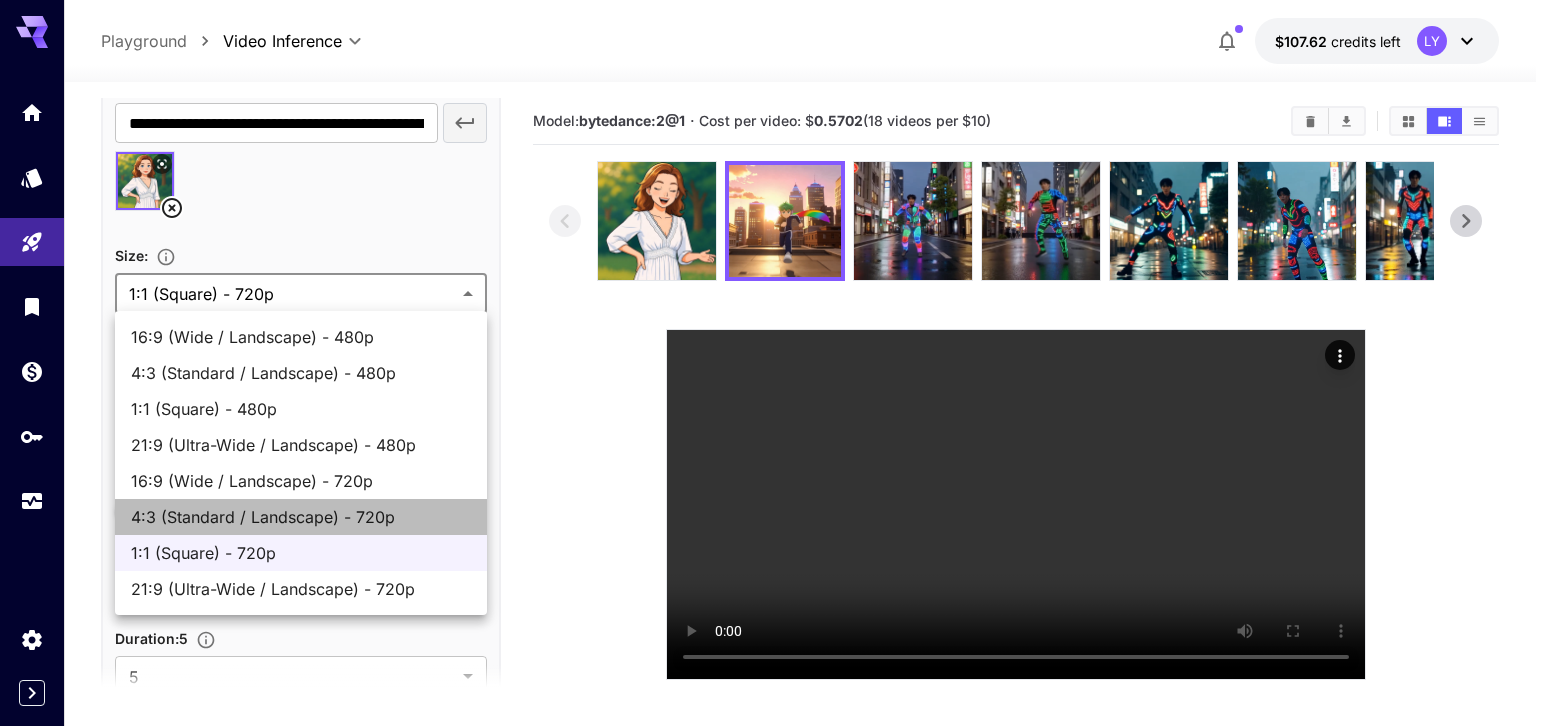 click on "4:3 (Standard / Landscape) - 720p" at bounding box center (301, 517) 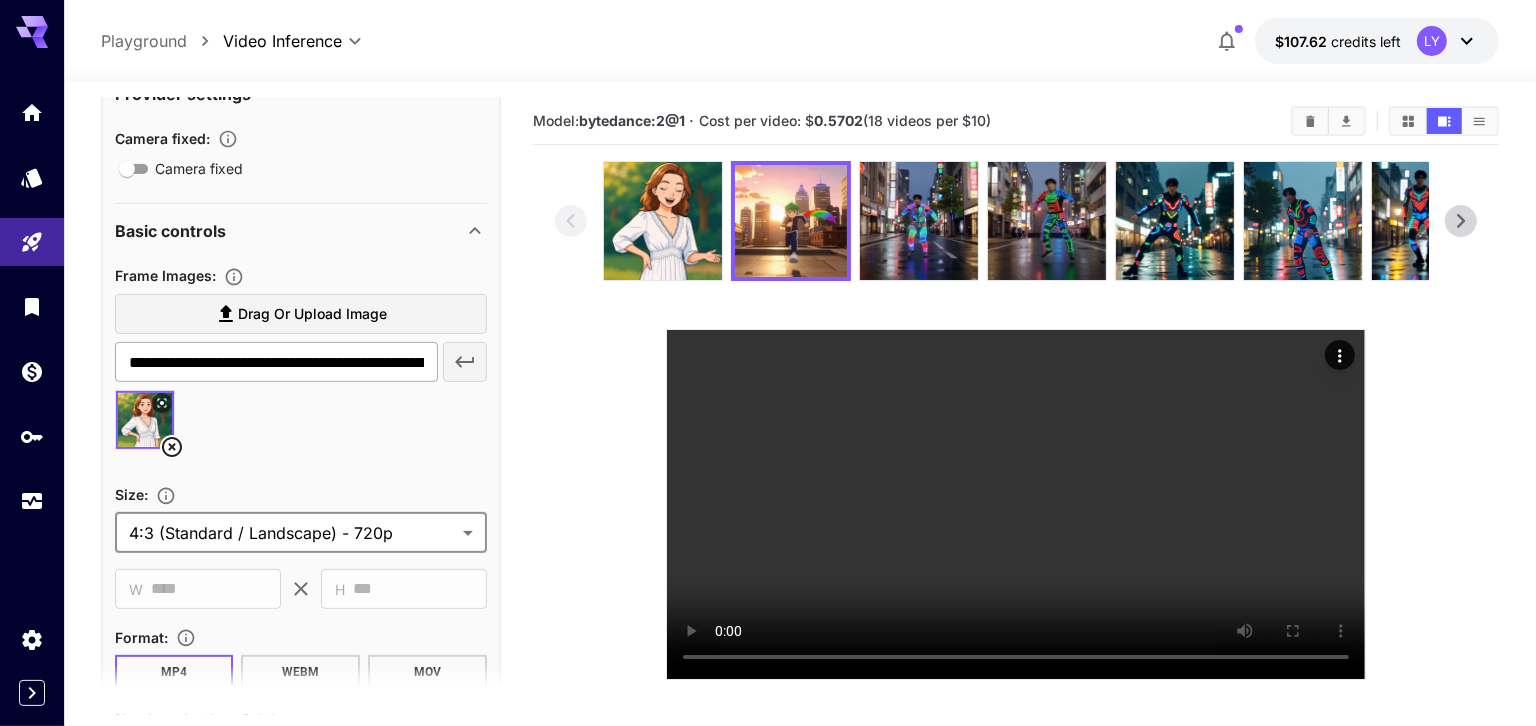 scroll, scrollTop: 597, scrollLeft: 0, axis: vertical 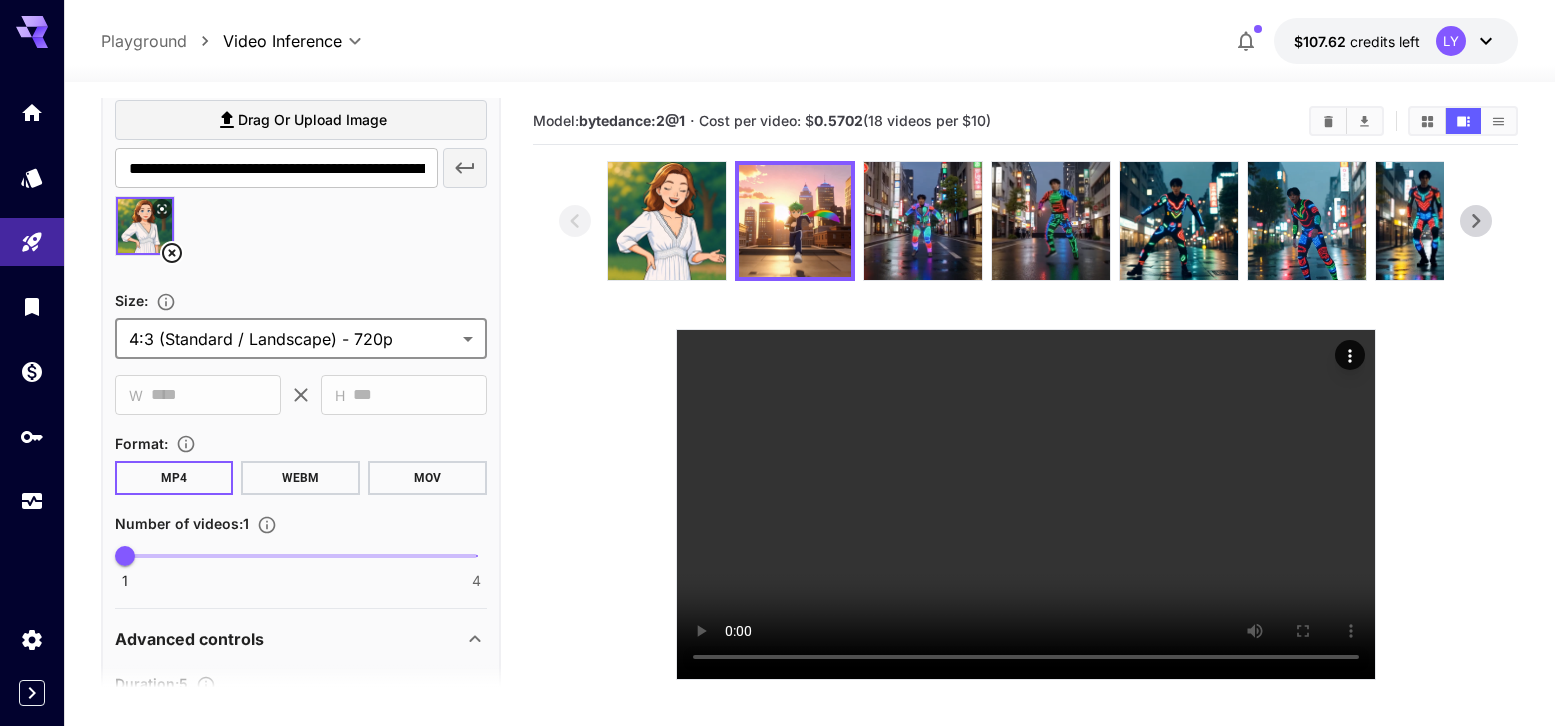 click on "**********" at bounding box center [777, 537] 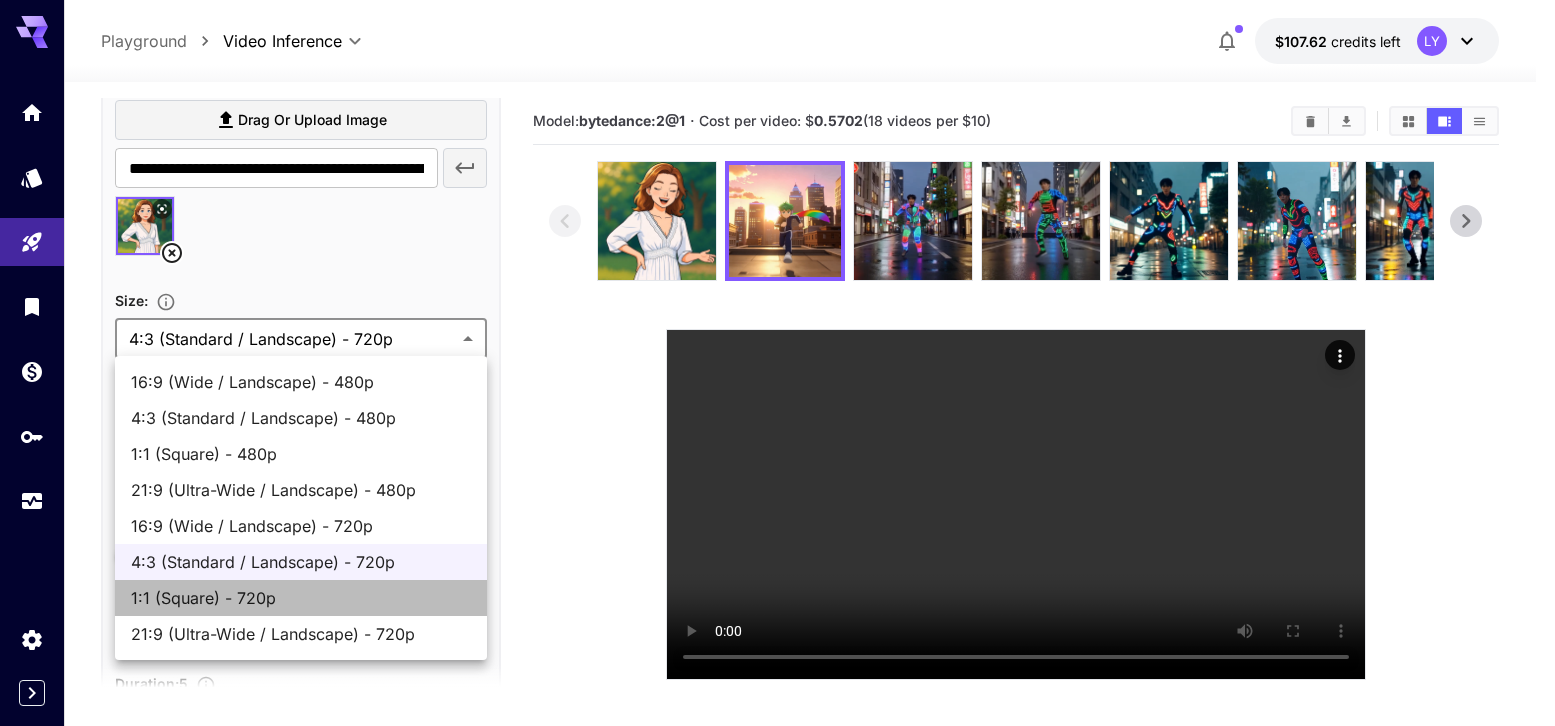 click on "1:1 (Square) - 720p" at bounding box center [301, 598] 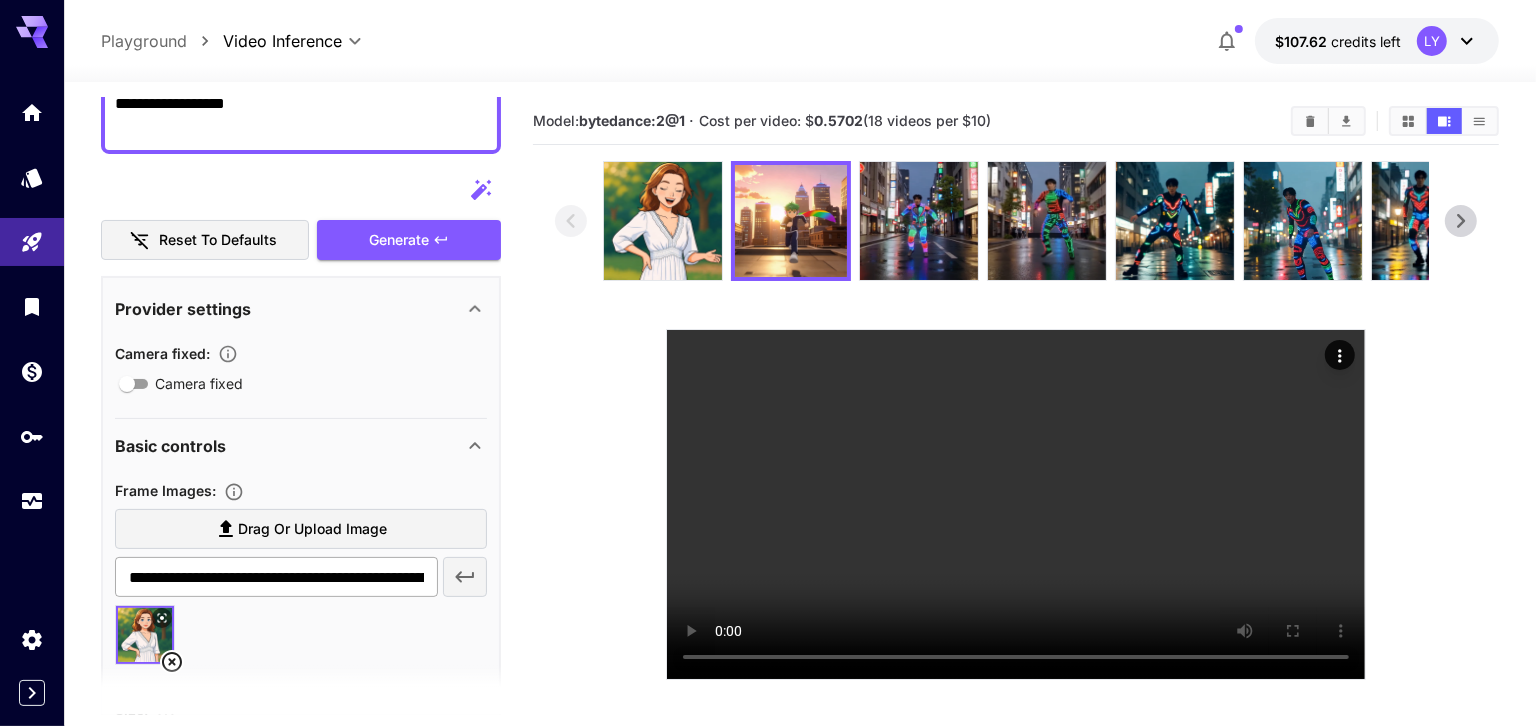 scroll, scrollTop: 186, scrollLeft: 0, axis: vertical 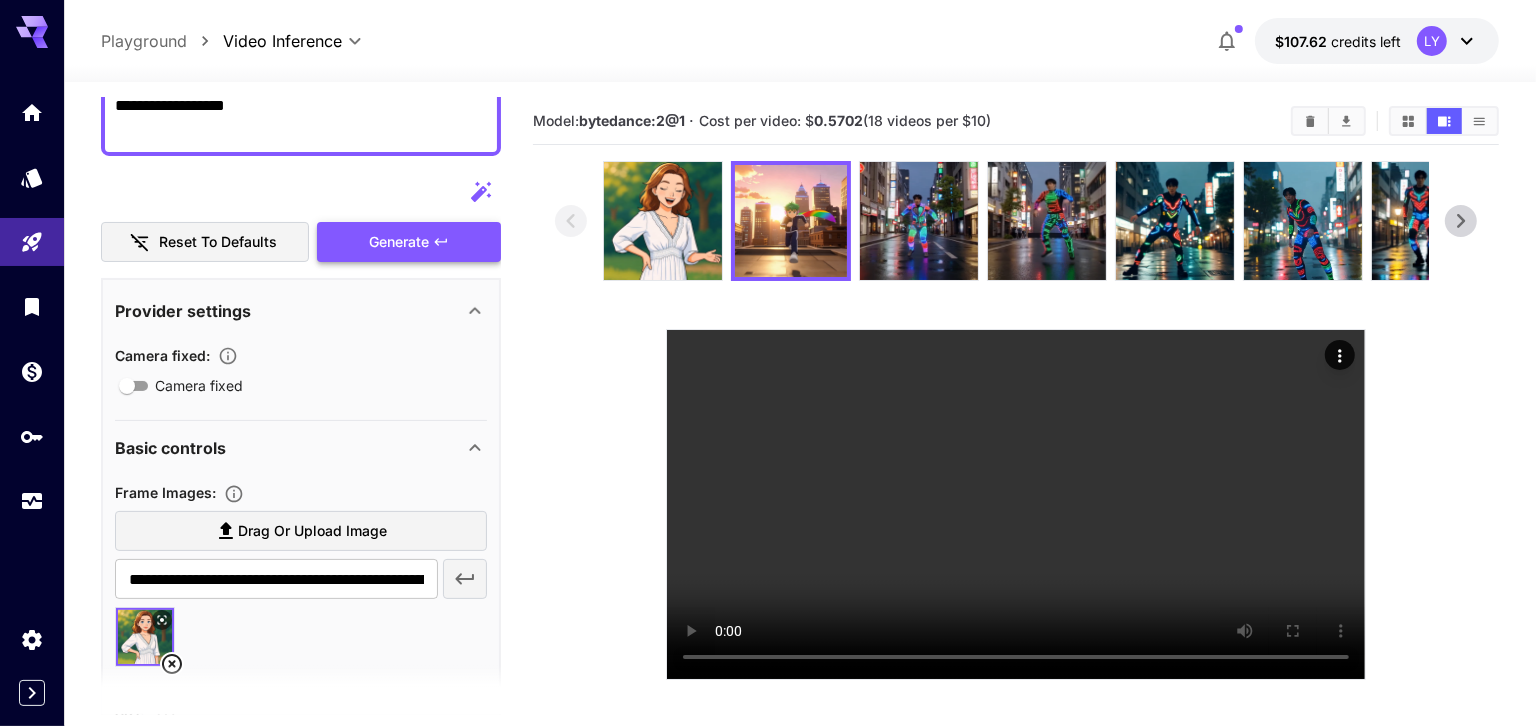 click on "Generate" at bounding box center [409, 242] 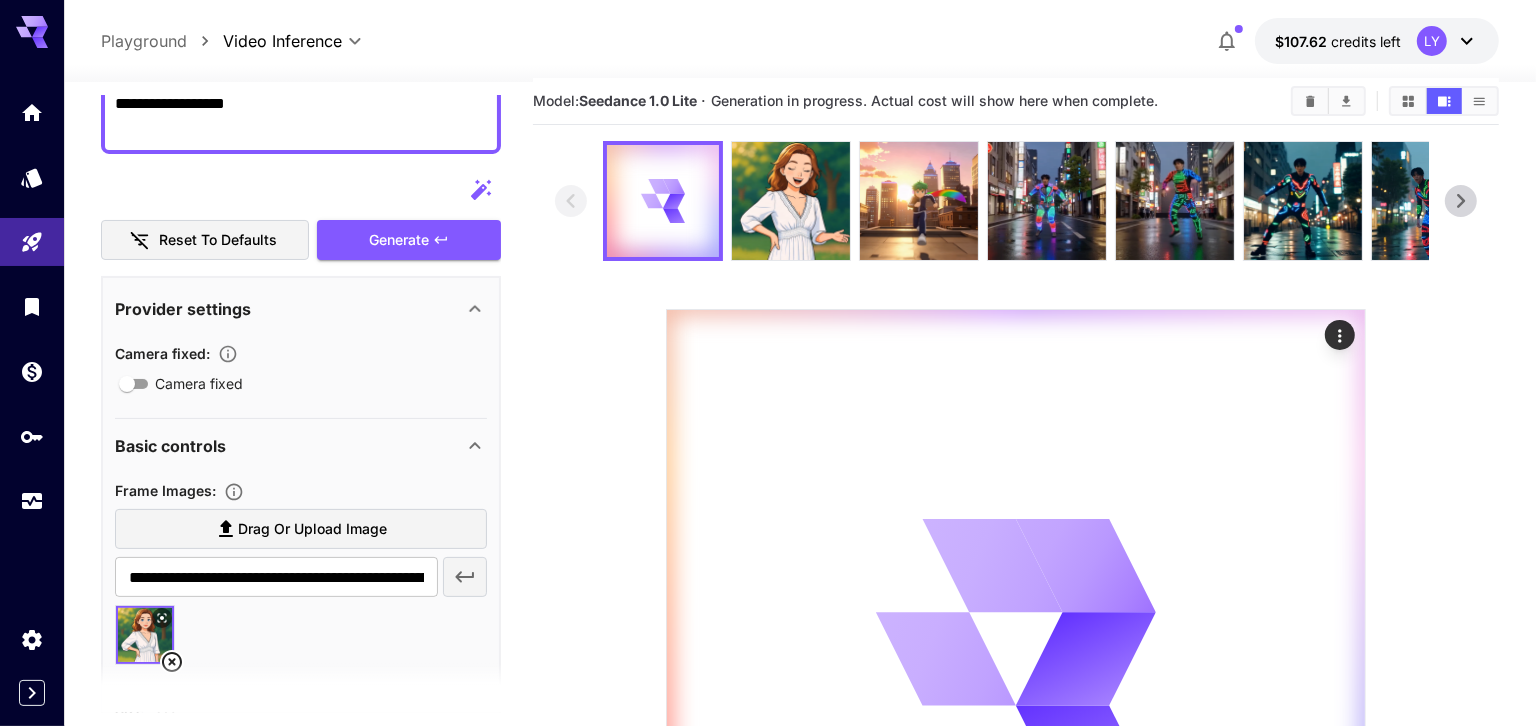 scroll, scrollTop: 0, scrollLeft: 0, axis: both 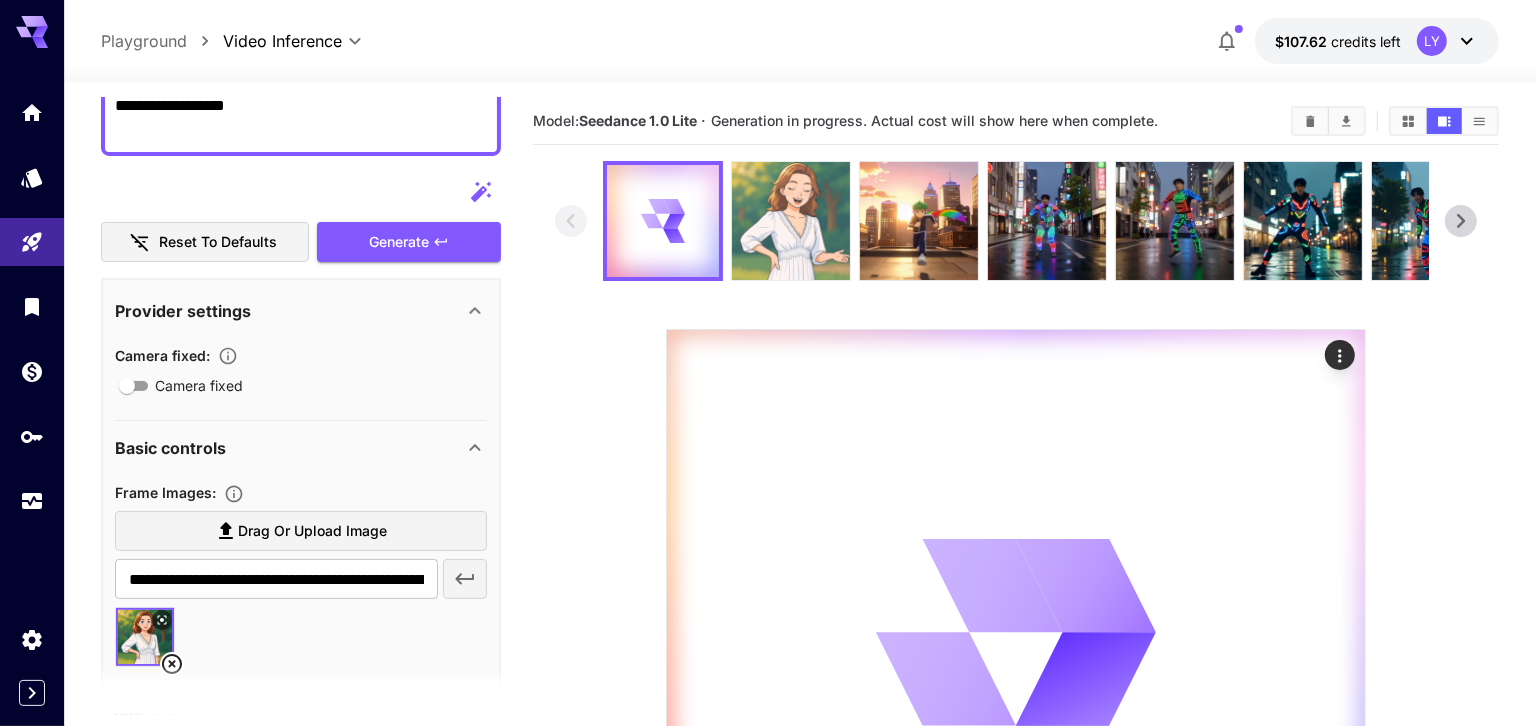 click at bounding box center [791, 221] 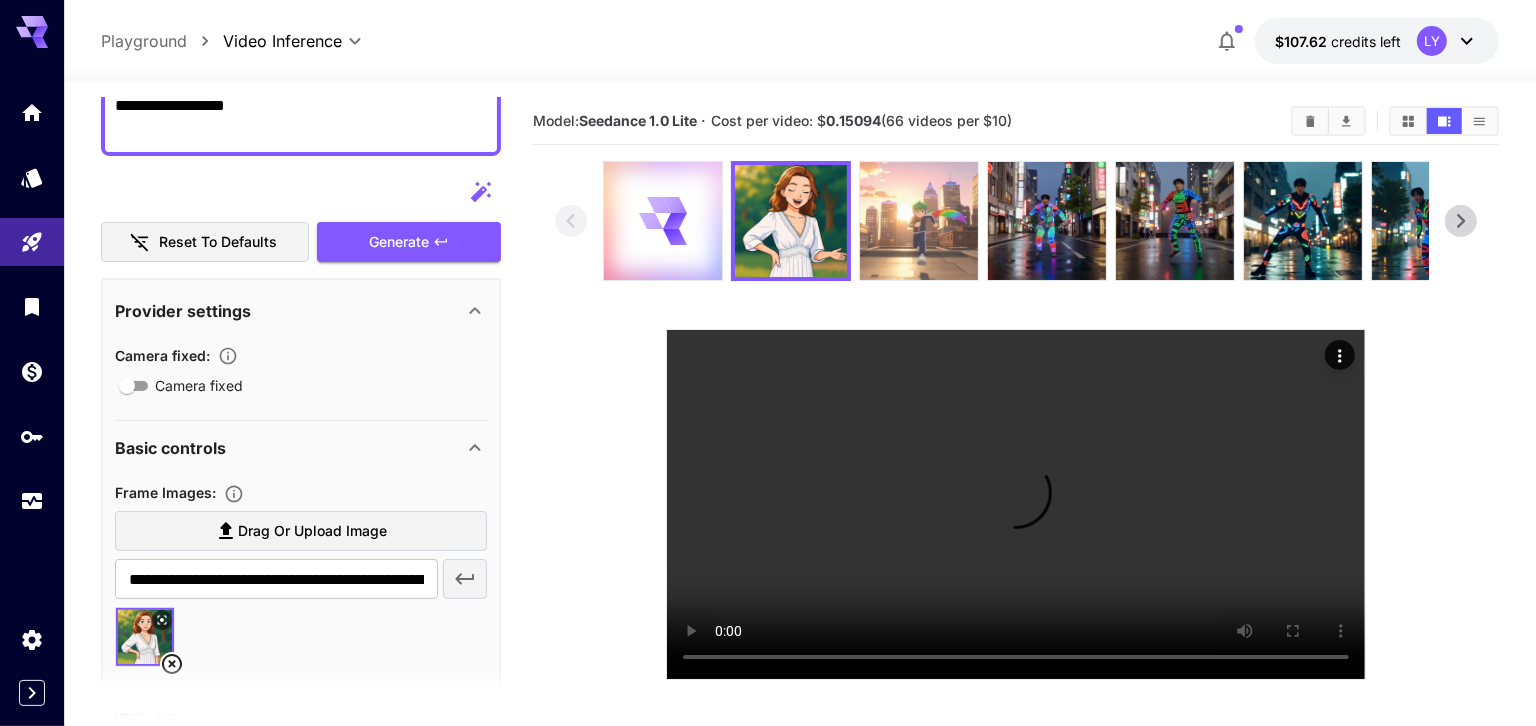 click at bounding box center [919, 221] 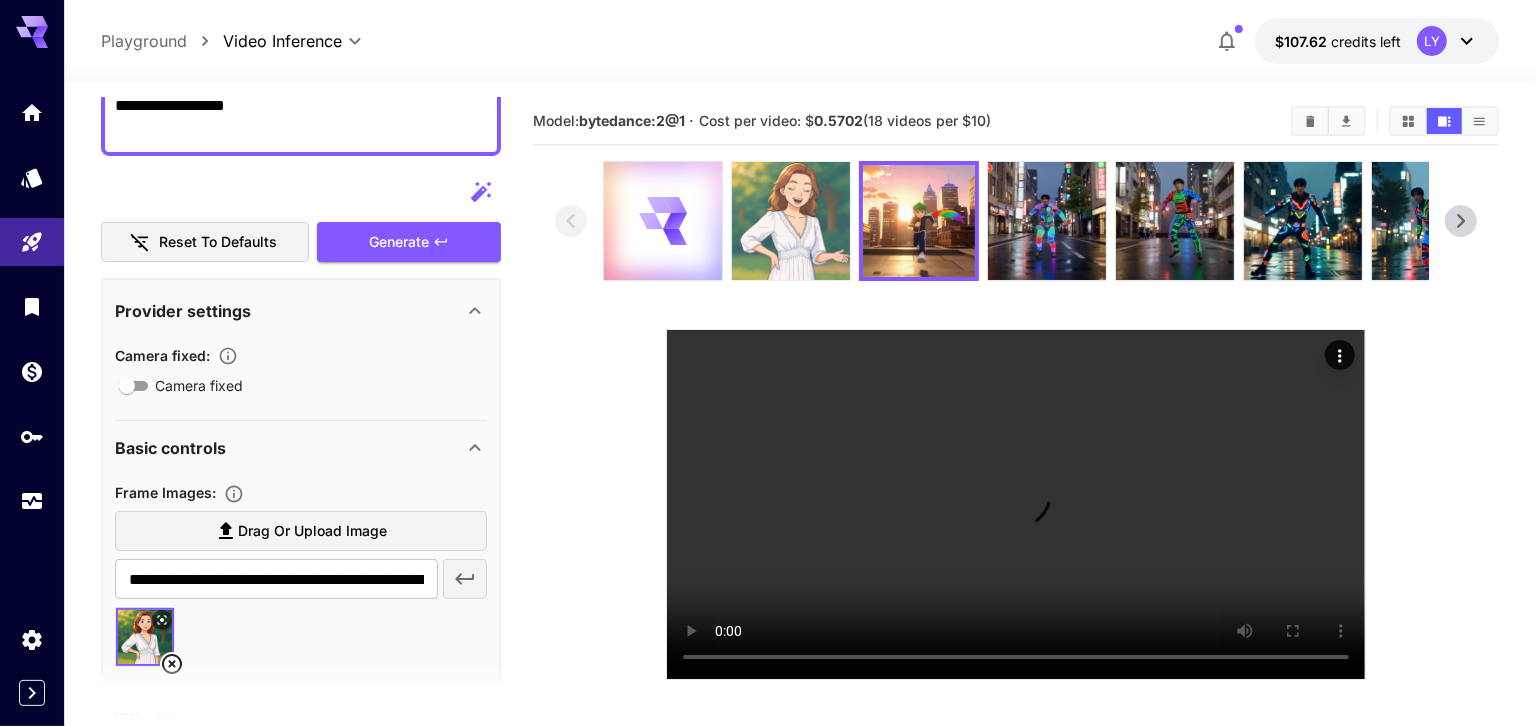 click at bounding box center (791, 221) 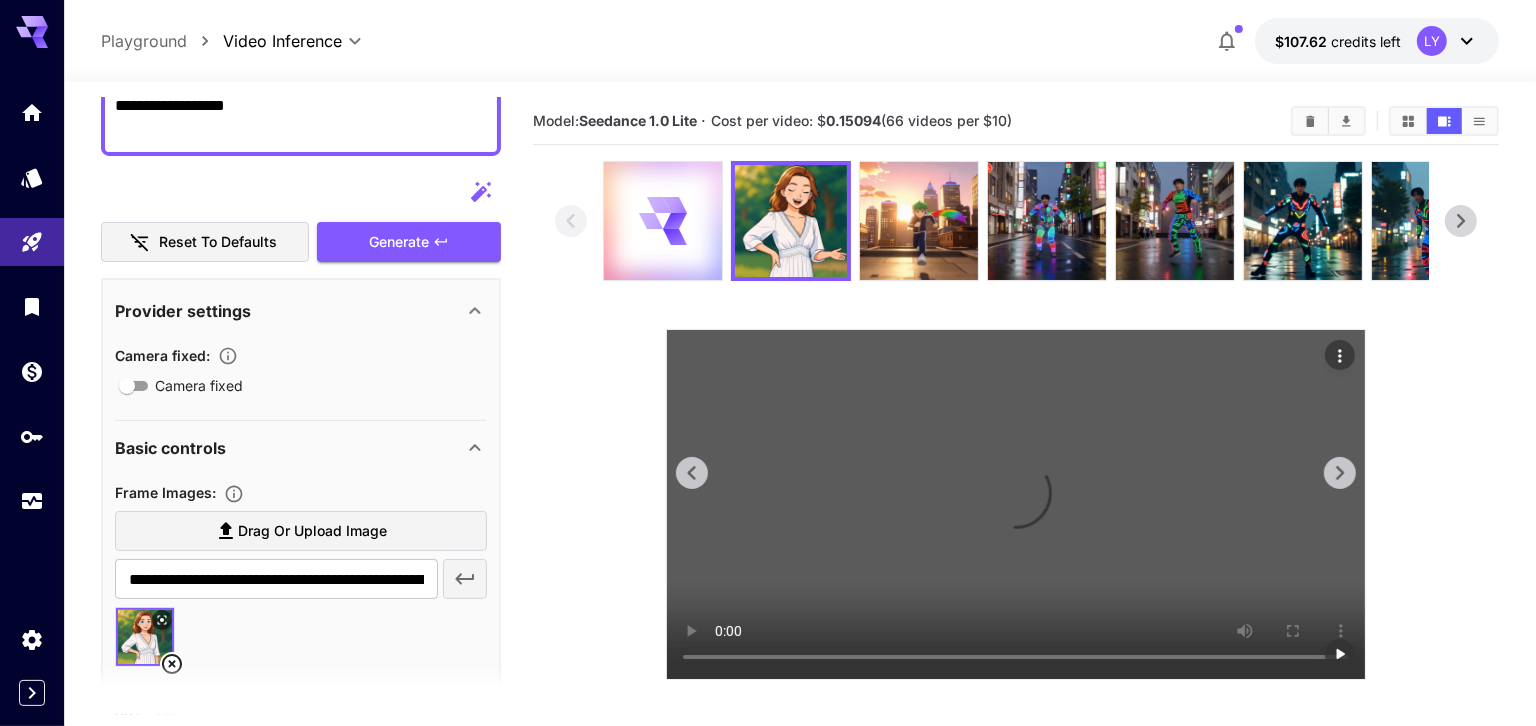 scroll, scrollTop: 362, scrollLeft: 0, axis: vertical 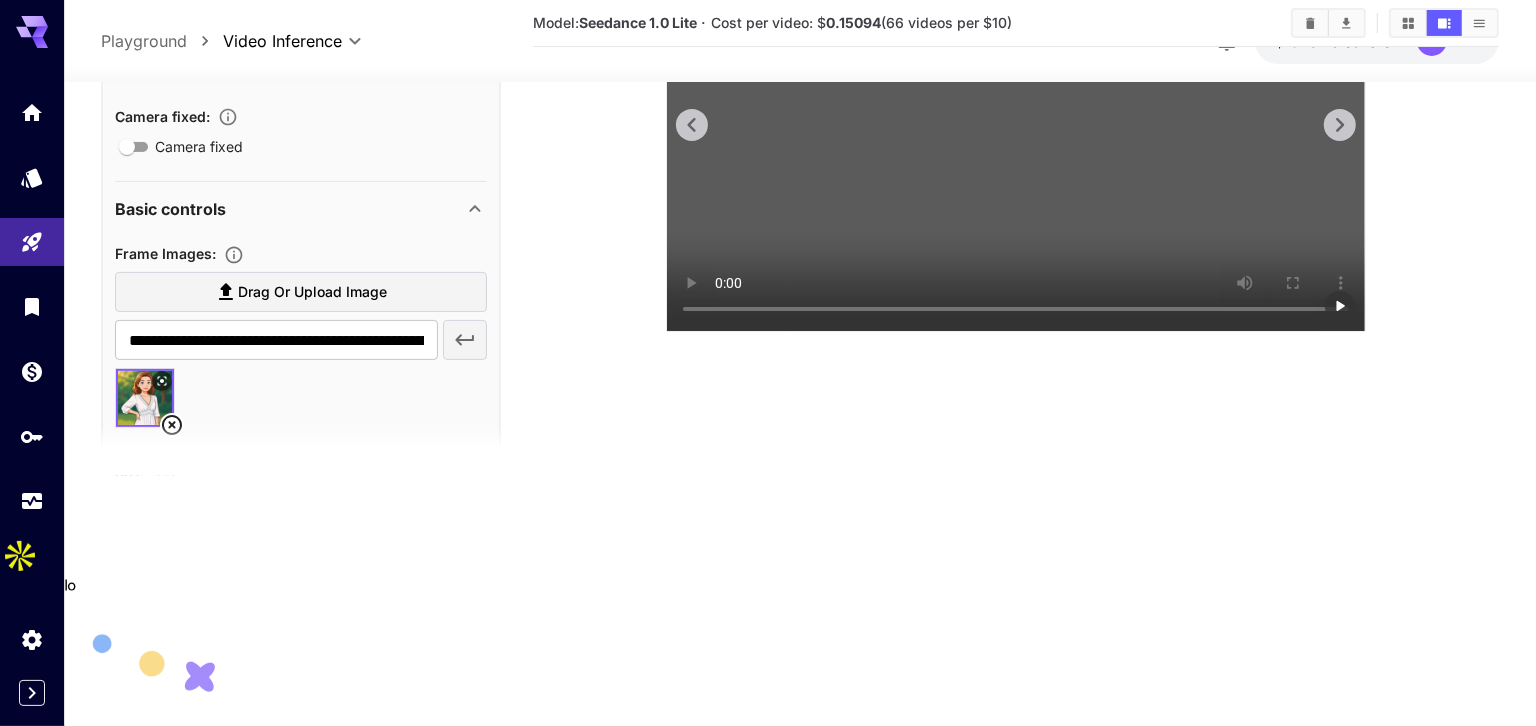 click at bounding box center (1016, 156) 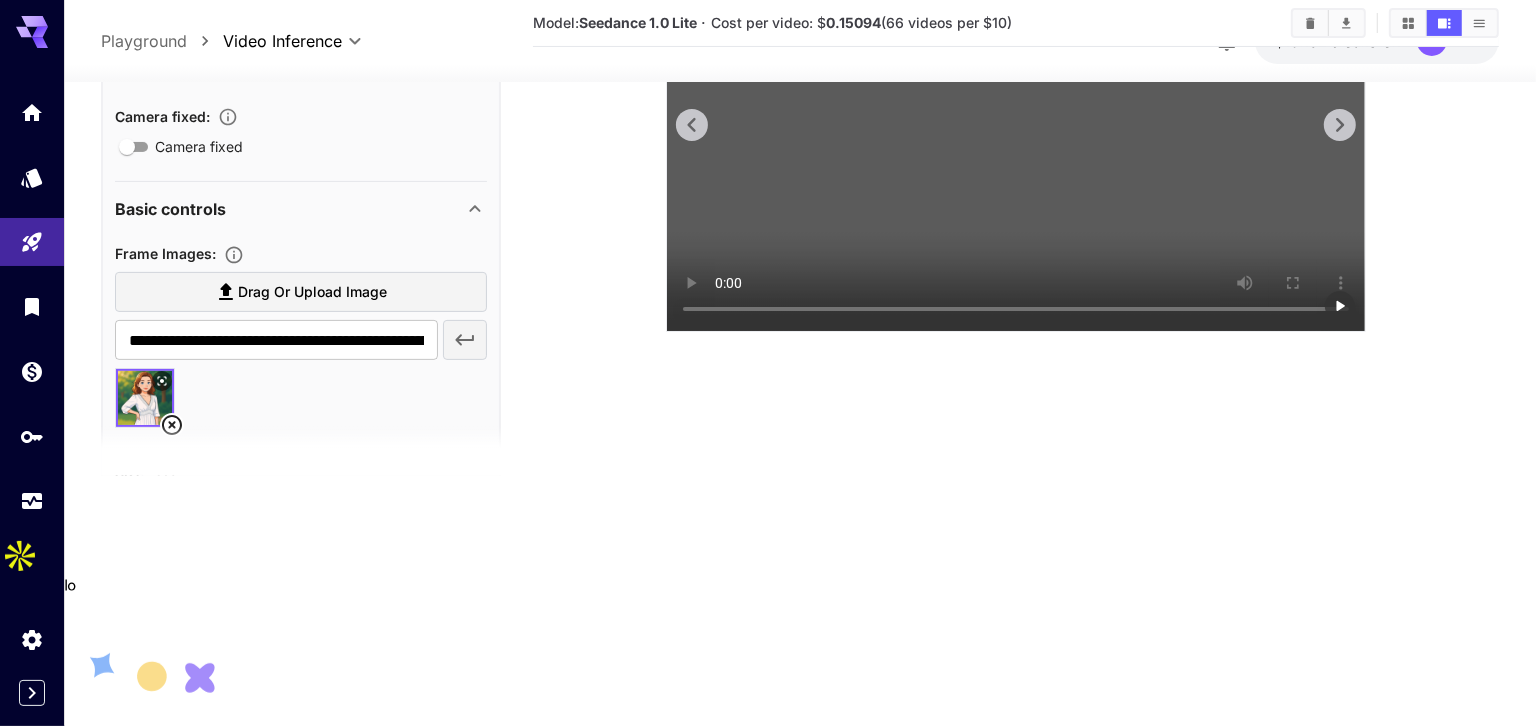 click at bounding box center (1016, 156) 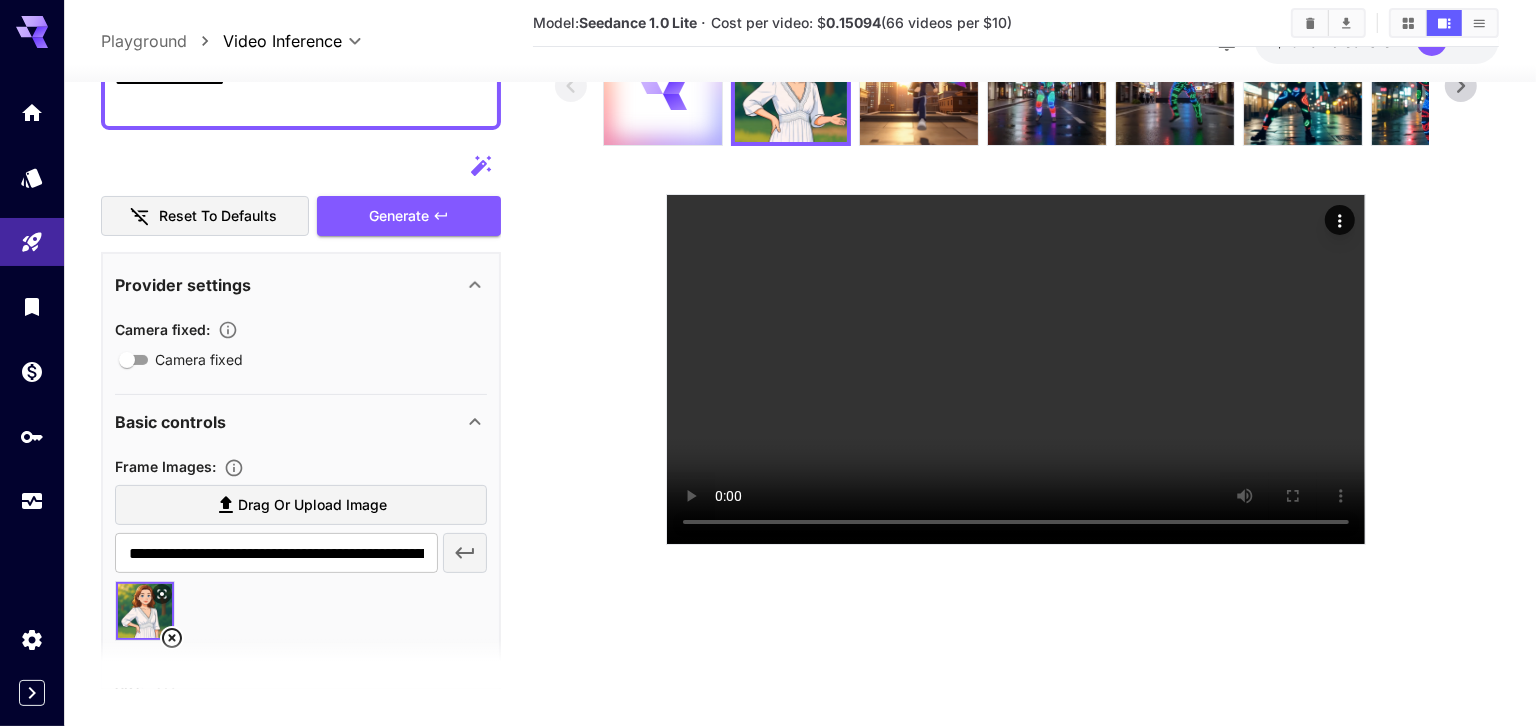 scroll, scrollTop: 0, scrollLeft: 0, axis: both 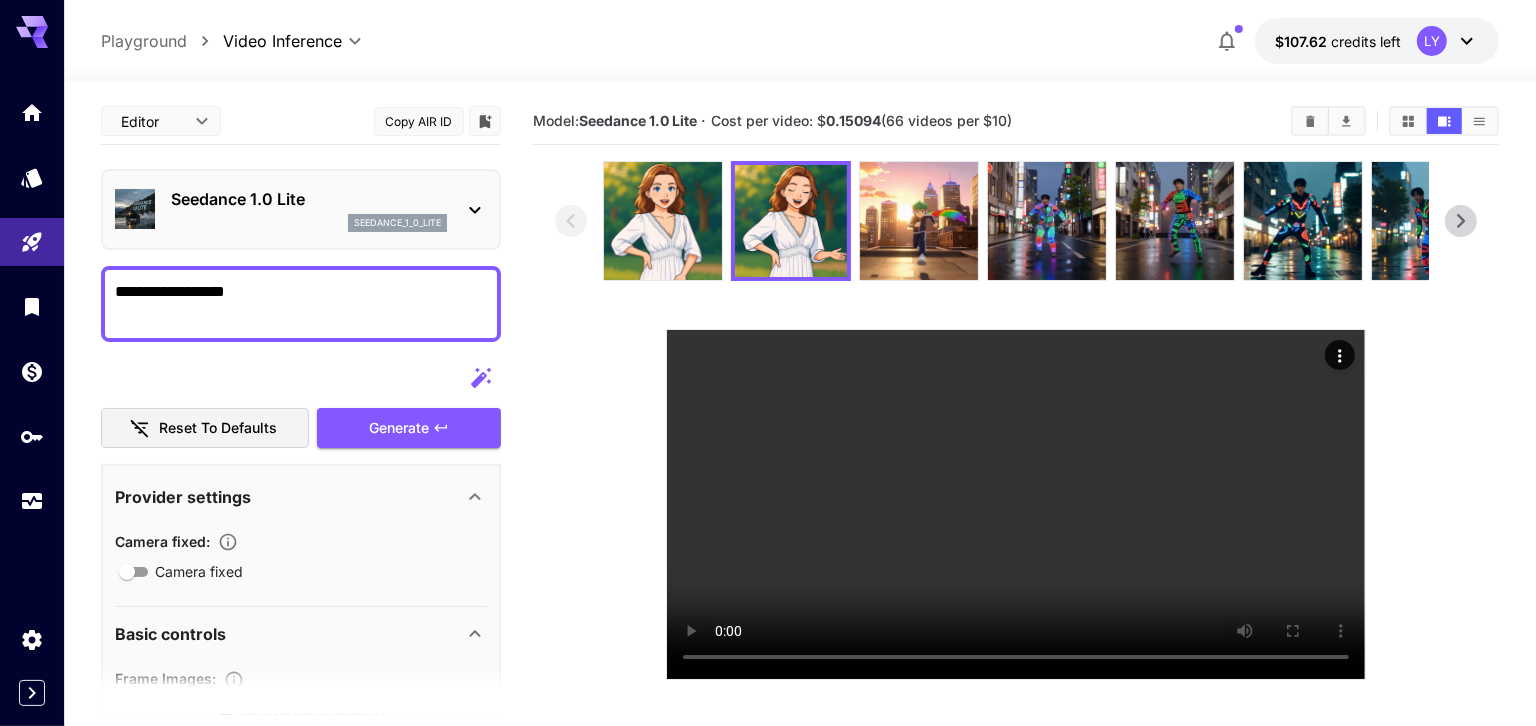 click on "seedance_1_0_lite" at bounding box center (309, 223) 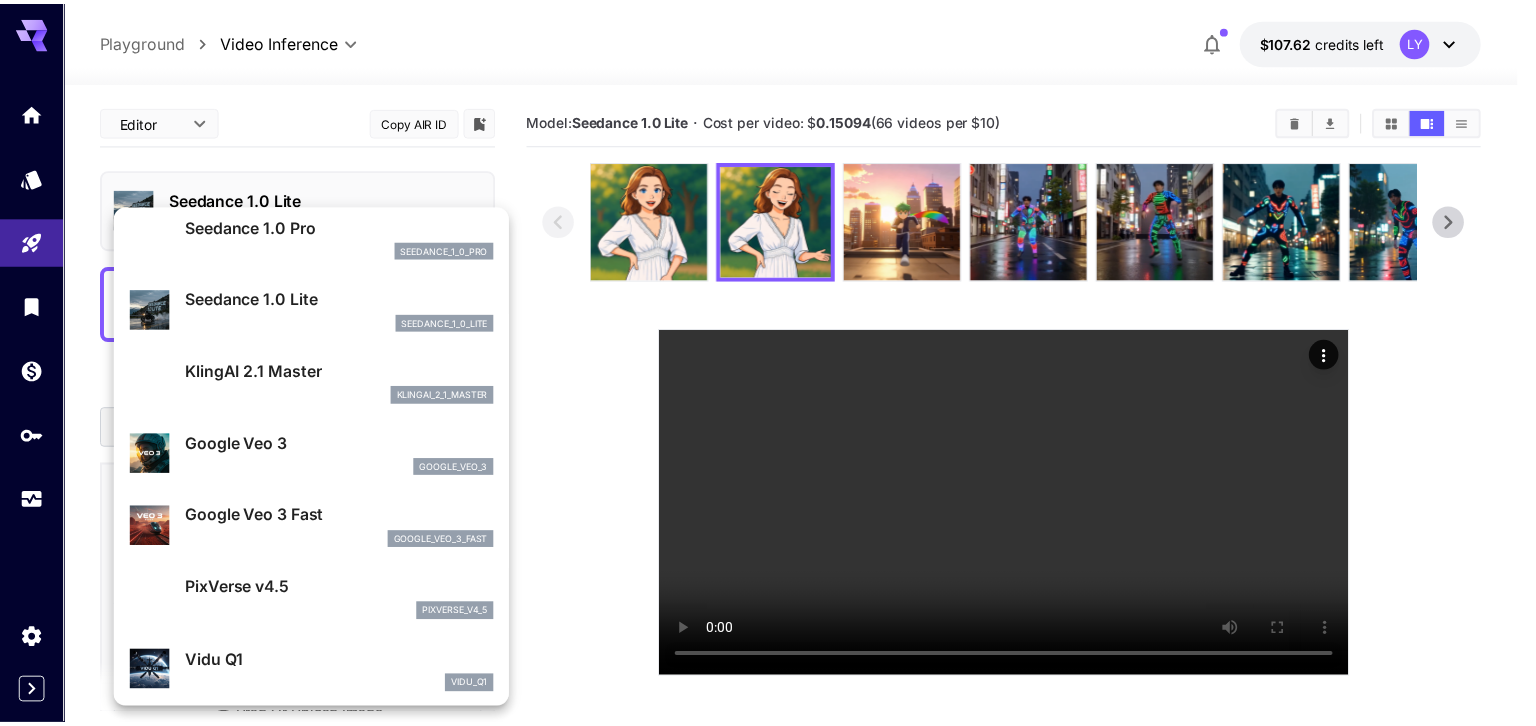 scroll, scrollTop: 0, scrollLeft: 0, axis: both 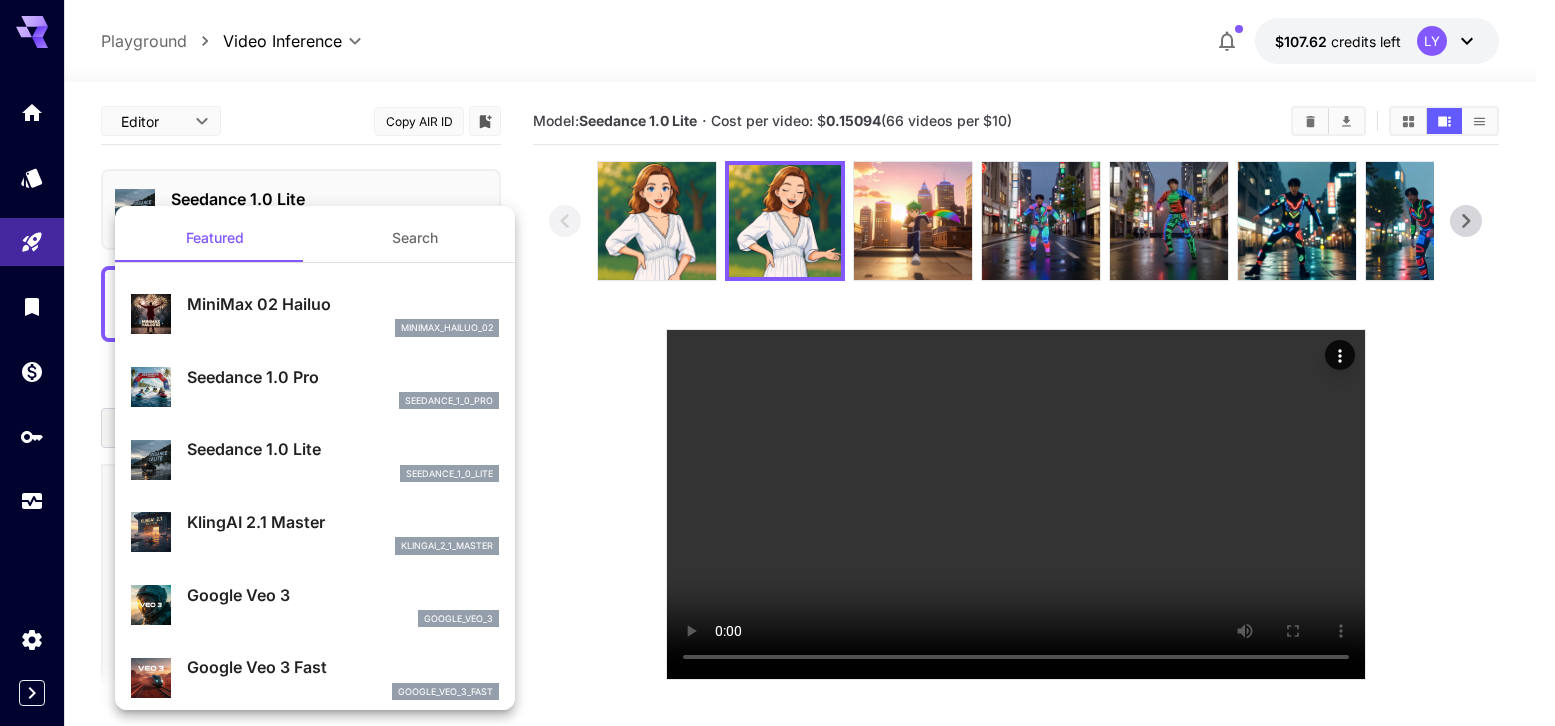 click on "Search" at bounding box center [415, 238] 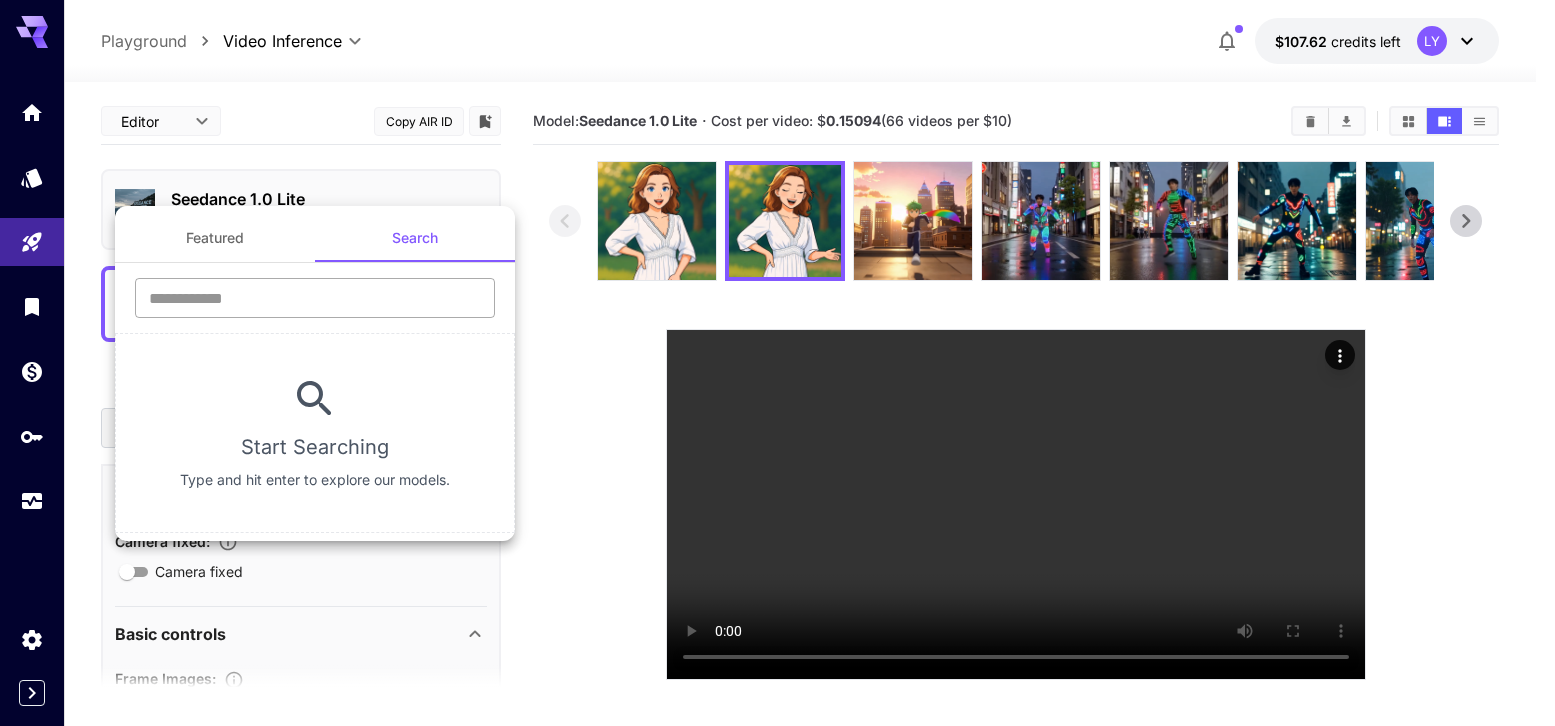 click at bounding box center (315, 298) 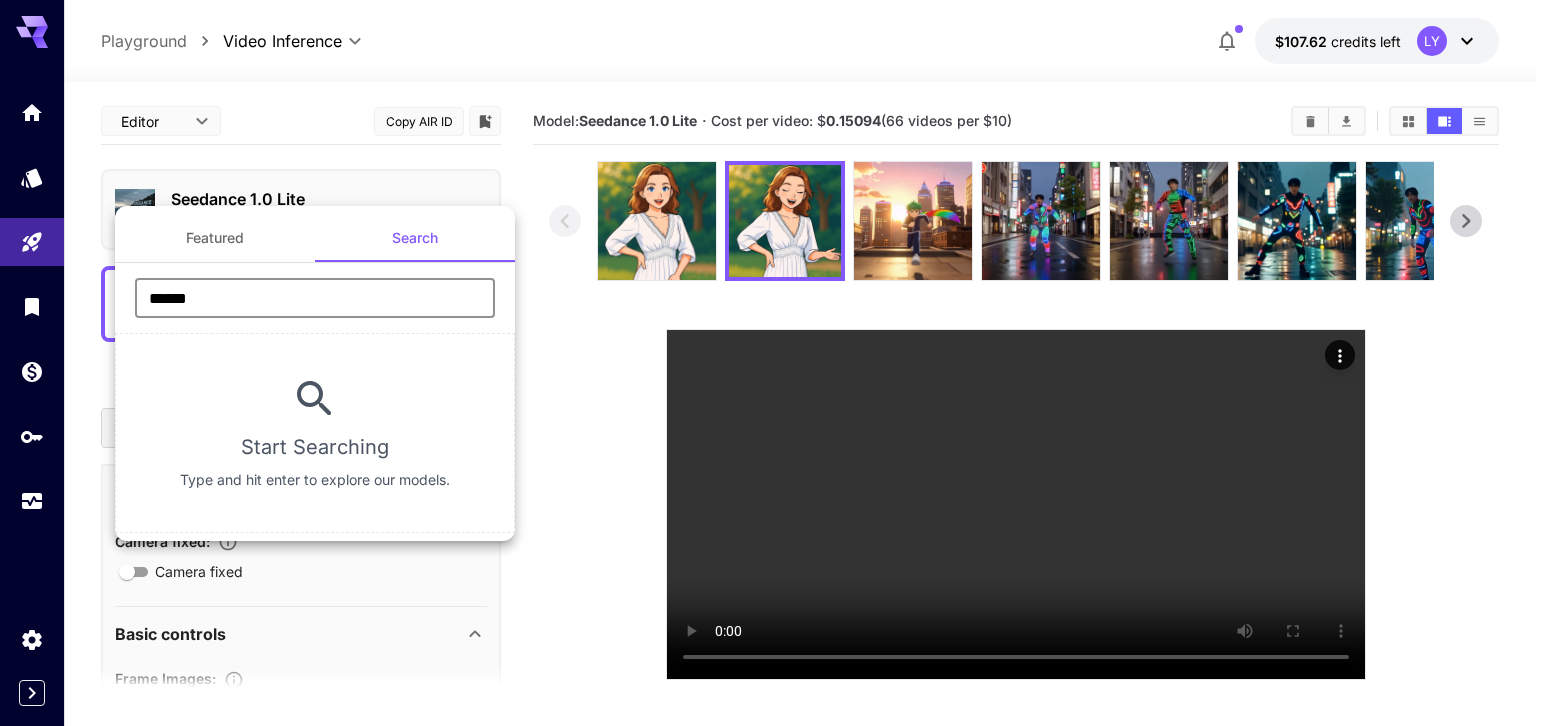 type on "******" 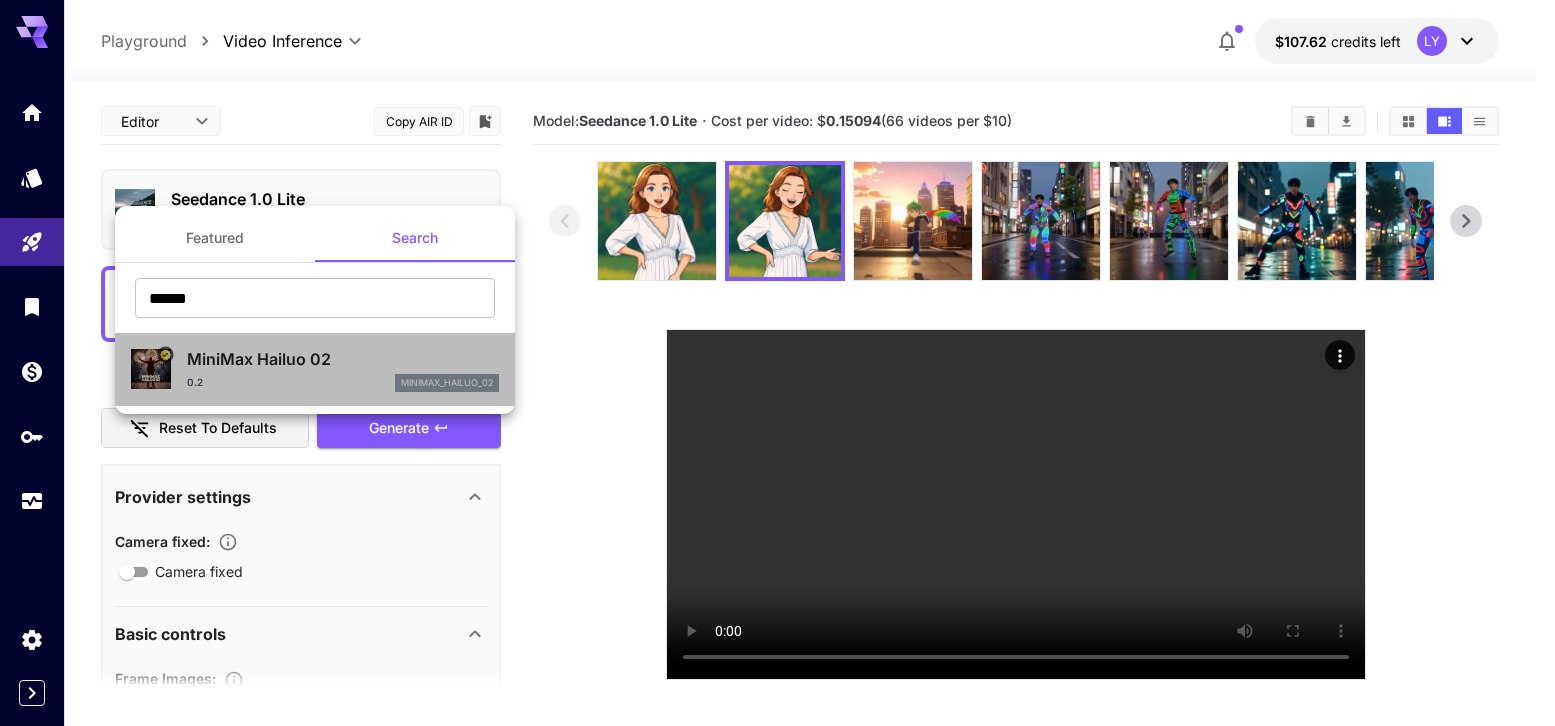click on "MiniMax Hailuo 02" at bounding box center [343, 359] 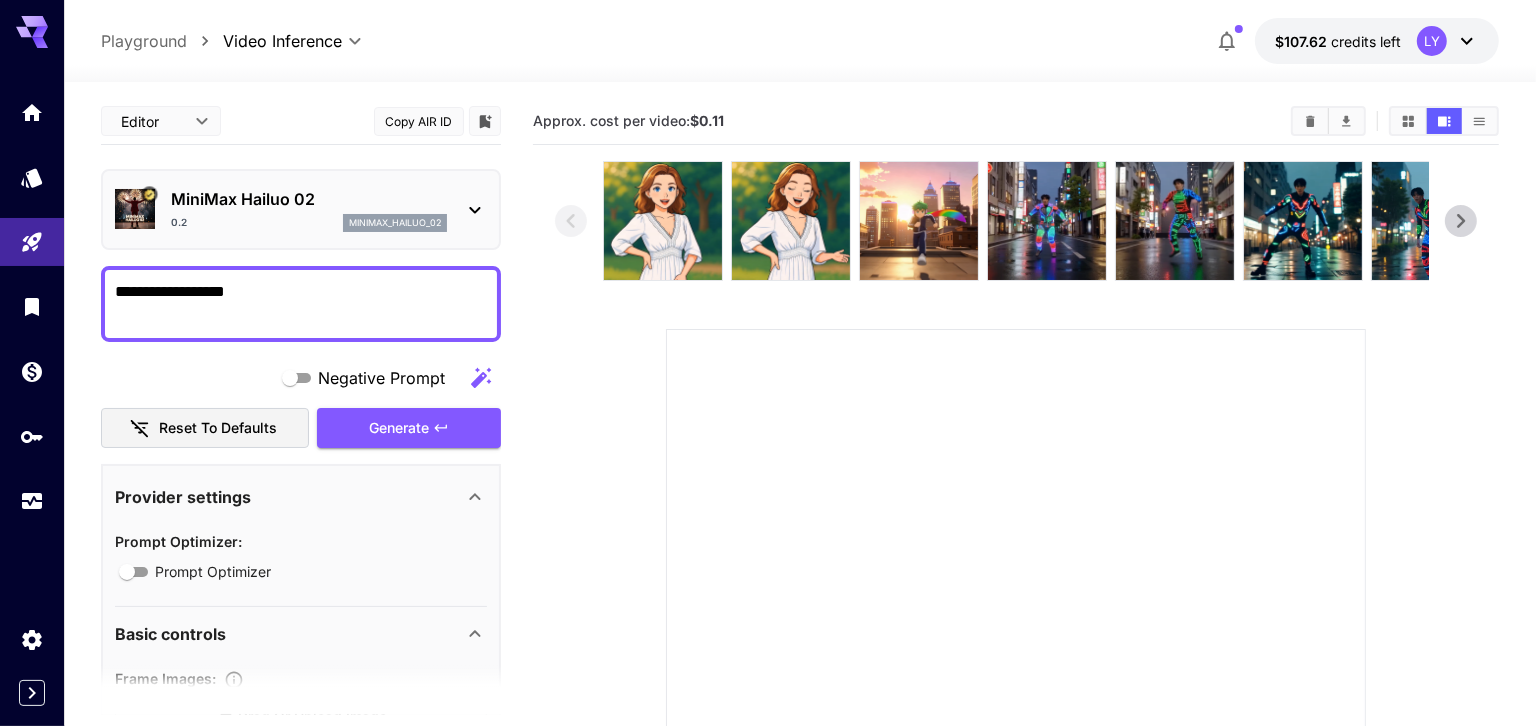 click on "**********" at bounding box center (301, 304) 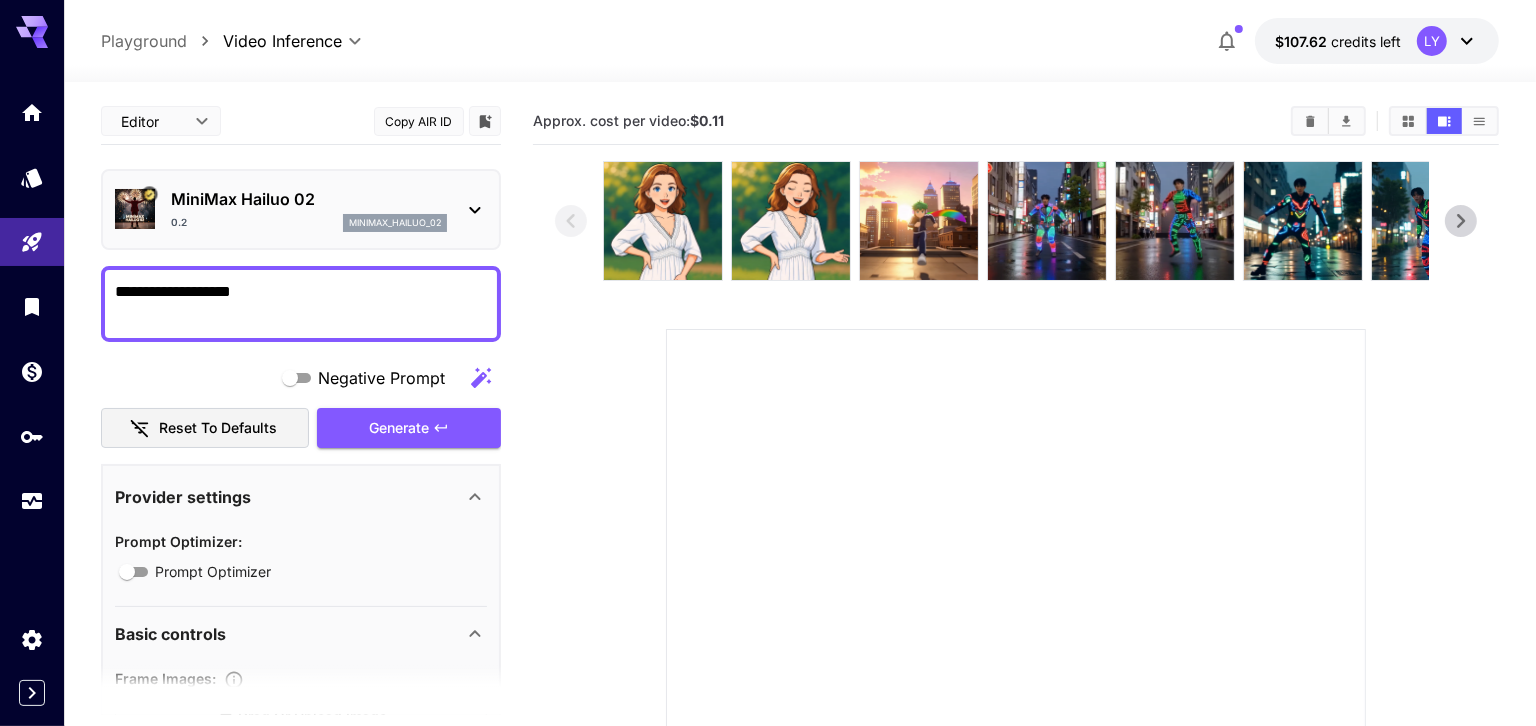 paste on "**********" 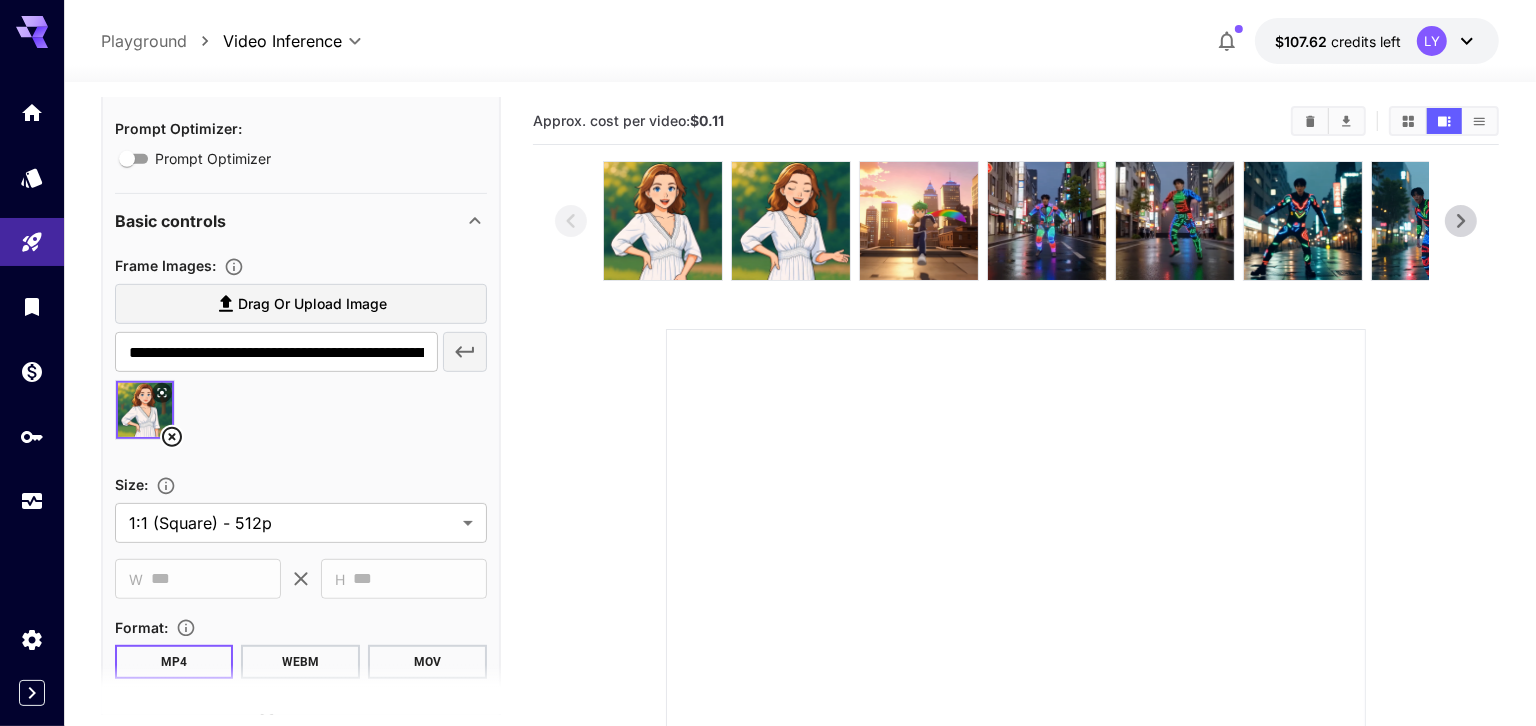 scroll, scrollTop: 752, scrollLeft: 0, axis: vertical 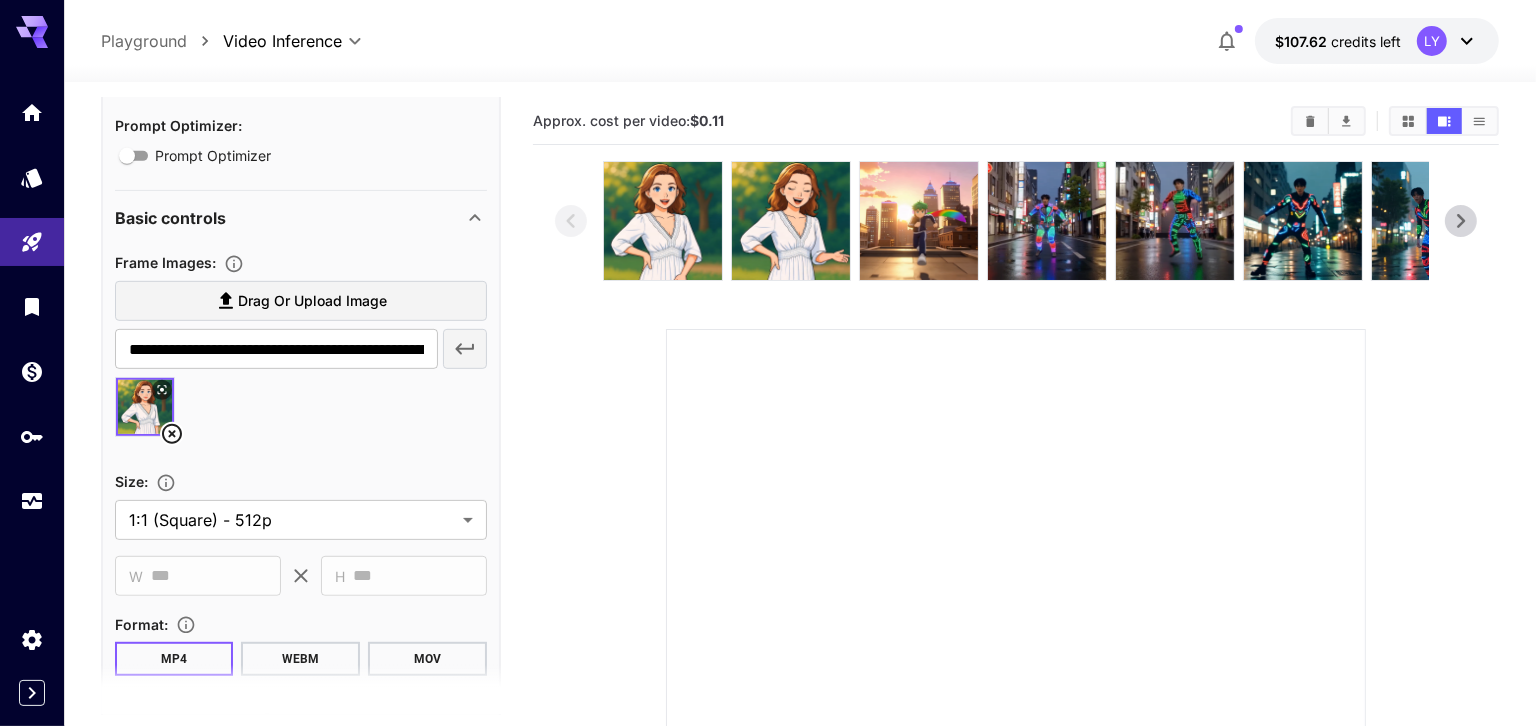 type on "**********" 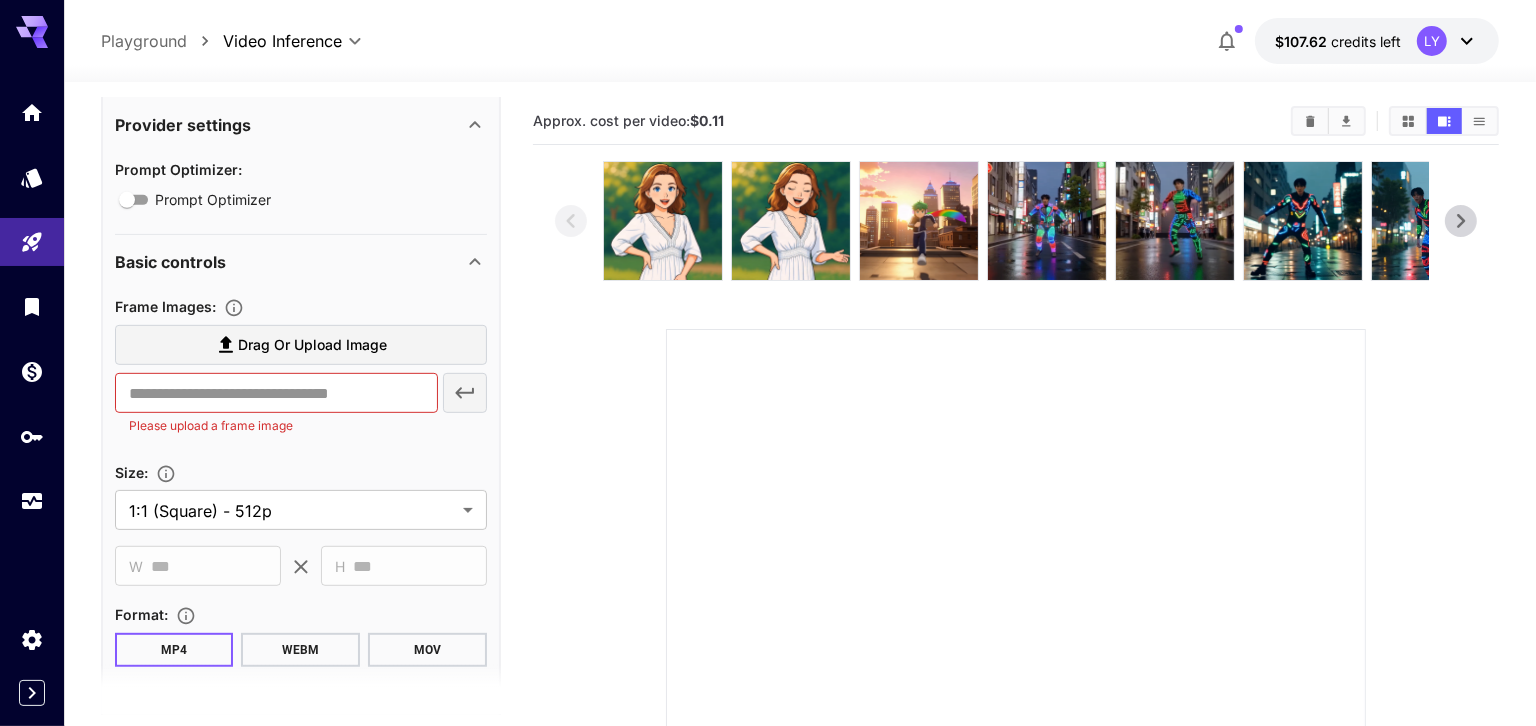scroll, scrollTop: 703, scrollLeft: 0, axis: vertical 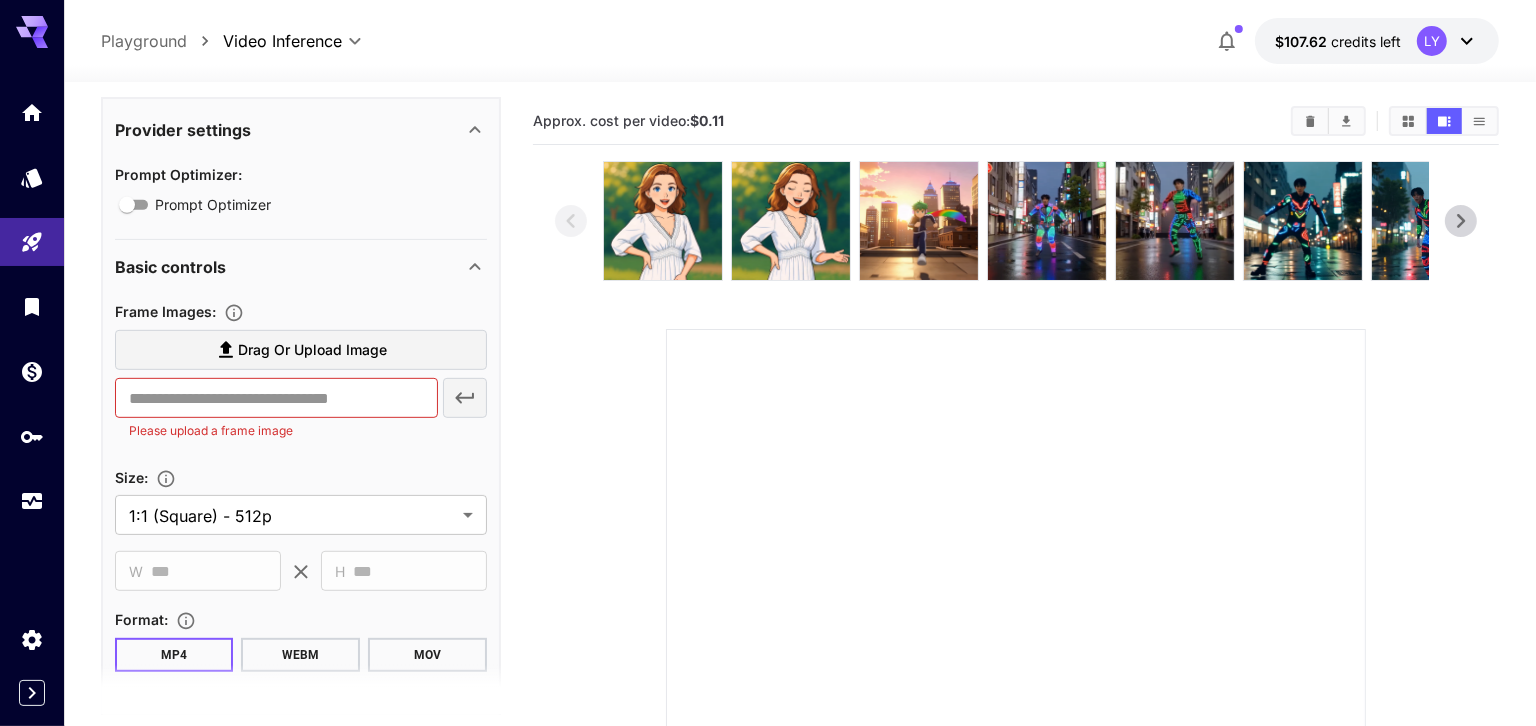 click on "Drag or upload image ​ Please upload a frame image" at bounding box center (301, 389) 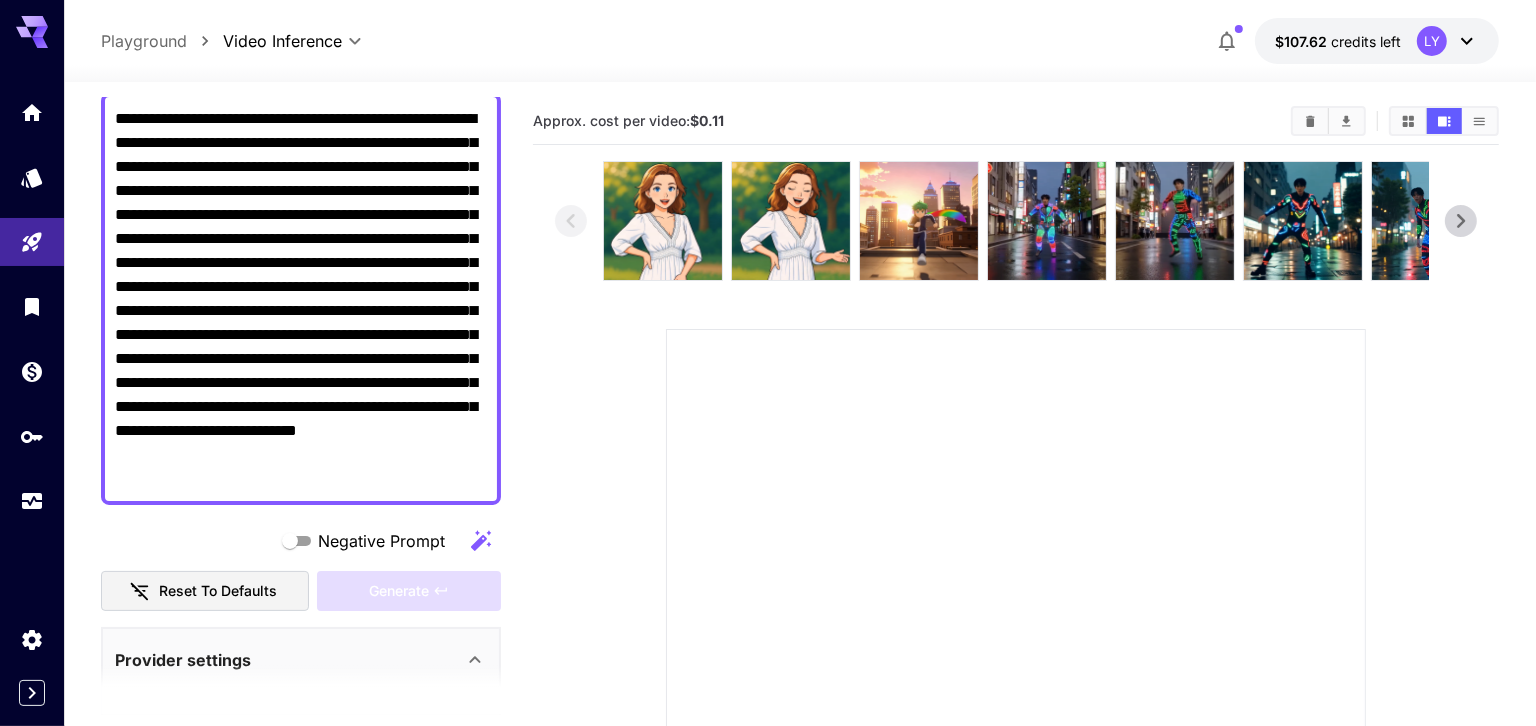 scroll, scrollTop: 253, scrollLeft: 0, axis: vertical 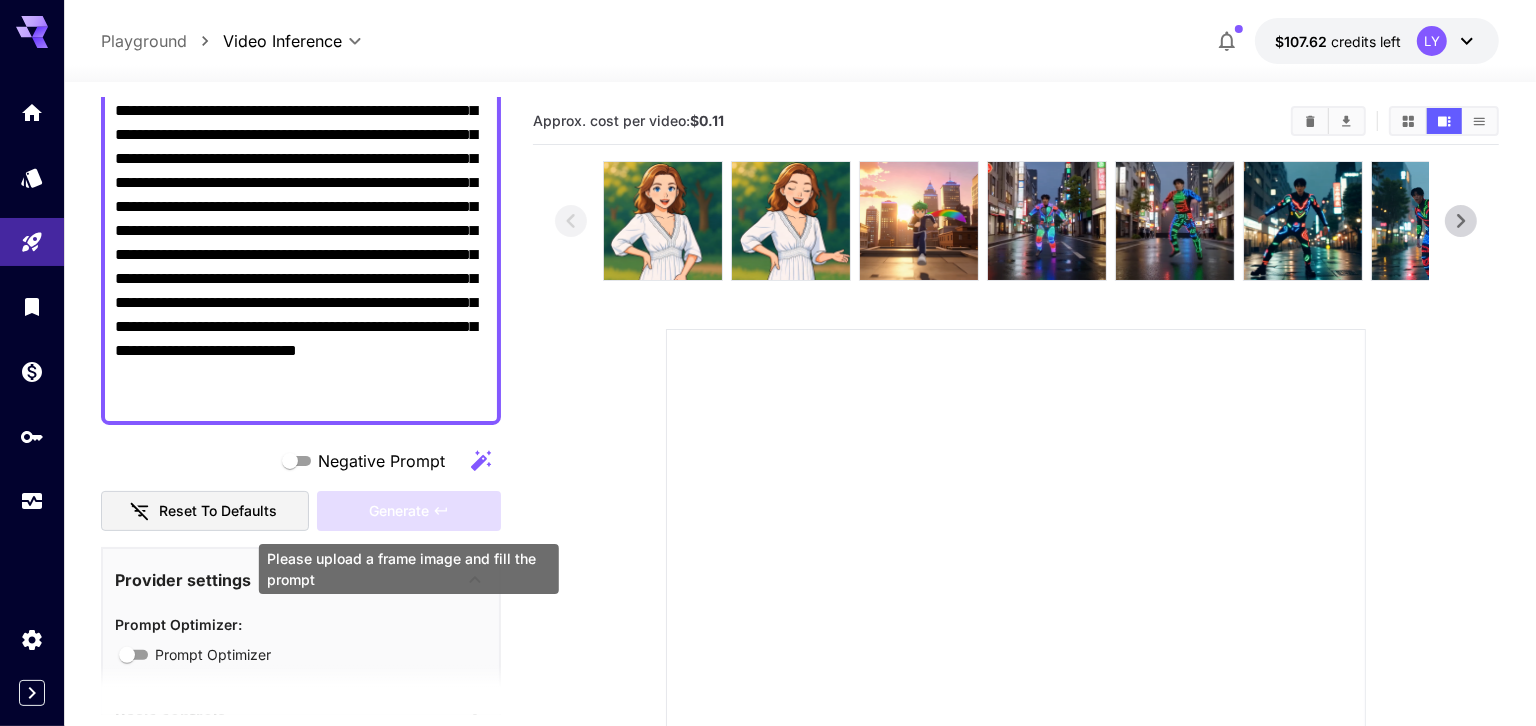 click on "Generate" at bounding box center [409, 511] 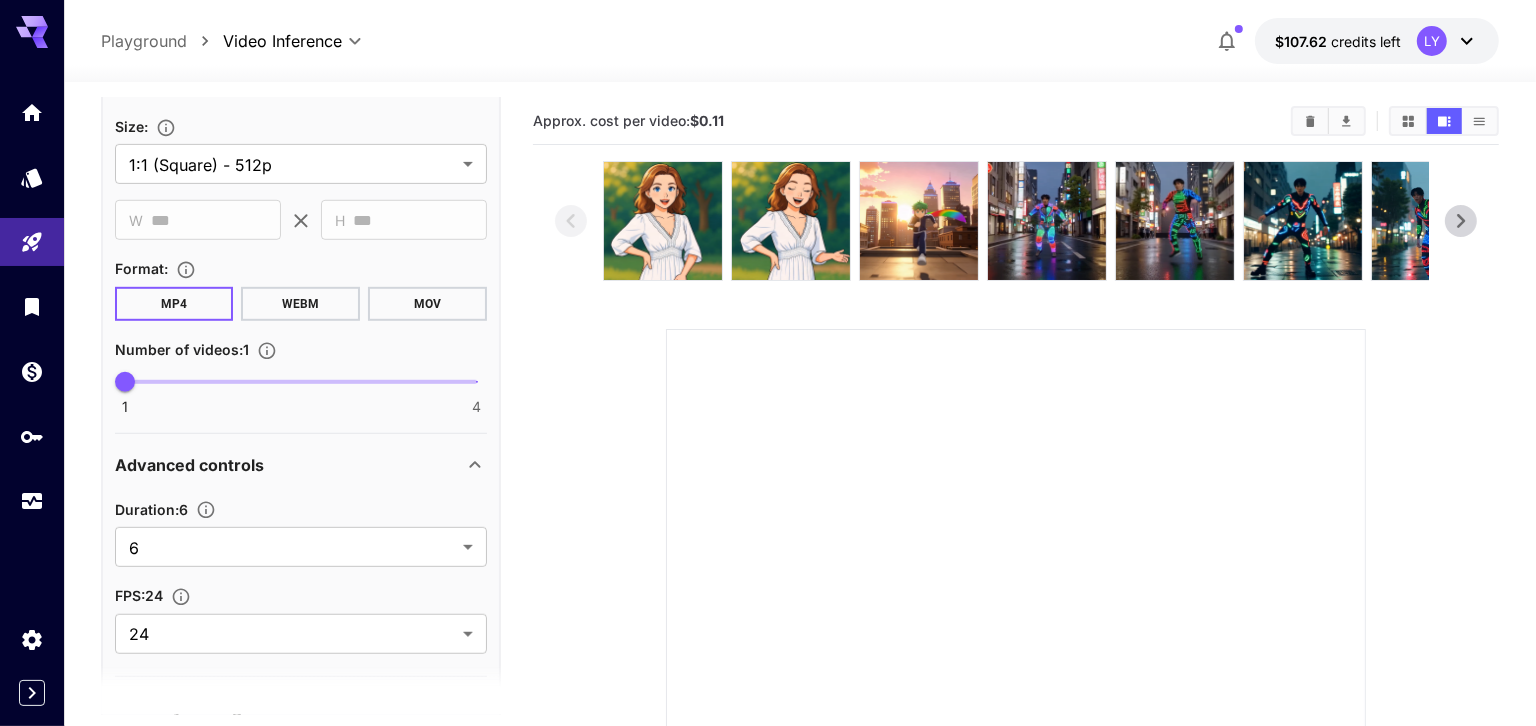 scroll, scrollTop: 1124, scrollLeft: 0, axis: vertical 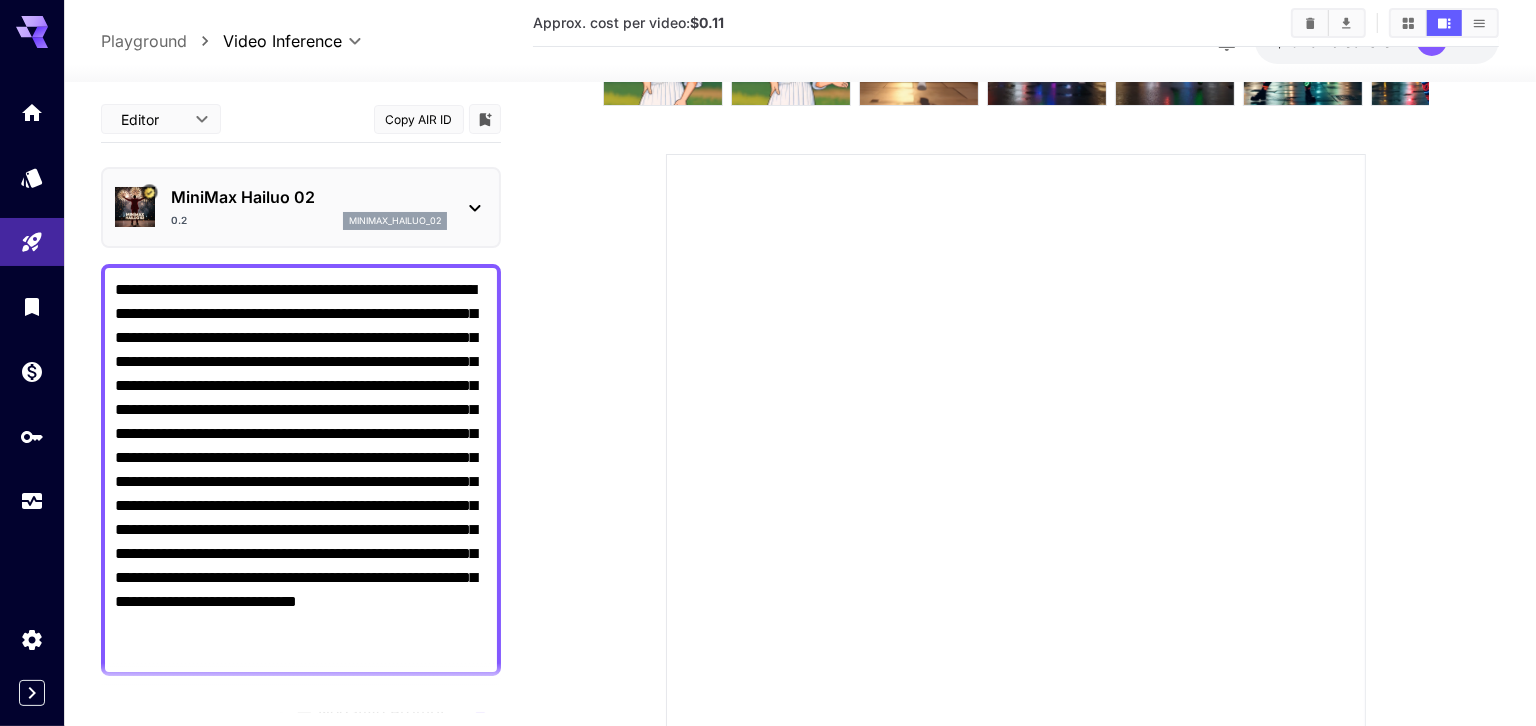 click on "MiniMax Hailuo 02" at bounding box center [309, 197] 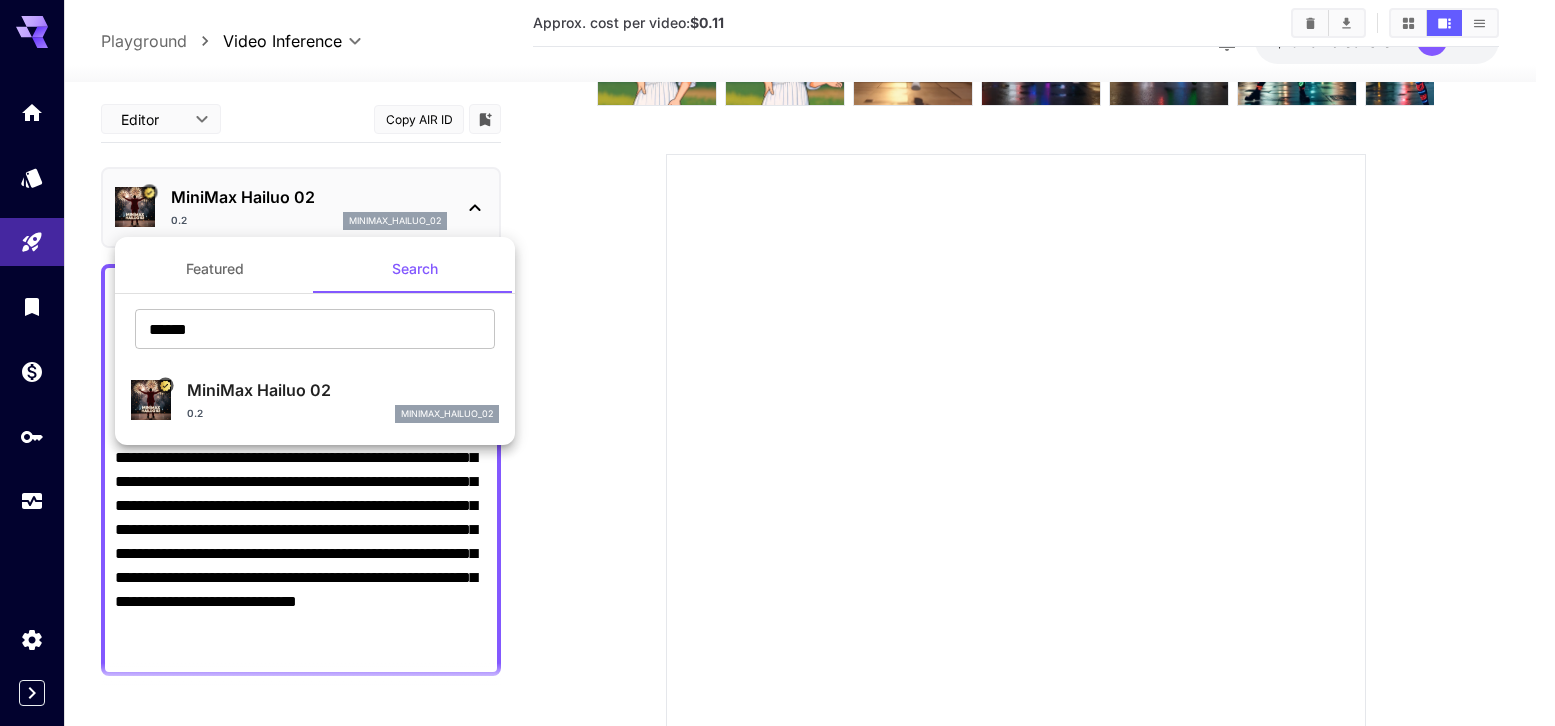 click at bounding box center (777, 363) 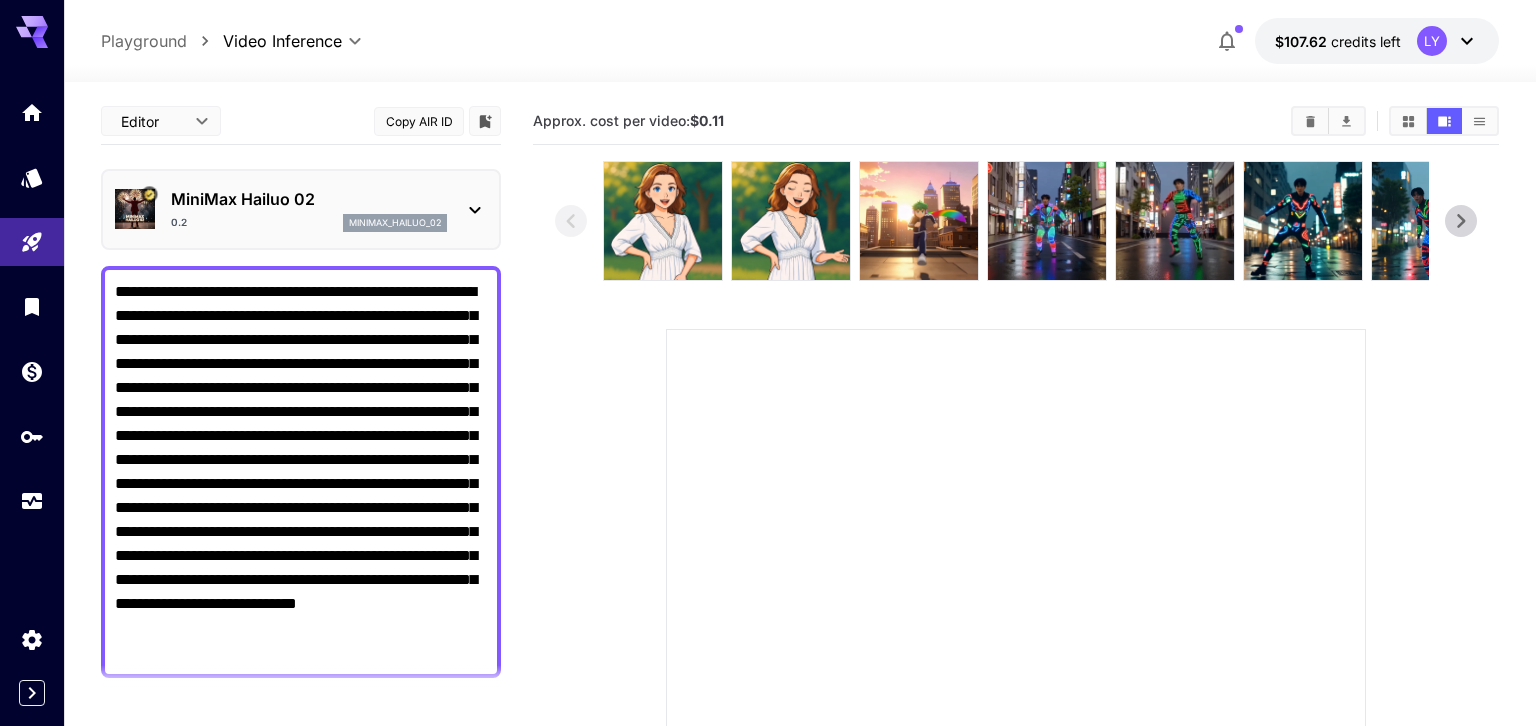 scroll, scrollTop: 175, scrollLeft: 0, axis: vertical 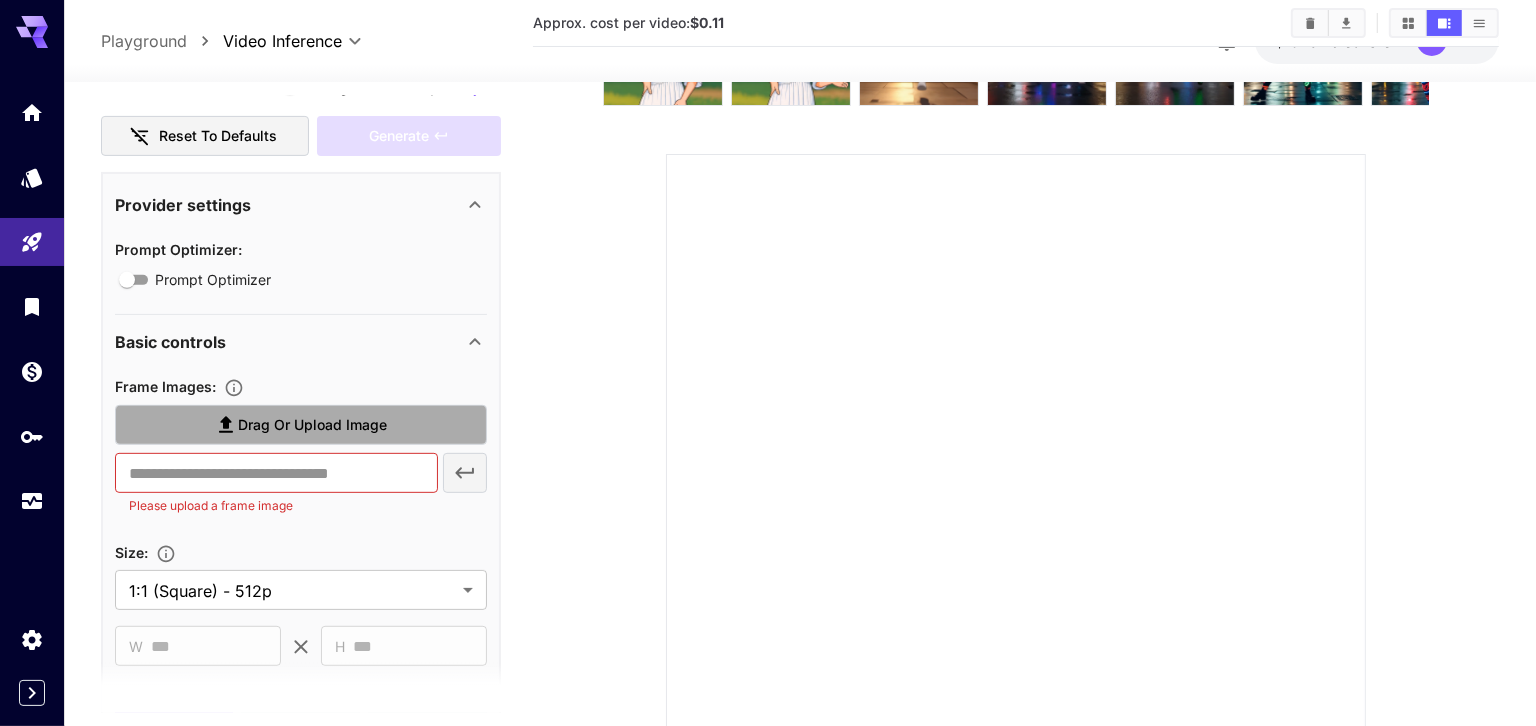 click on "Drag or upload image" at bounding box center (312, 425) 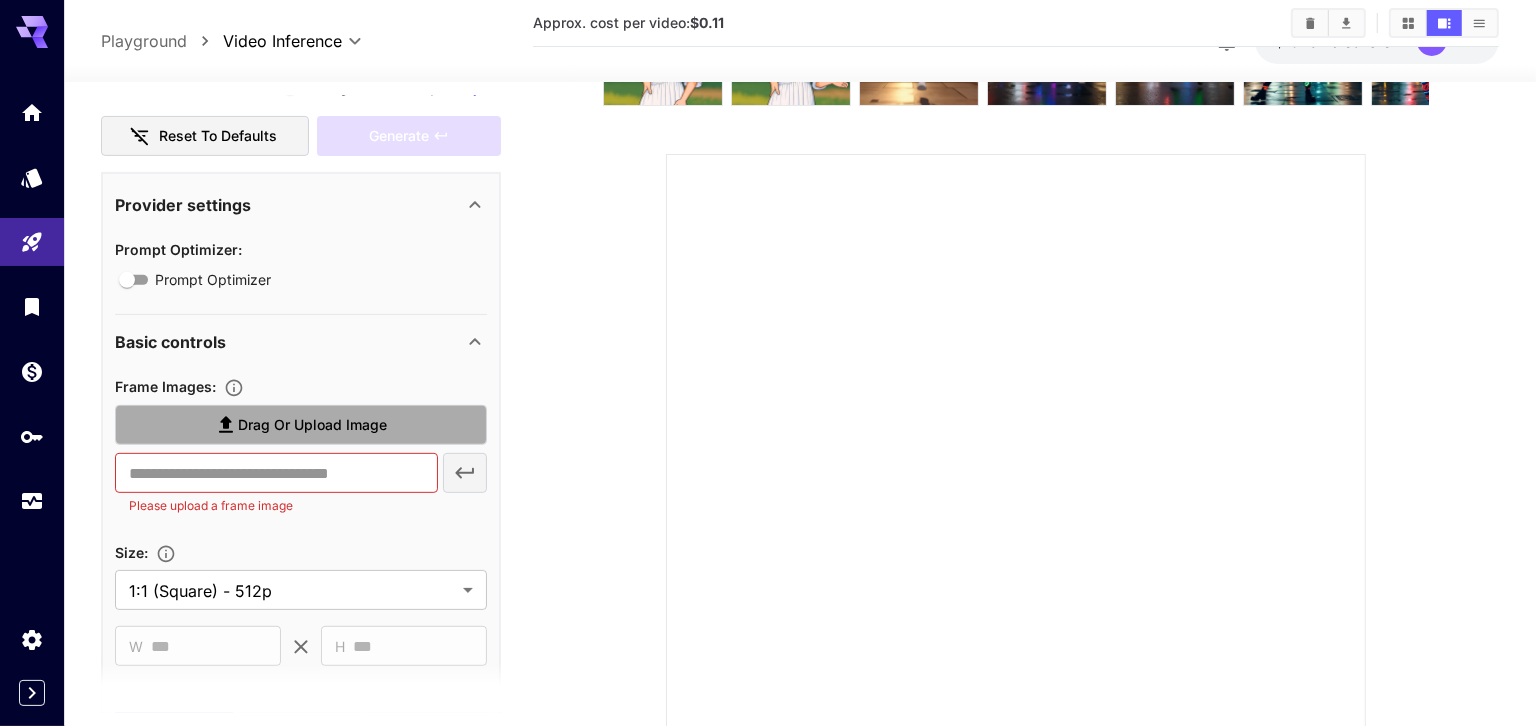 click on "Drag or upload image" at bounding box center [312, 425] 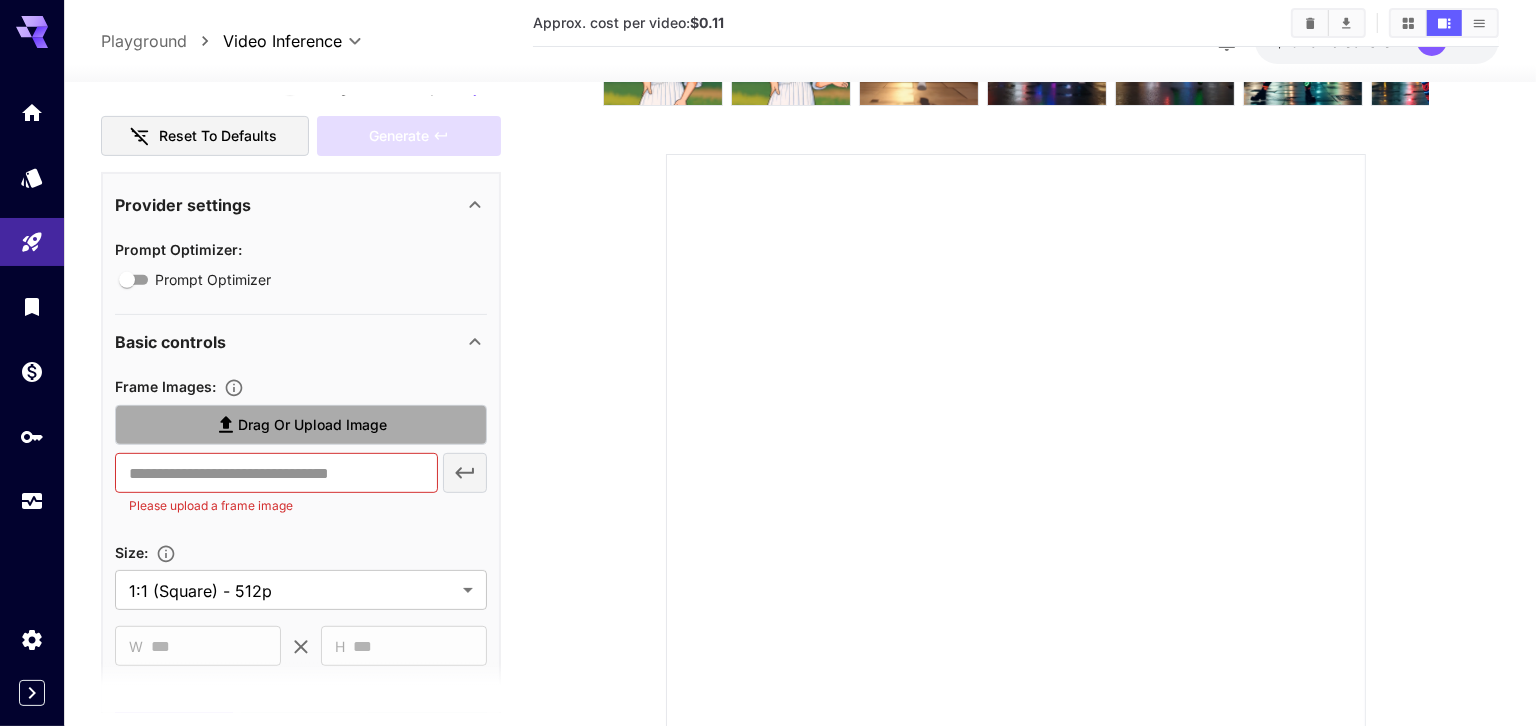 click on "Drag or upload image" at bounding box center (0, 0) 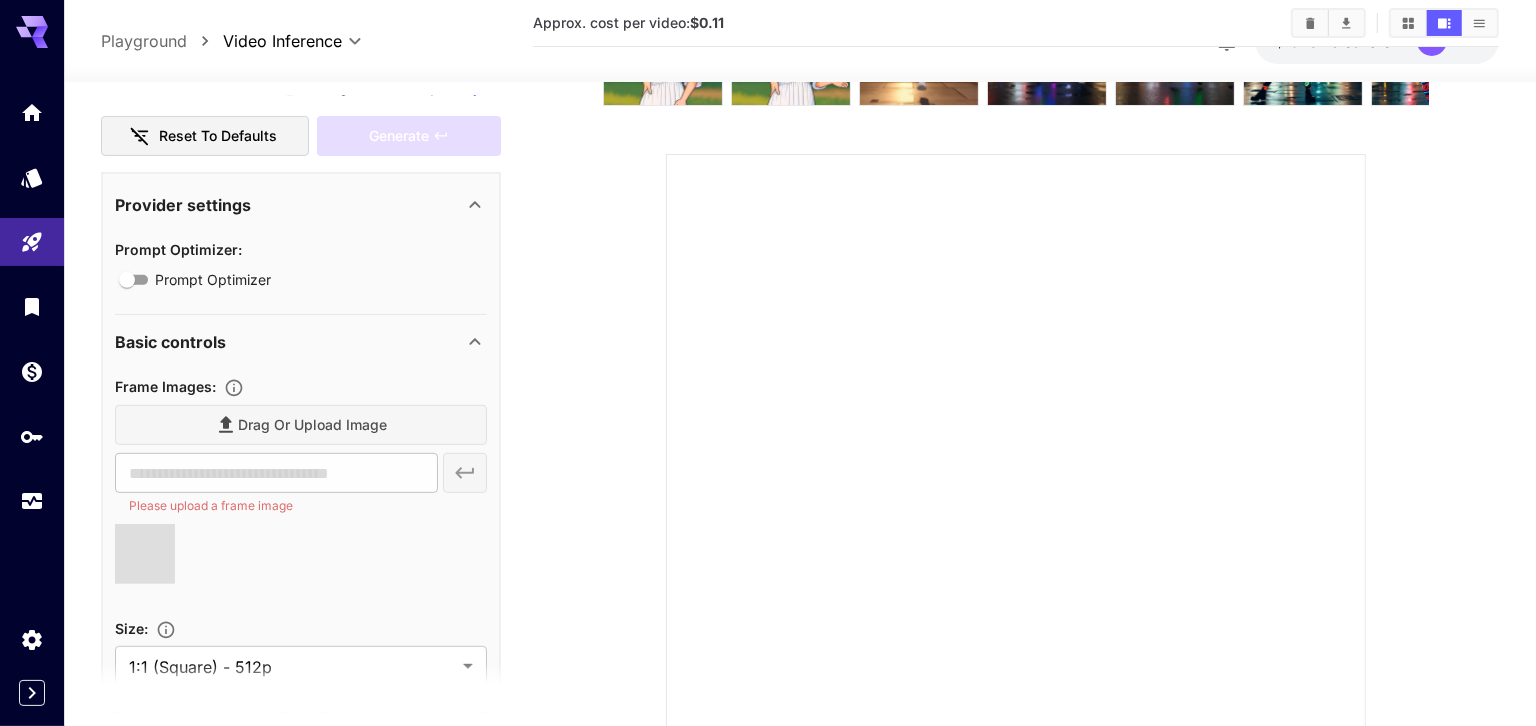 type on "**********" 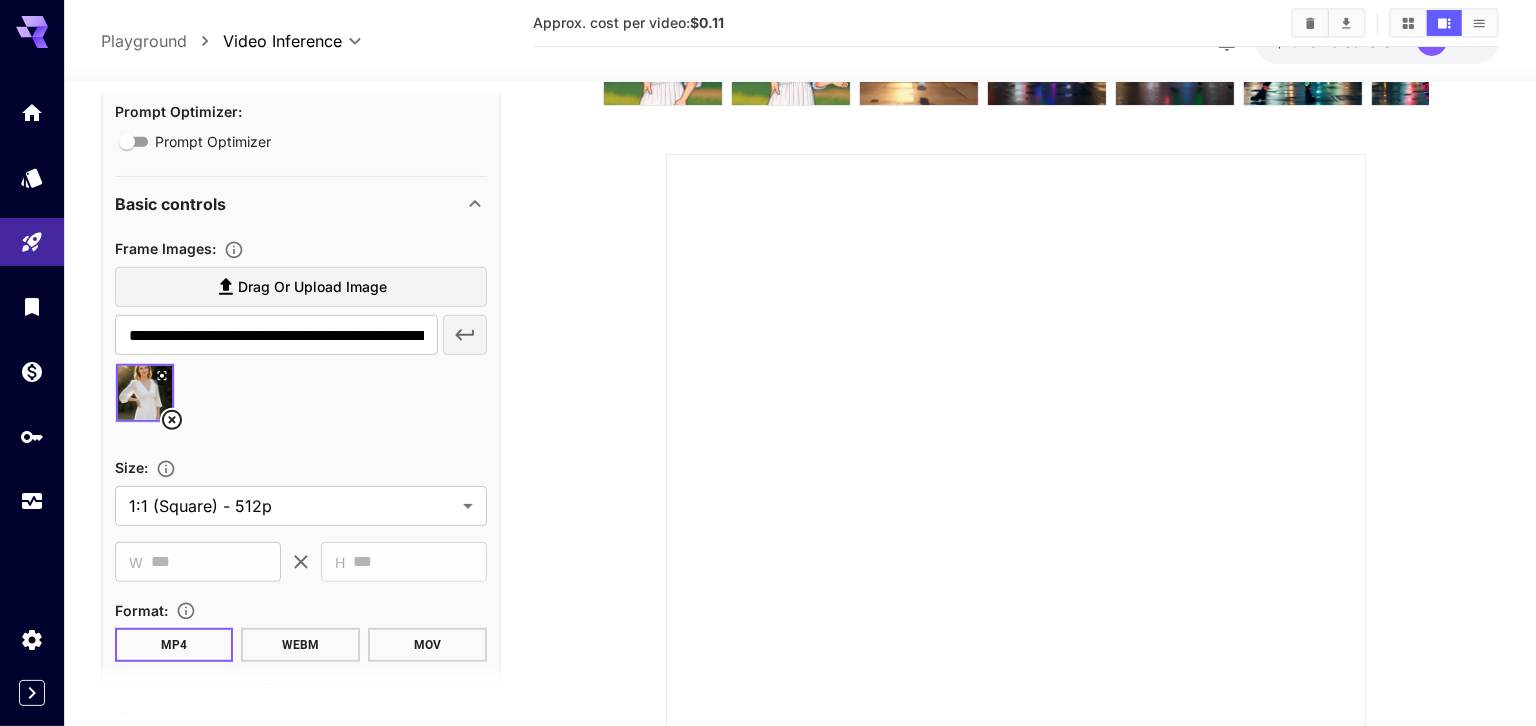 scroll, scrollTop: 785, scrollLeft: 0, axis: vertical 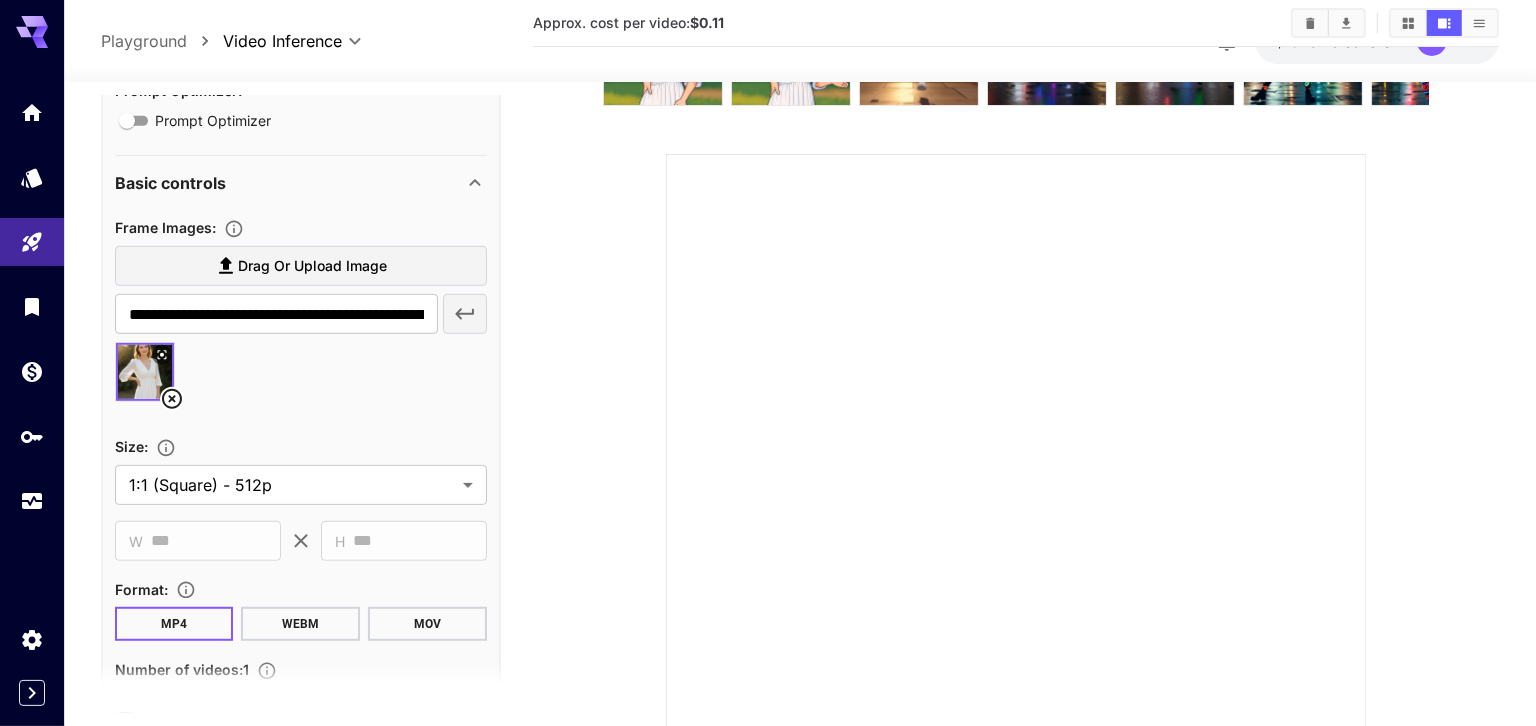 click 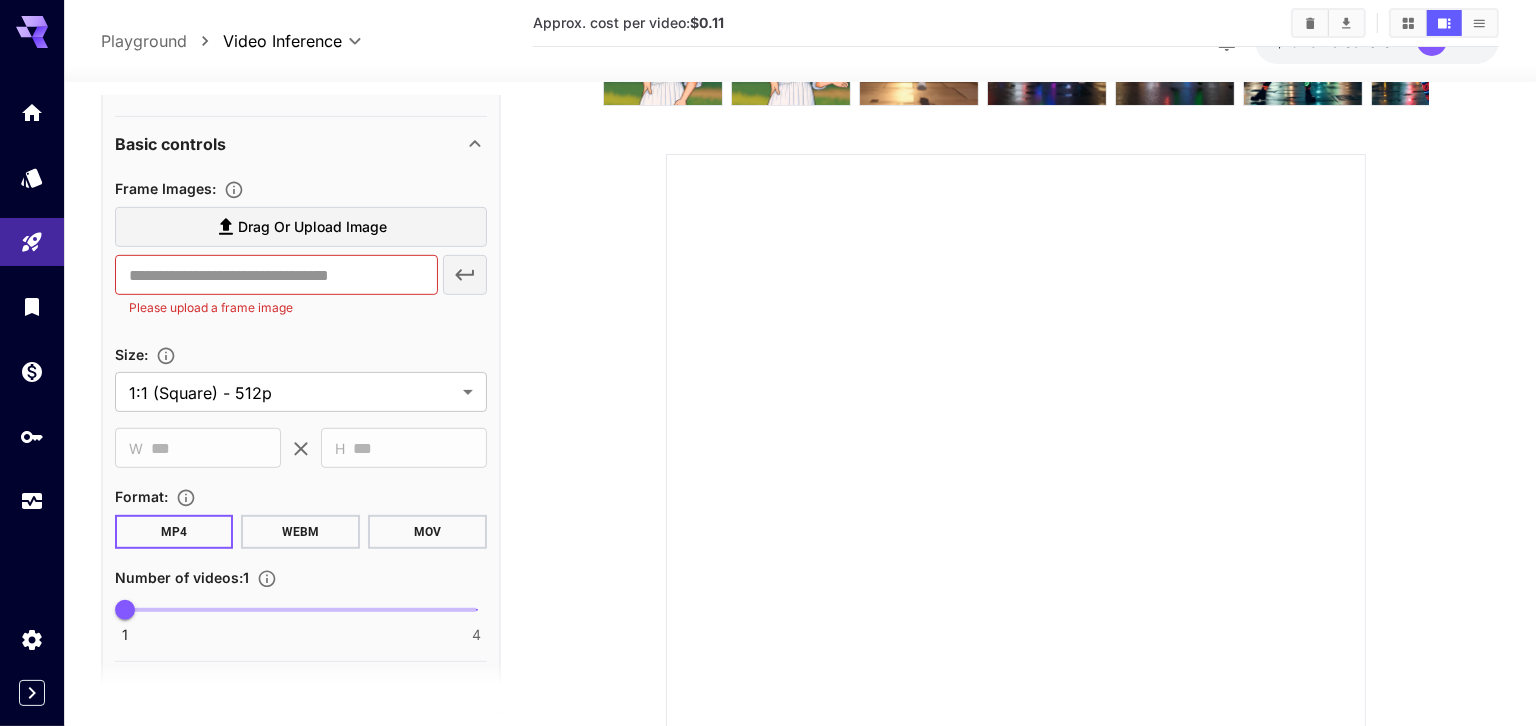 scroll, scrollTop: 948, scrollLeft: 0, axis: vertical 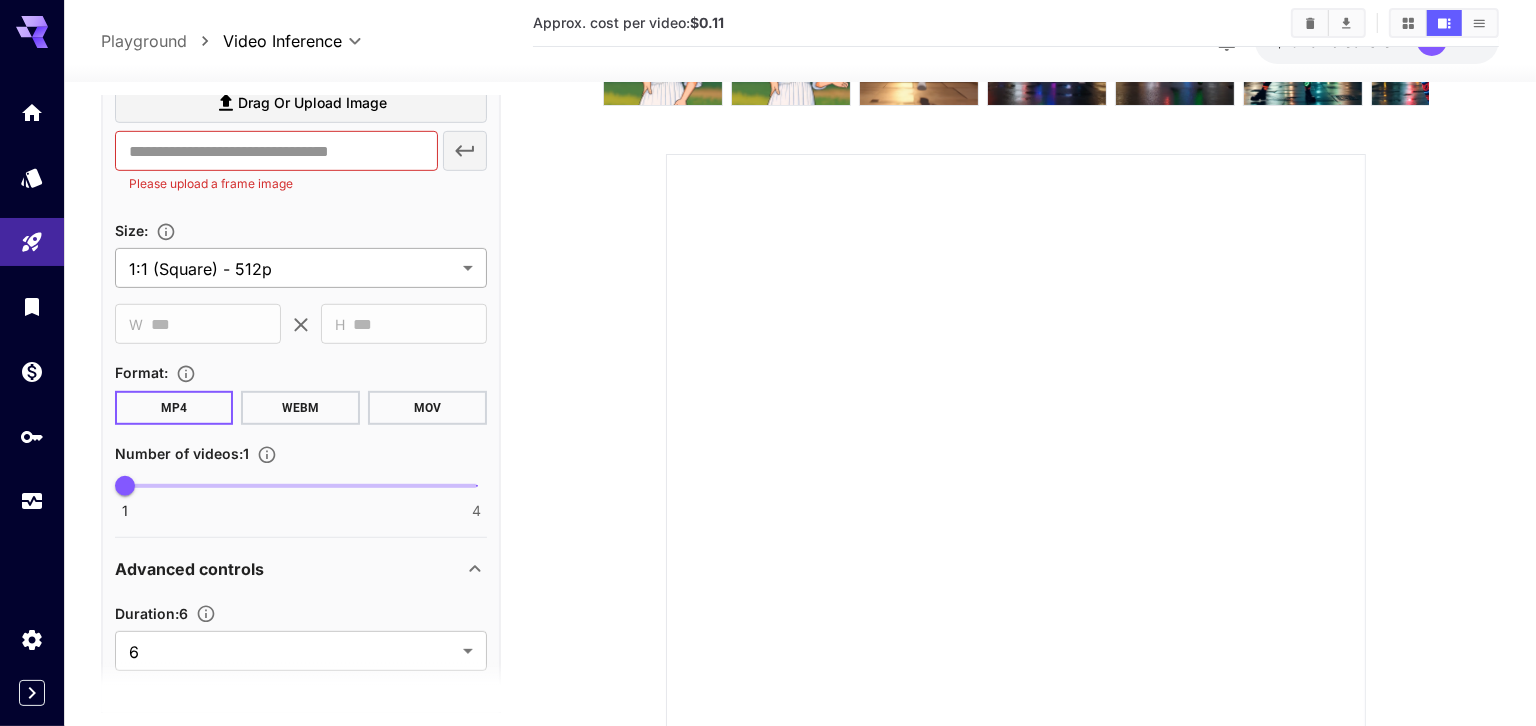 click on "**********" at bounding box center (768, 464) 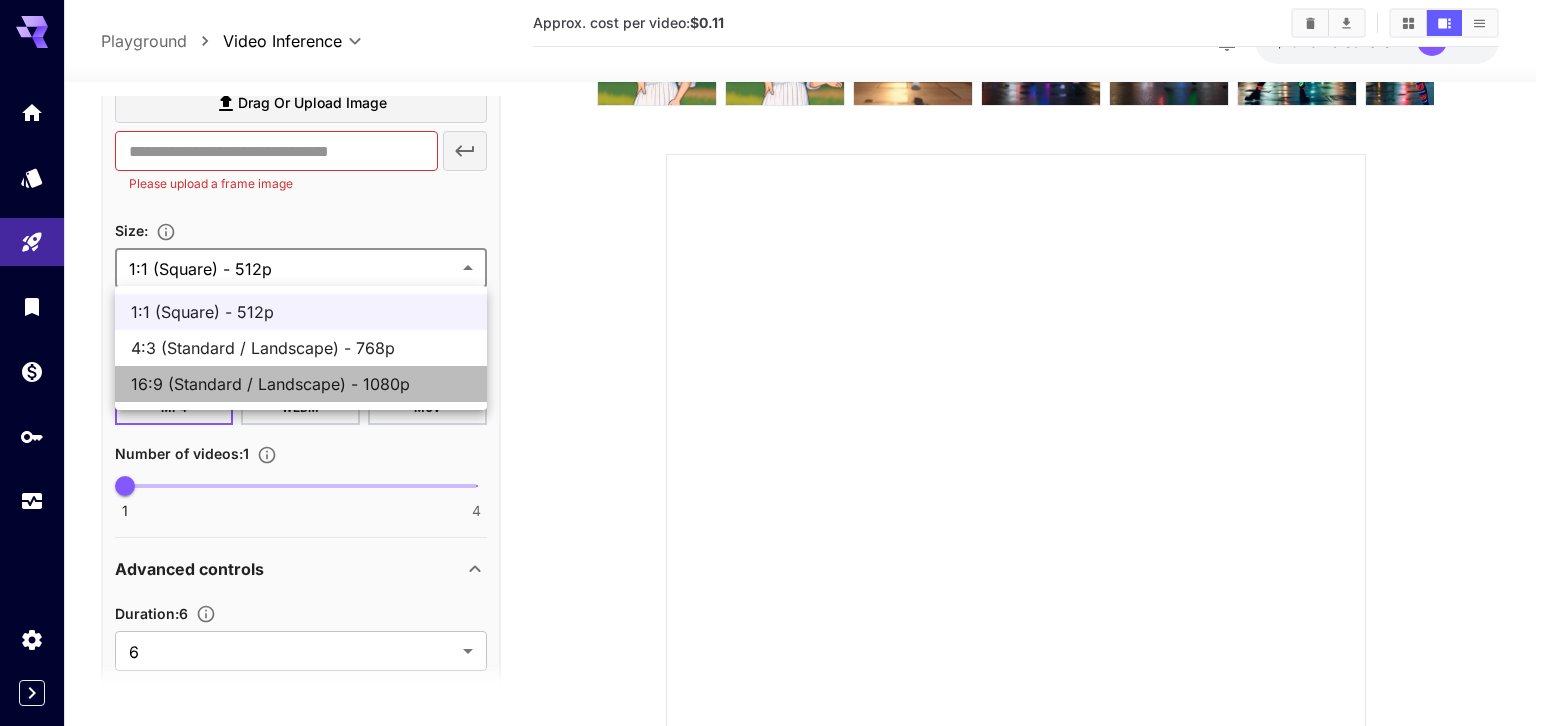 click on "16:9 (Standard / Landscape) - 1080p" at bounding box center (301, 384) 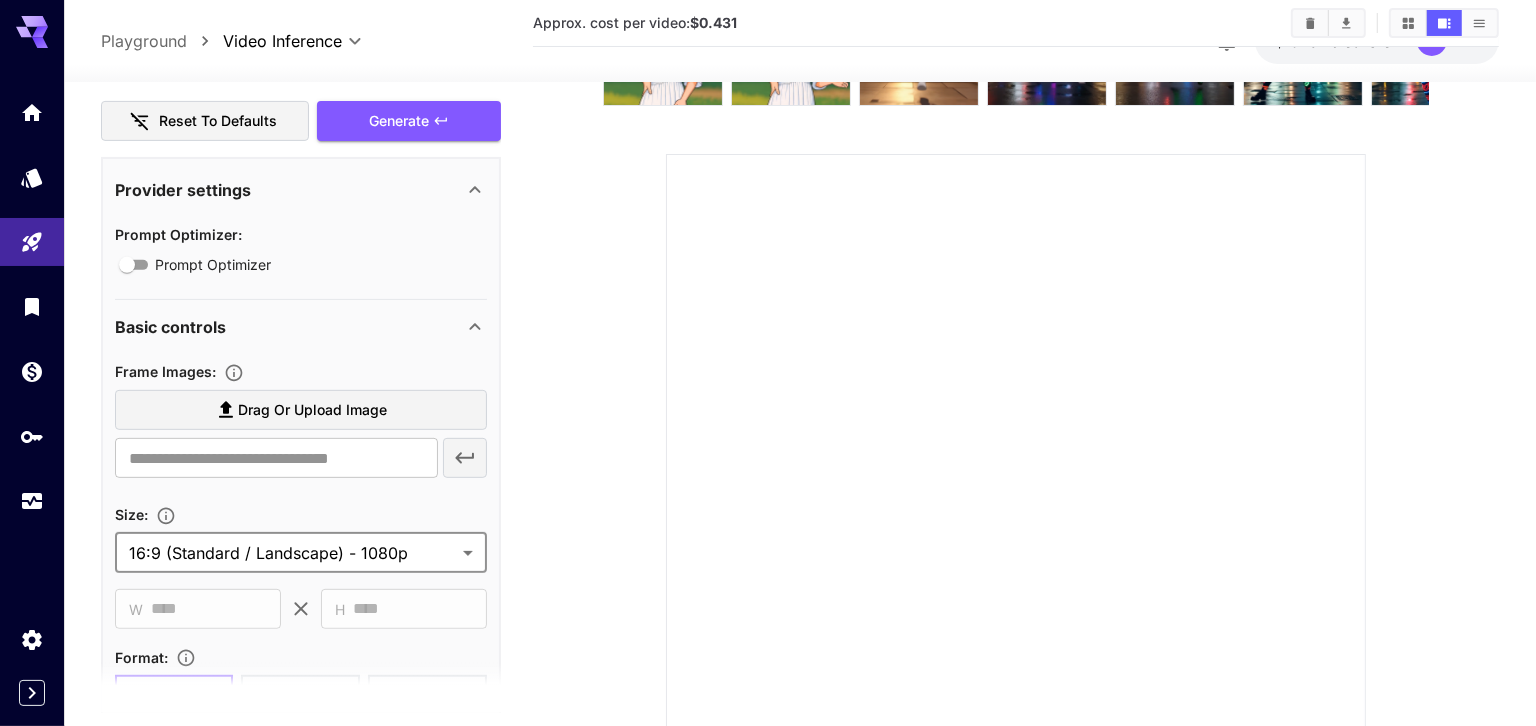 scroll, scrollTop: 664, scrollLeft: 0, axis: vertical 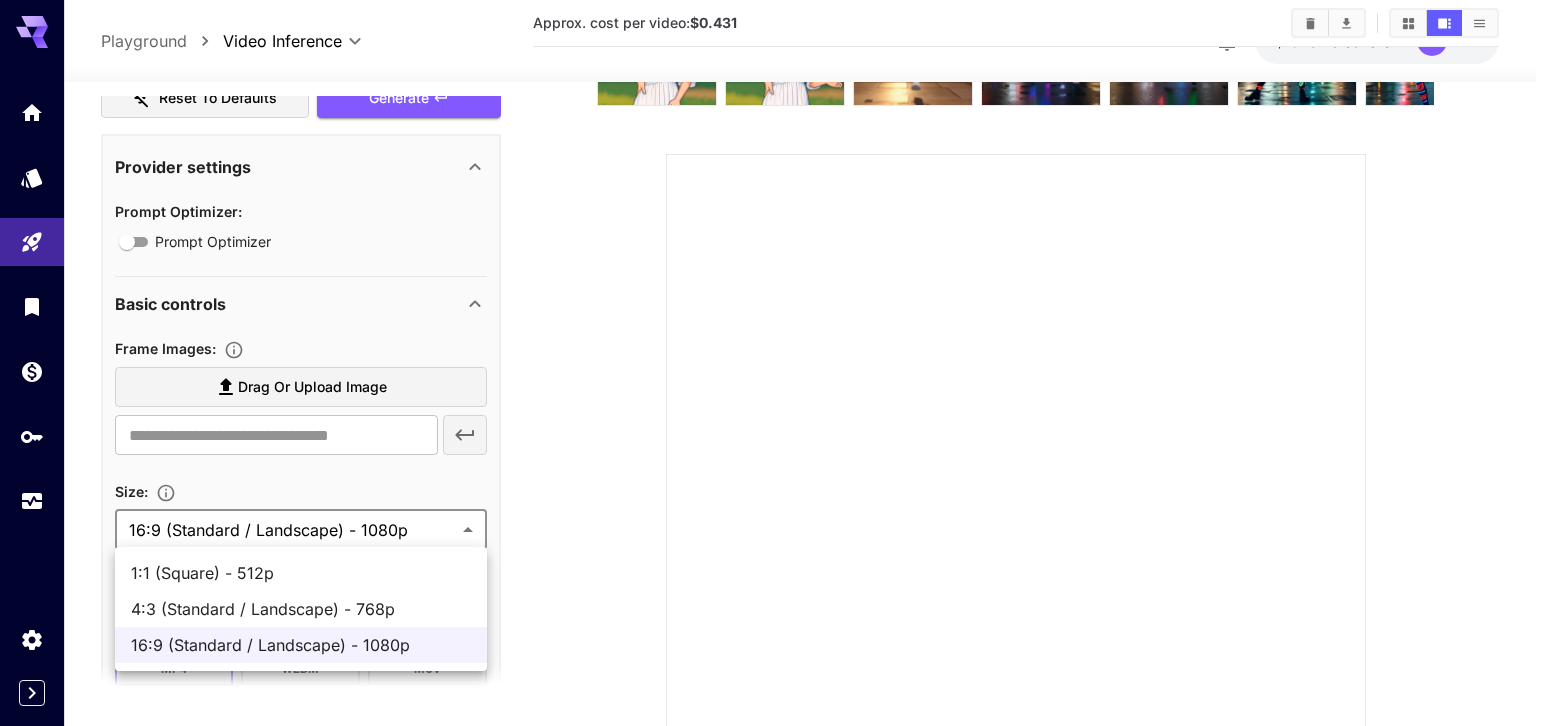 click on "**********" at bounding box center (777, 464) 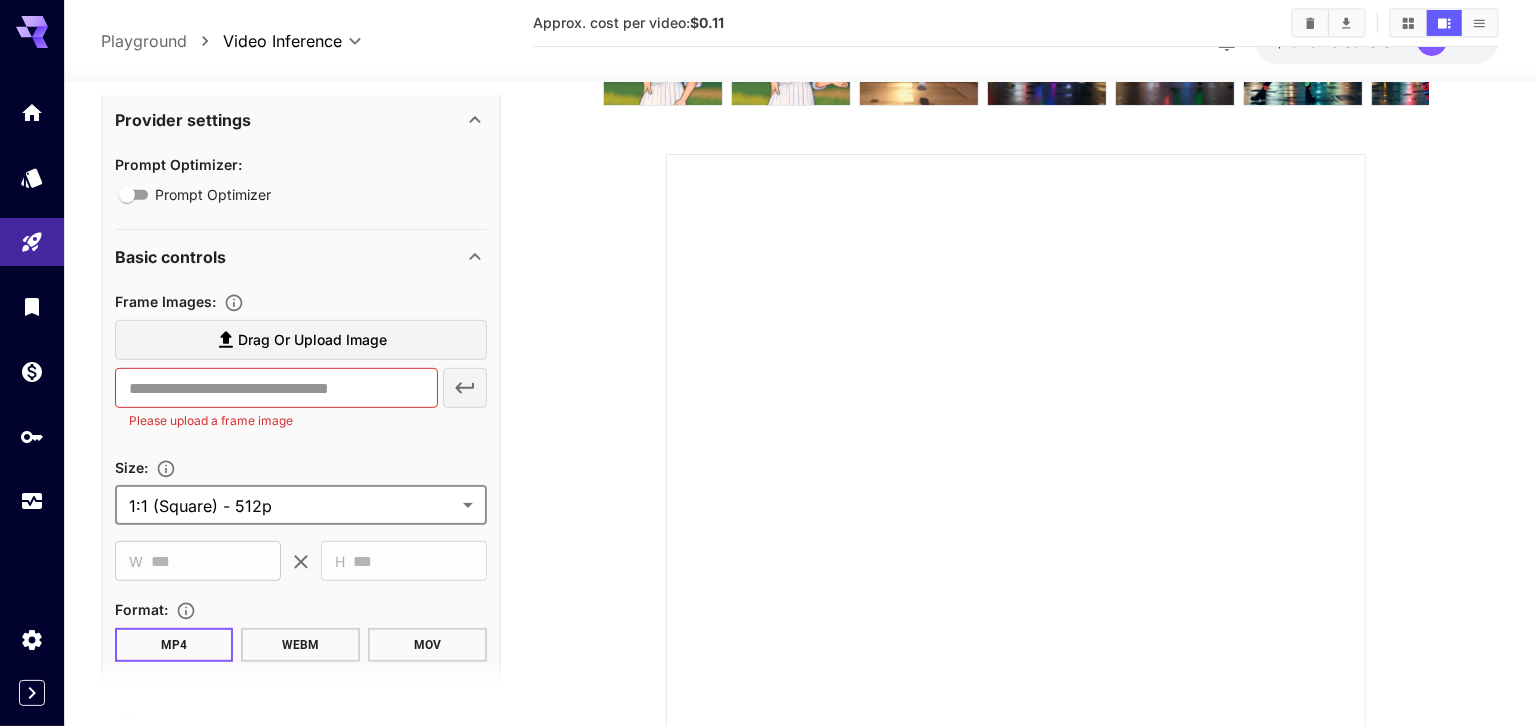 scroll, scrollTop: 718, scrollLeft: 0, axis: vertical 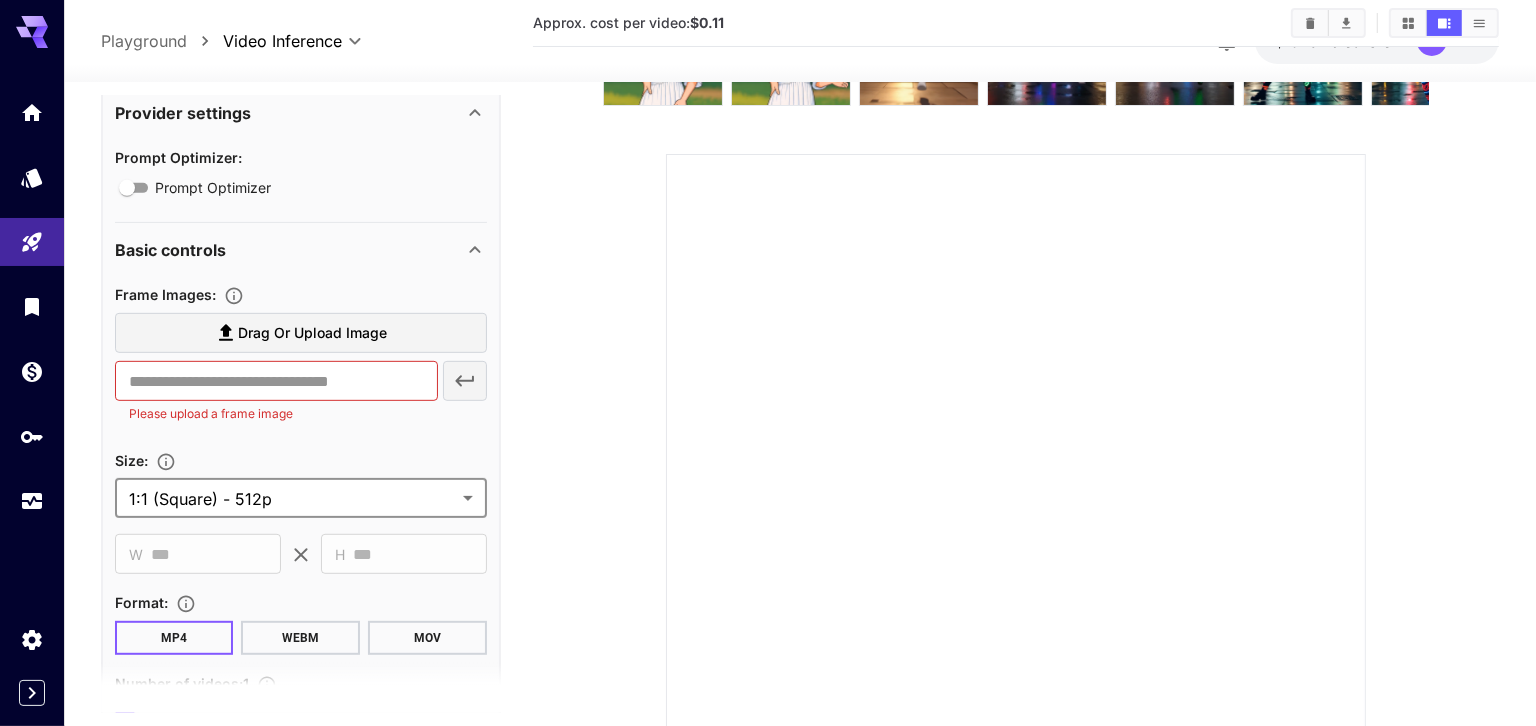 click on "**********" at bounding box center [768, 464] 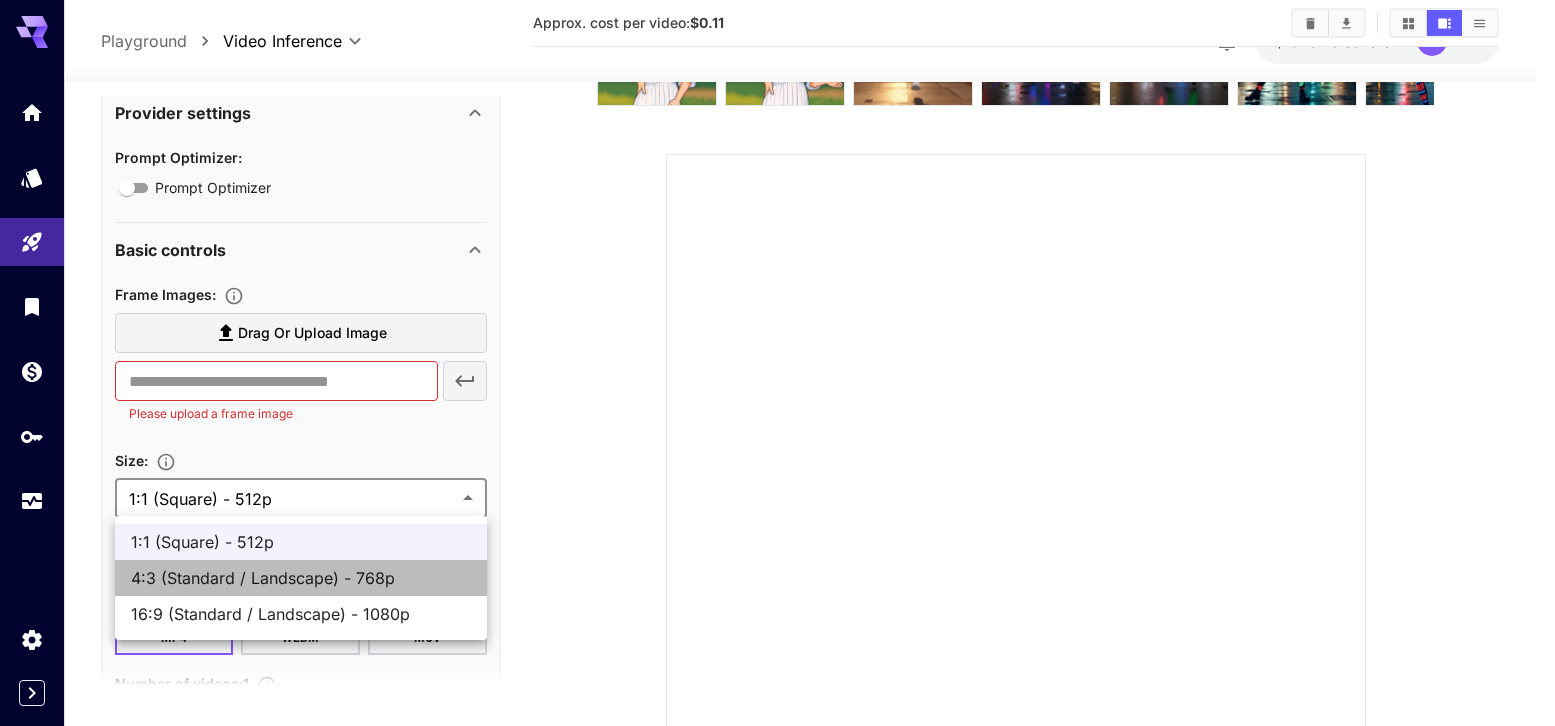 click on "4:3 (Standard / Landscape) - 768p" at bounding box center [301, 578] 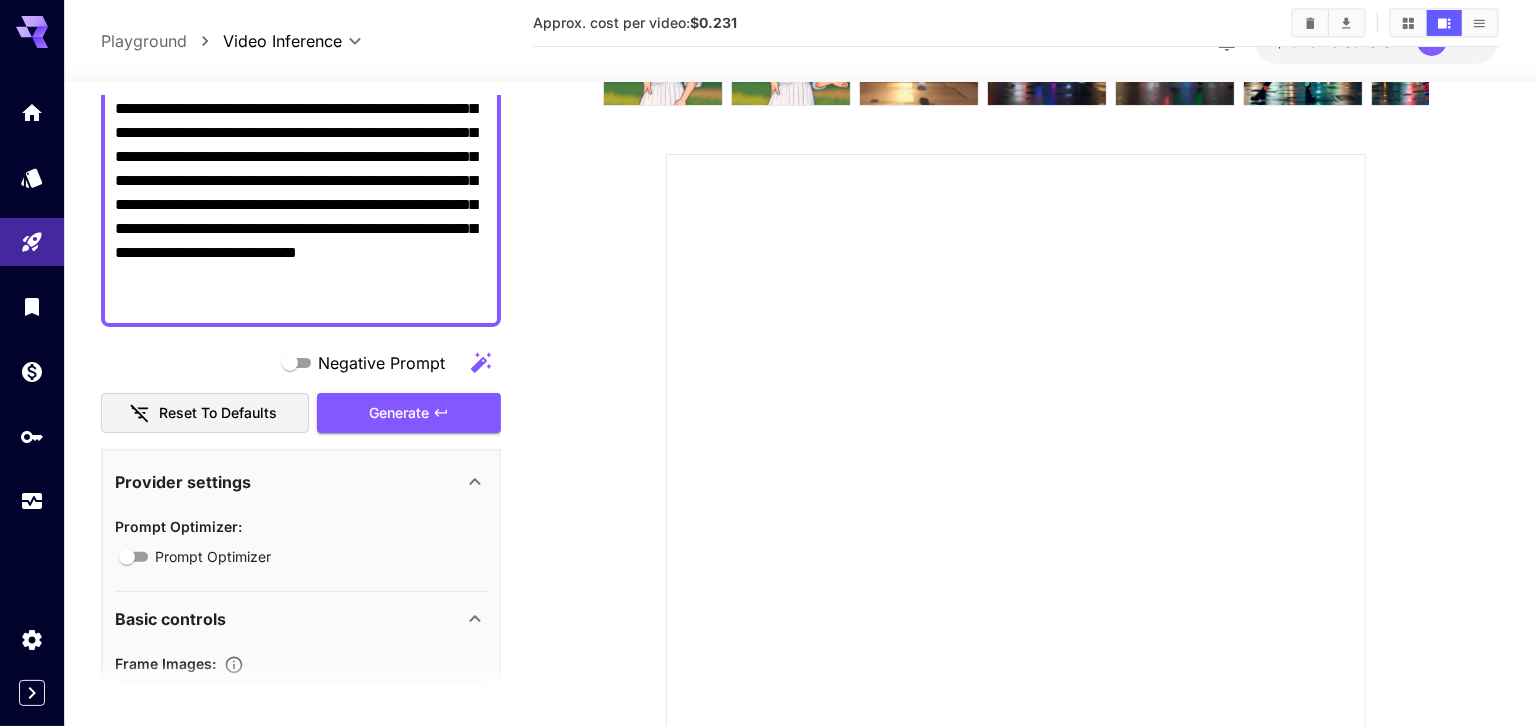 scroll, scrollTop: 305, scrollLeft: 0, axis: vertical 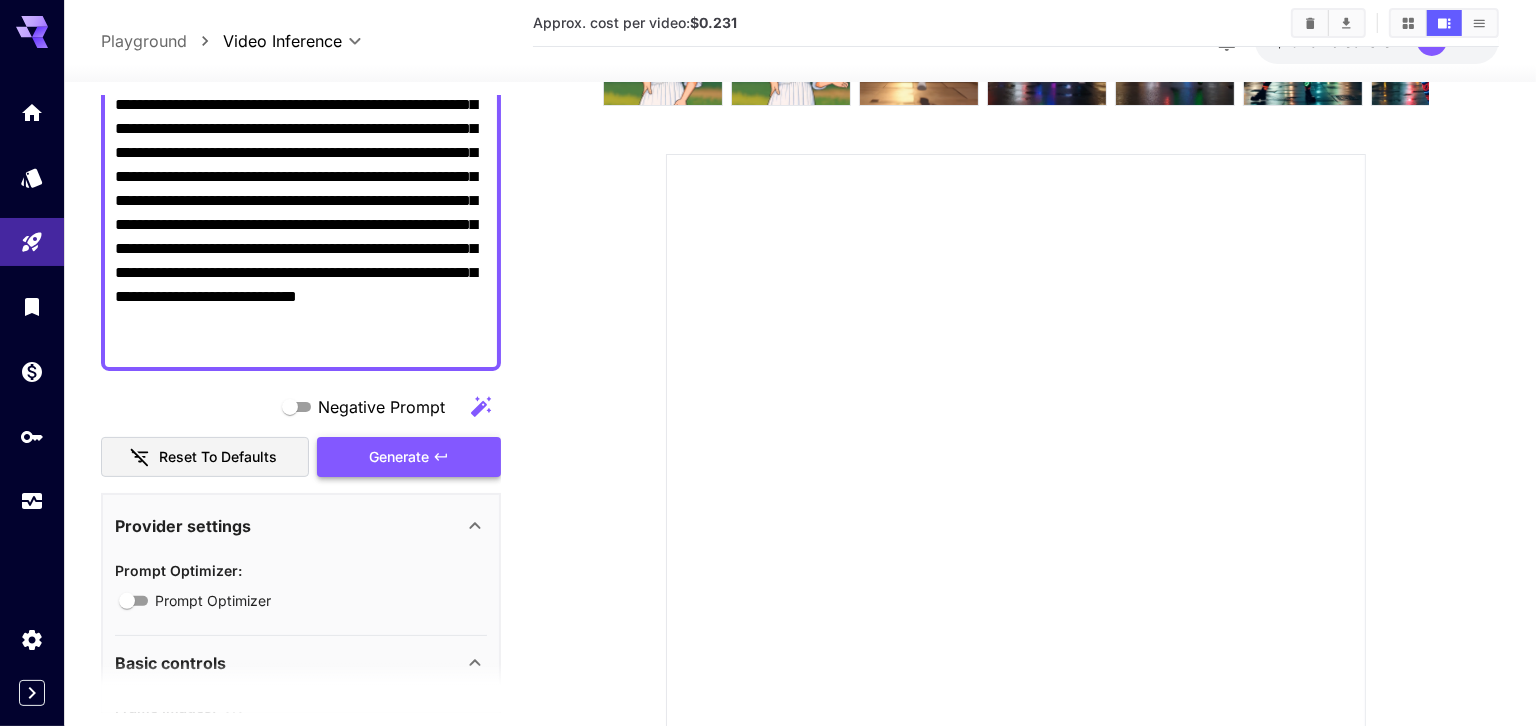 click on "Generate" at bounding box center (409, 457) 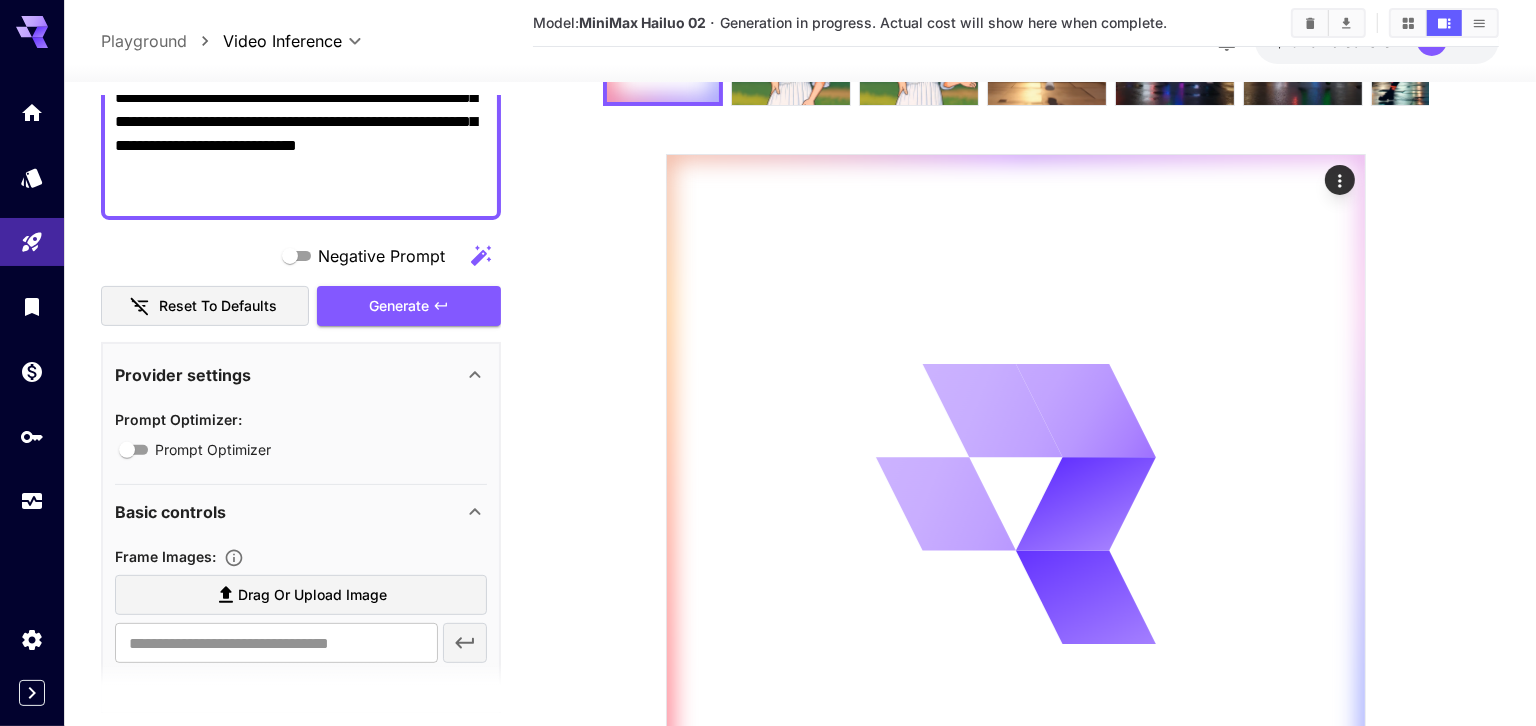 scroll, scrollTop: 798, scrollLeft: 0, axis: vertical 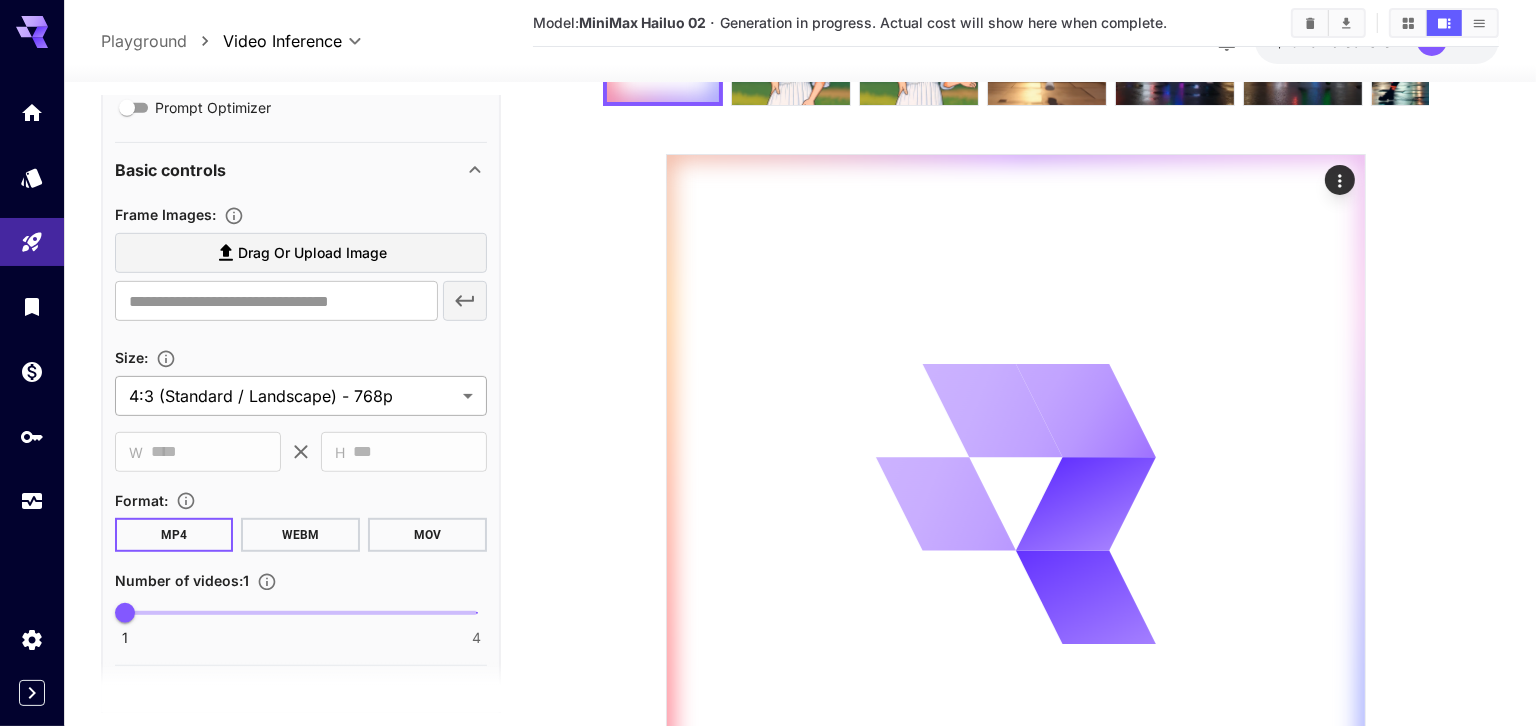 click on "**********" at bounding box center (768, 464) 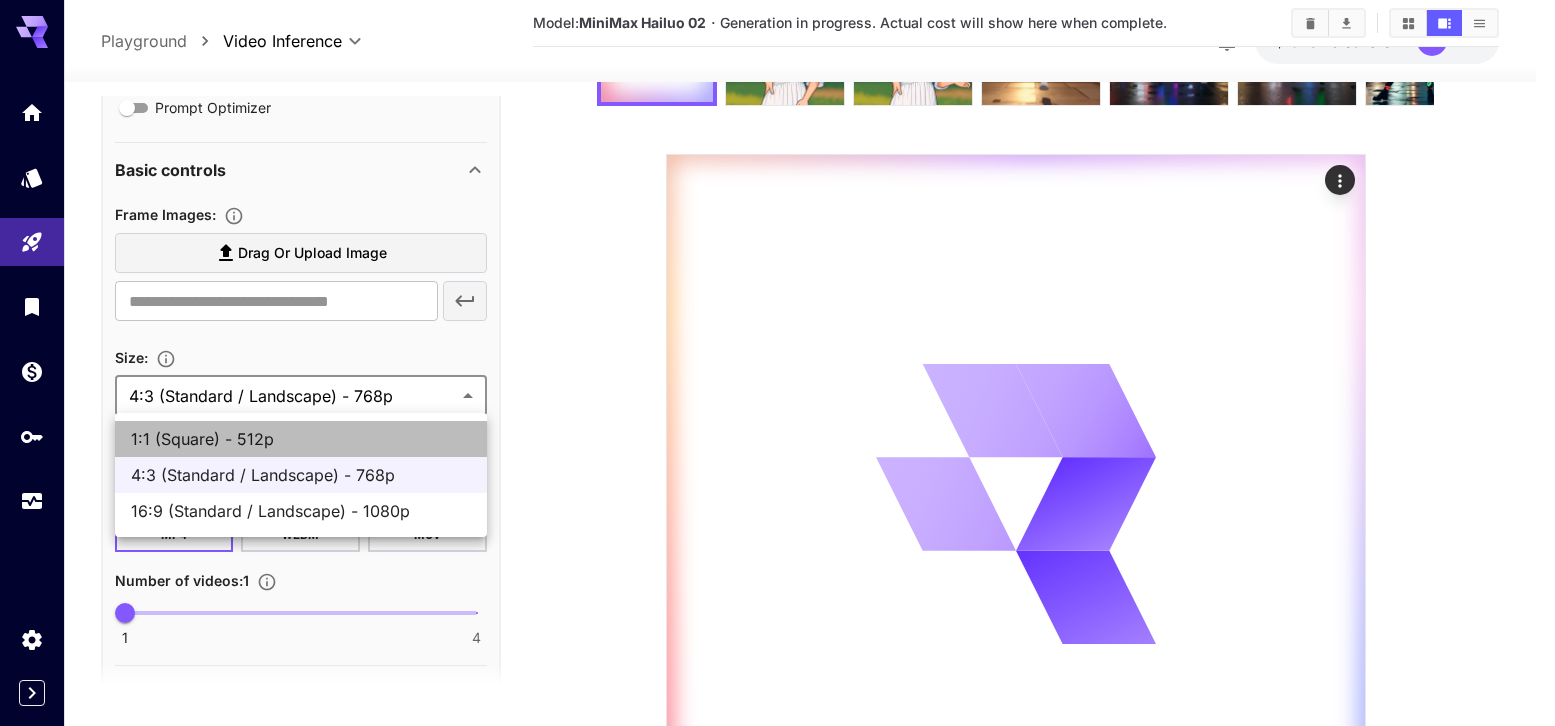 click on "1:1 (Square) - 512p" at bounding box center (301, 439) 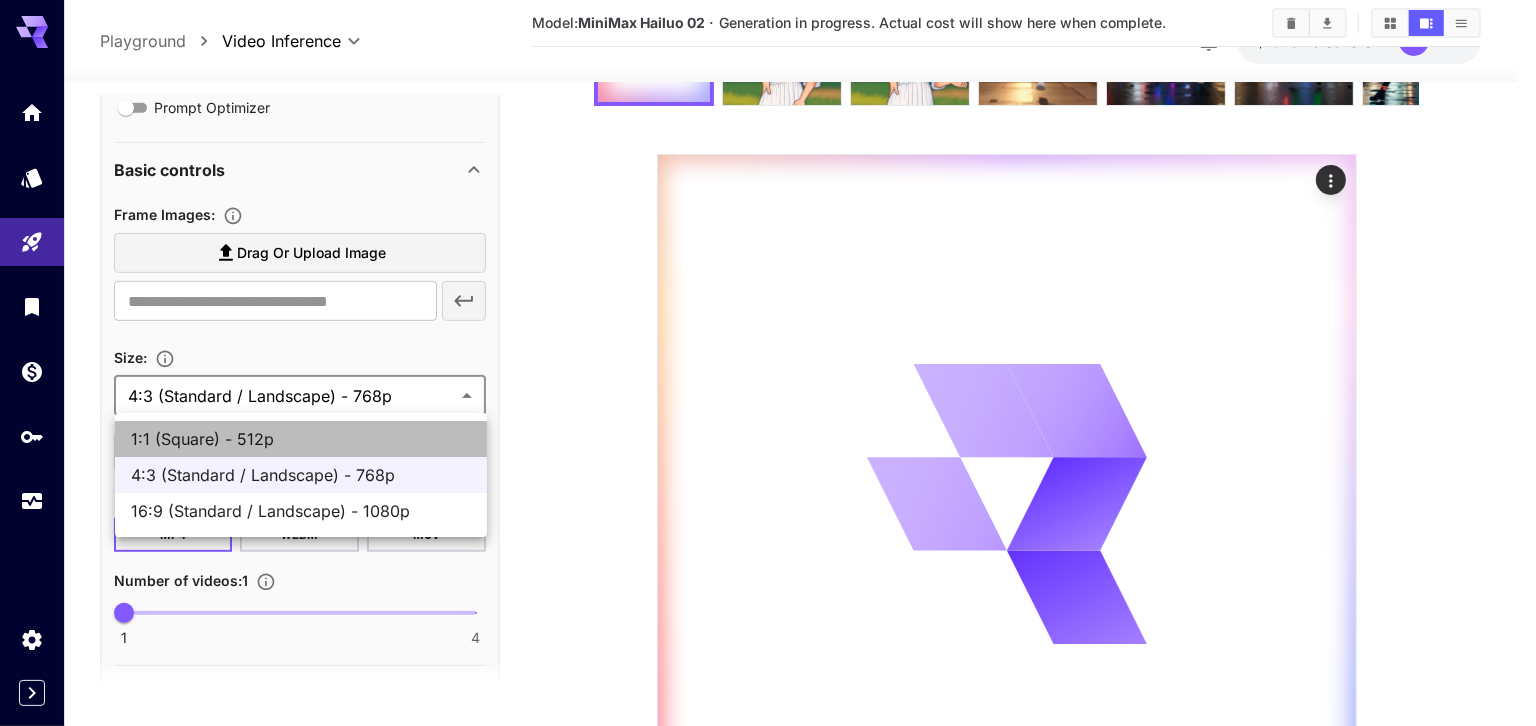type on "**********" 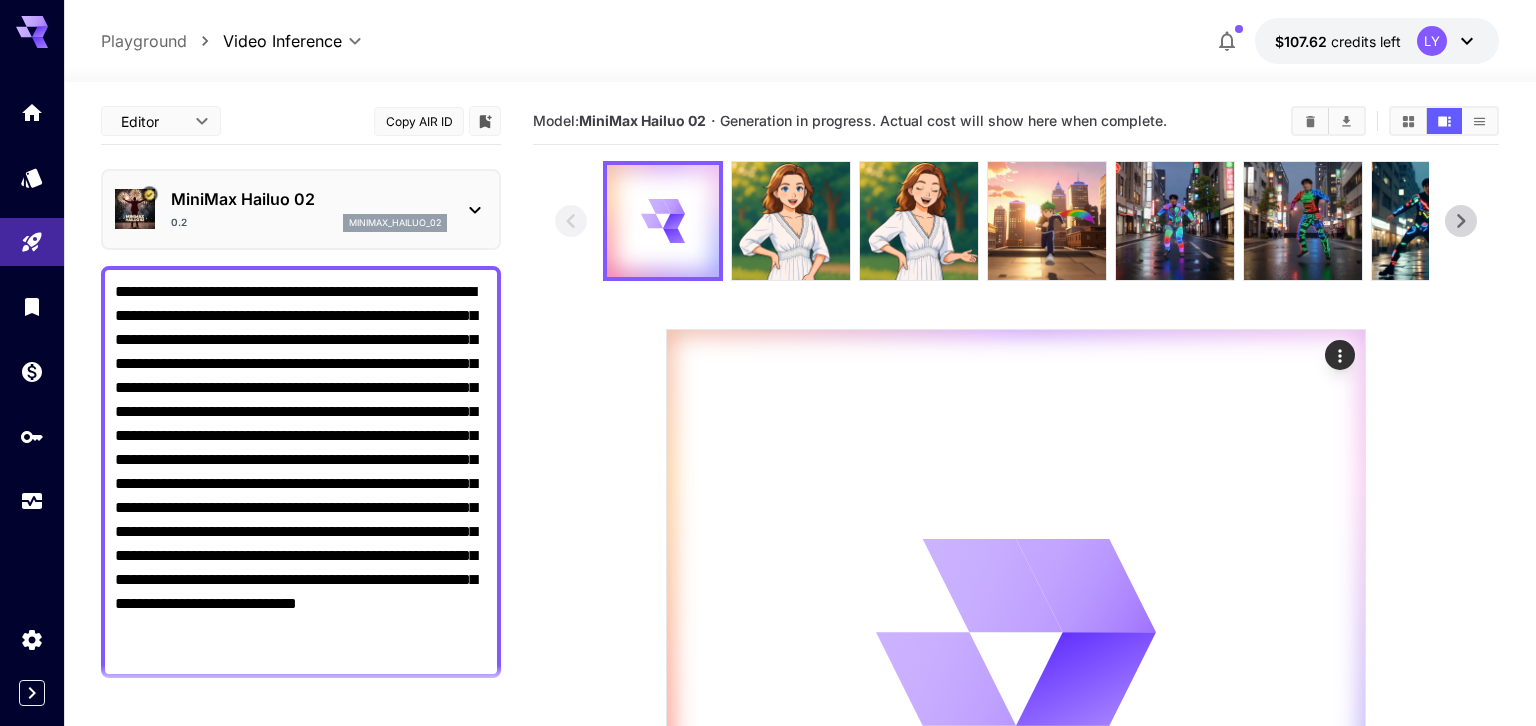 scroll, scrollTop: 175, scrollLeft: 0, axis: vertical 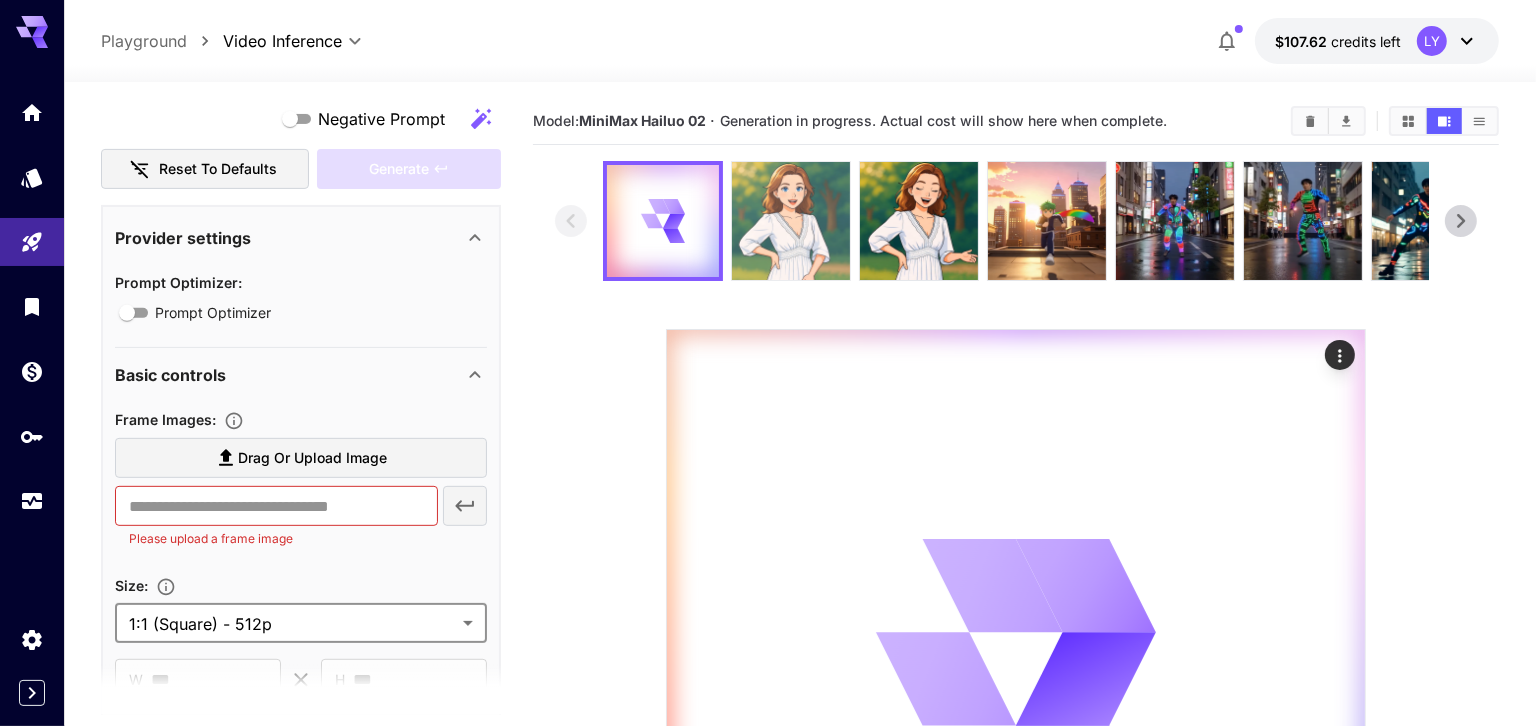 click at bounding box center [791, 221] 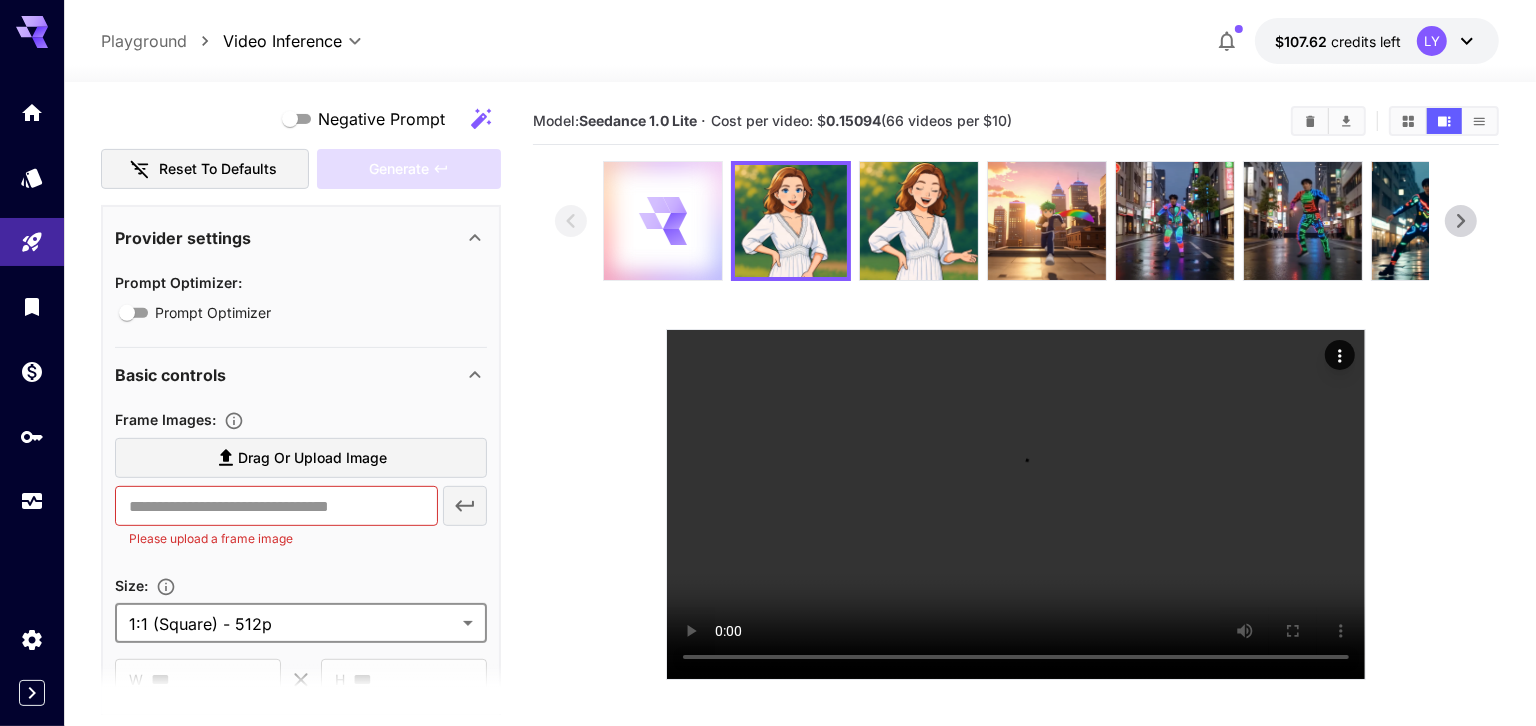 click at bounding box center [663, 221] 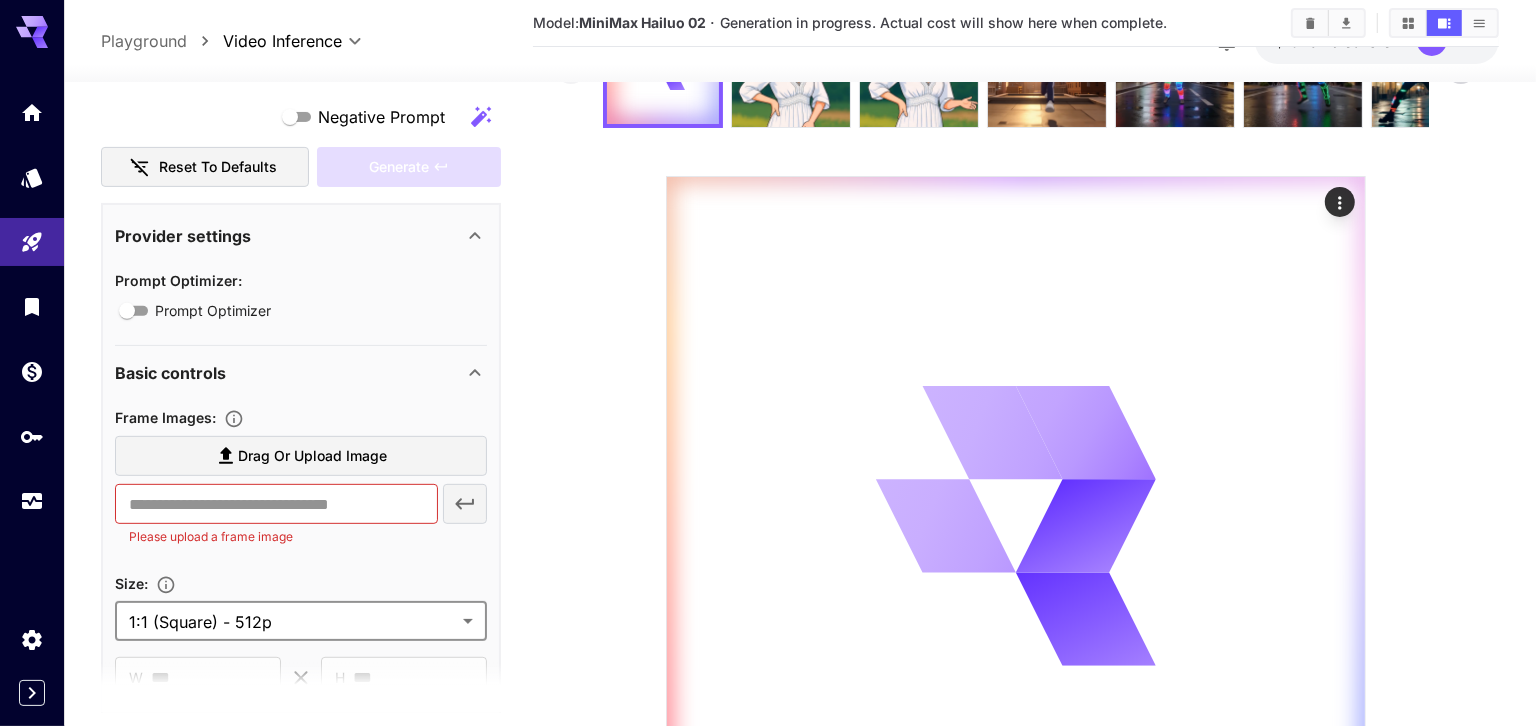 scroll, scrollTop: 362, scrollLeft: 0, axis: vertical 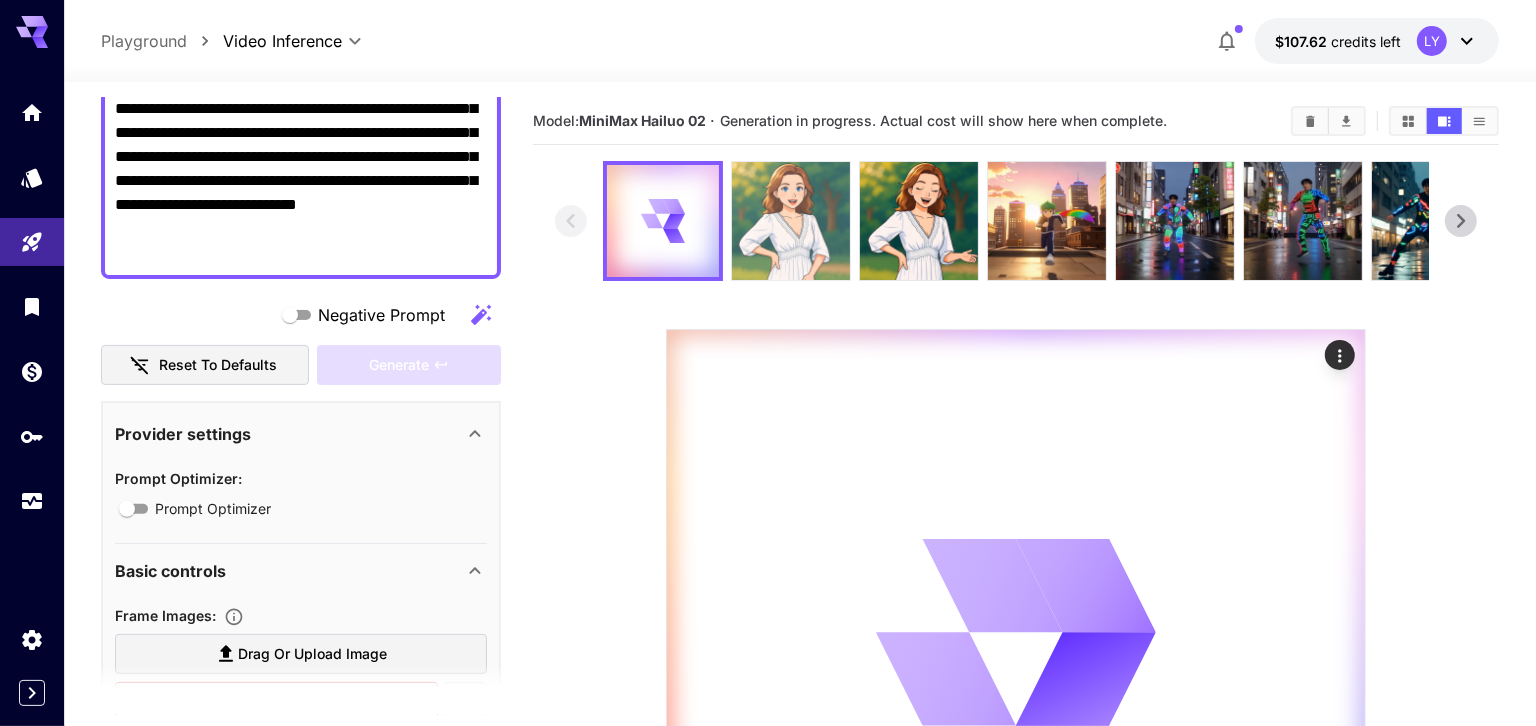 click at bounding box center (791, 221) 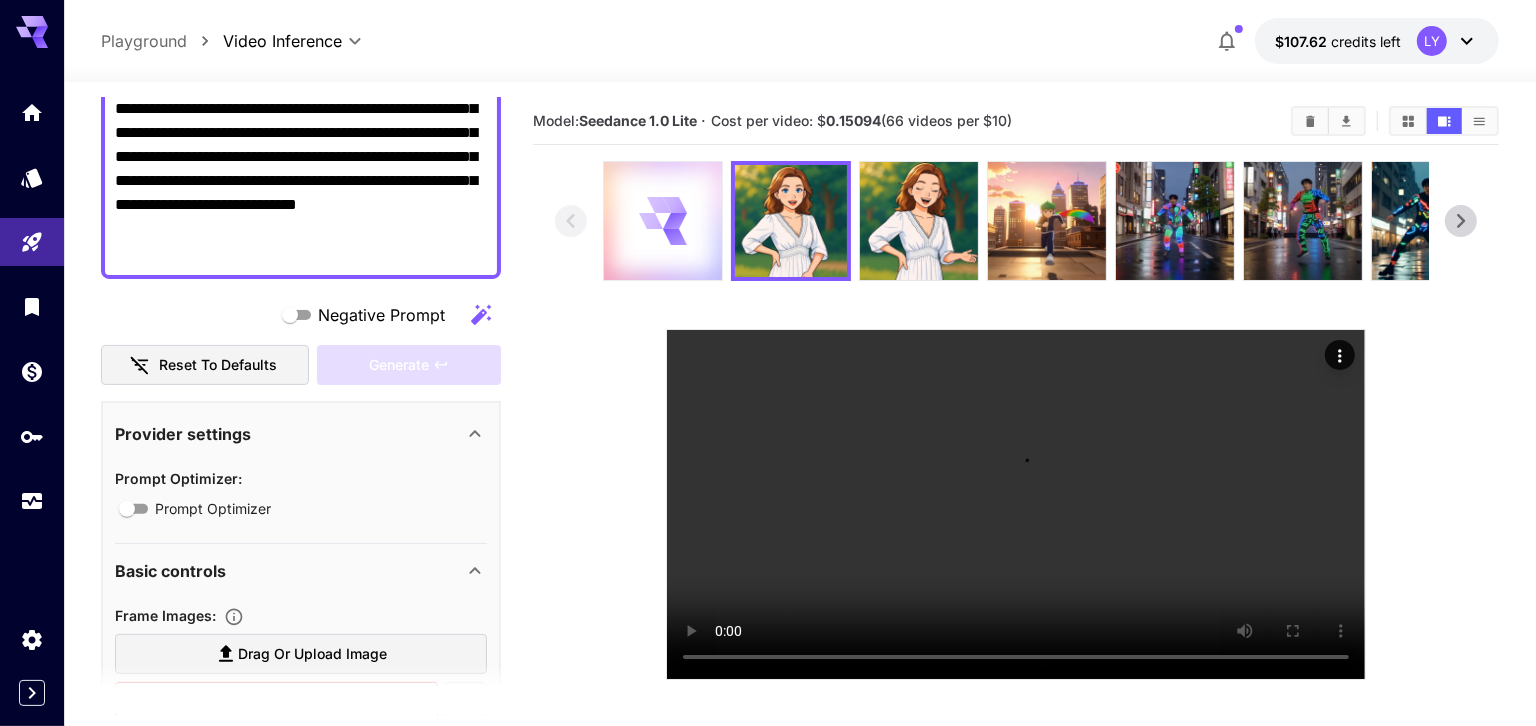 click at bounding box center (663, 221) 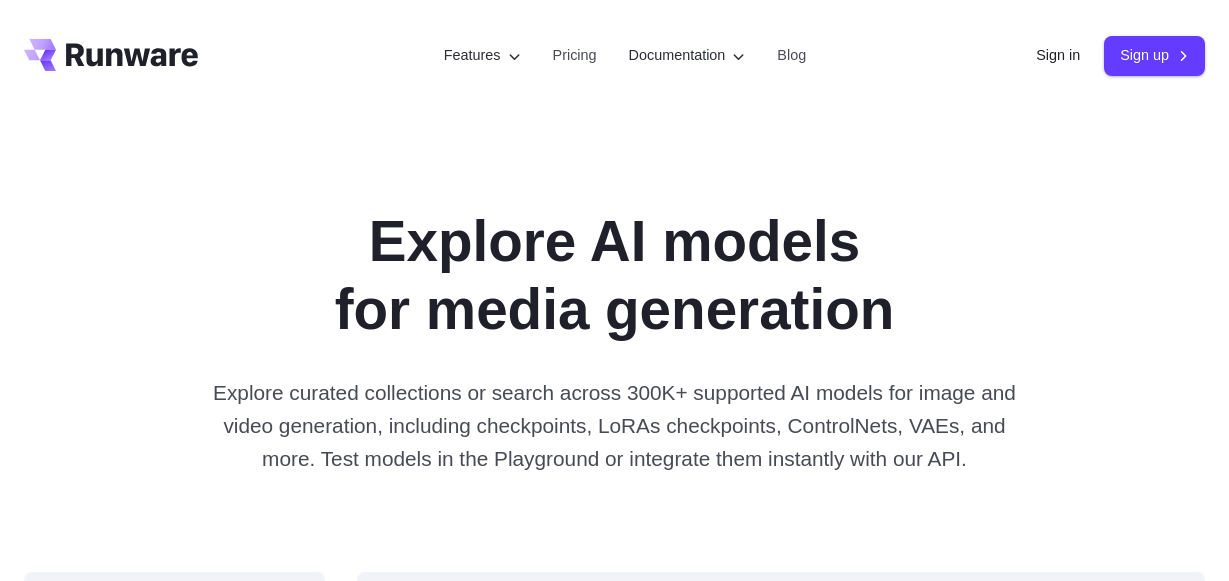 scroll, scrollTop: 0, scrollLeft: 0, axis: both 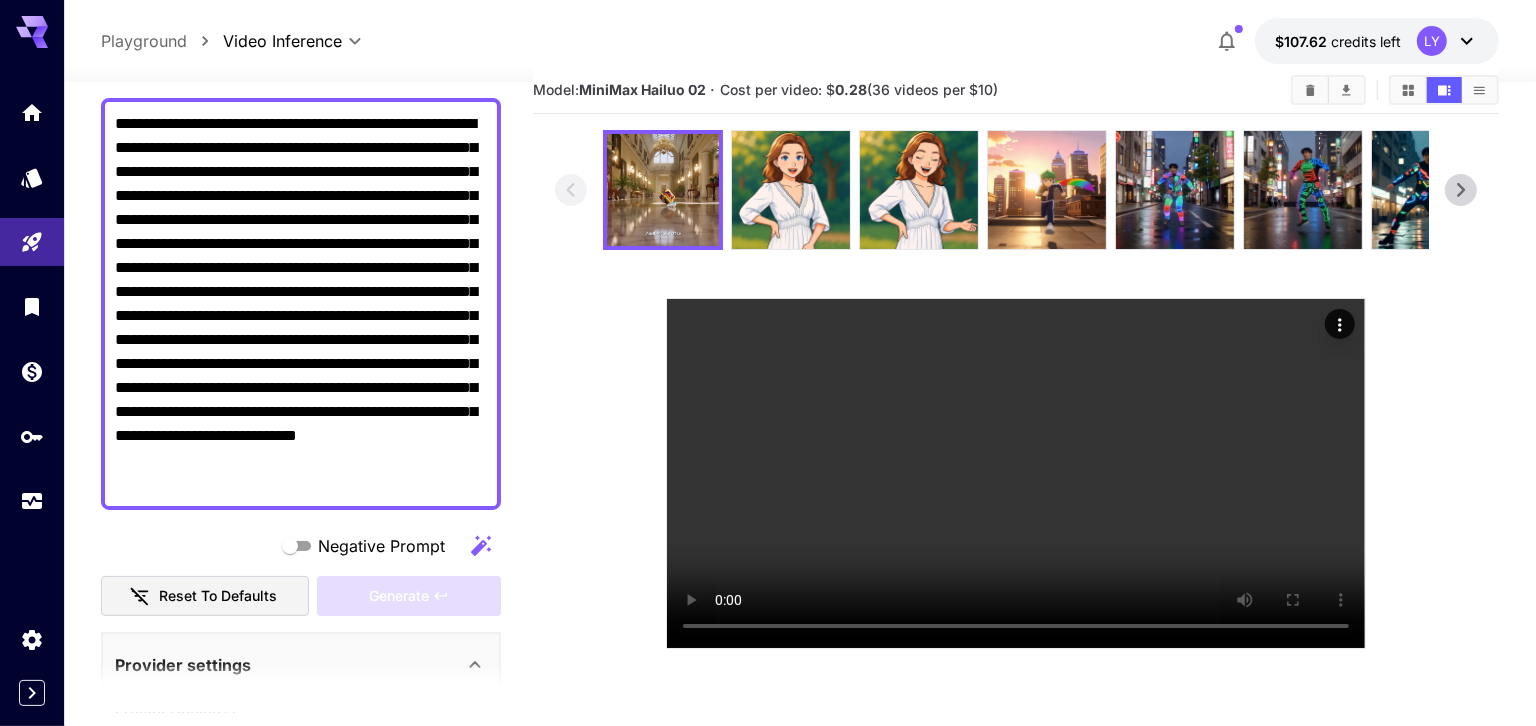 drag, startPoint x: 173, startPoint y: 290, endPoint x: 175, endPoint y: 328, distance: 38.052597 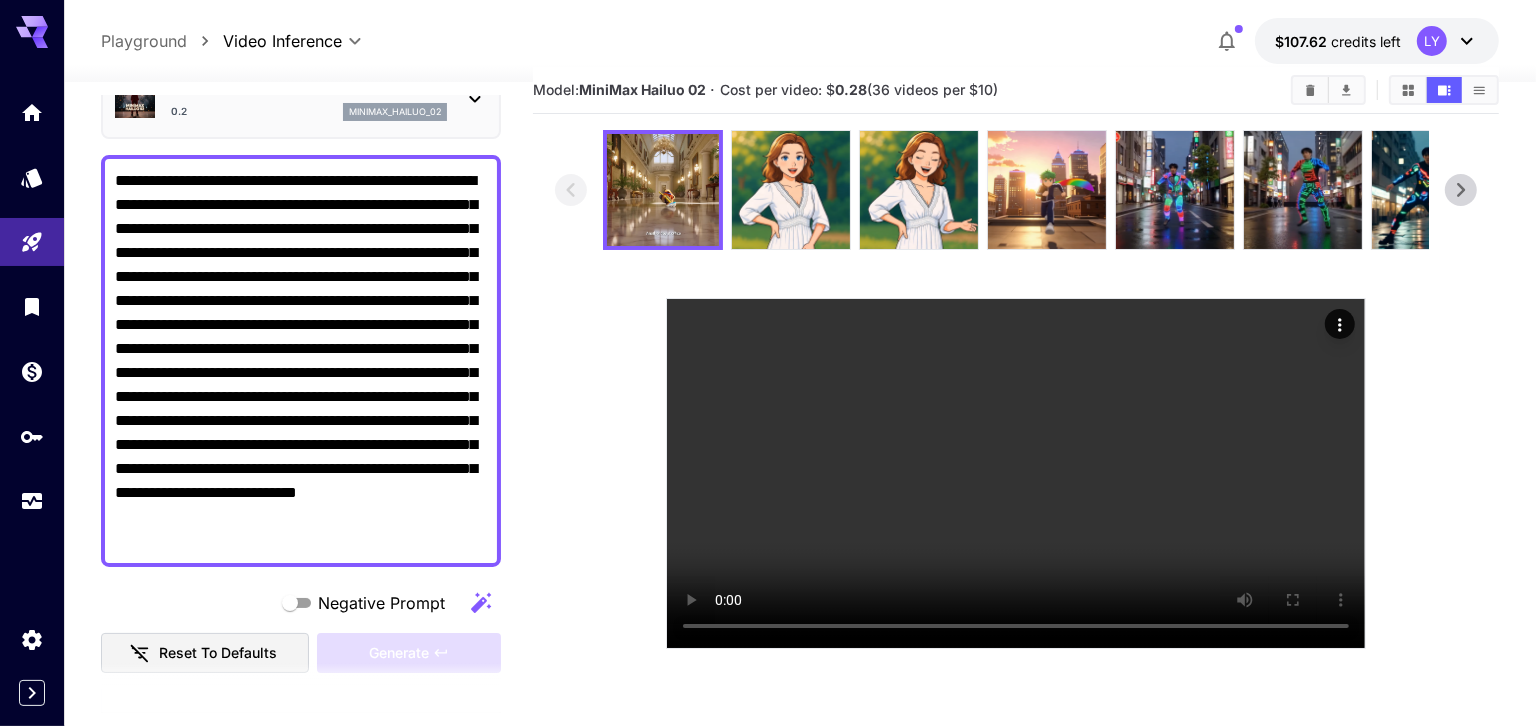 scroll, scrollTop: 0, scrollLeft: 0, axis: both 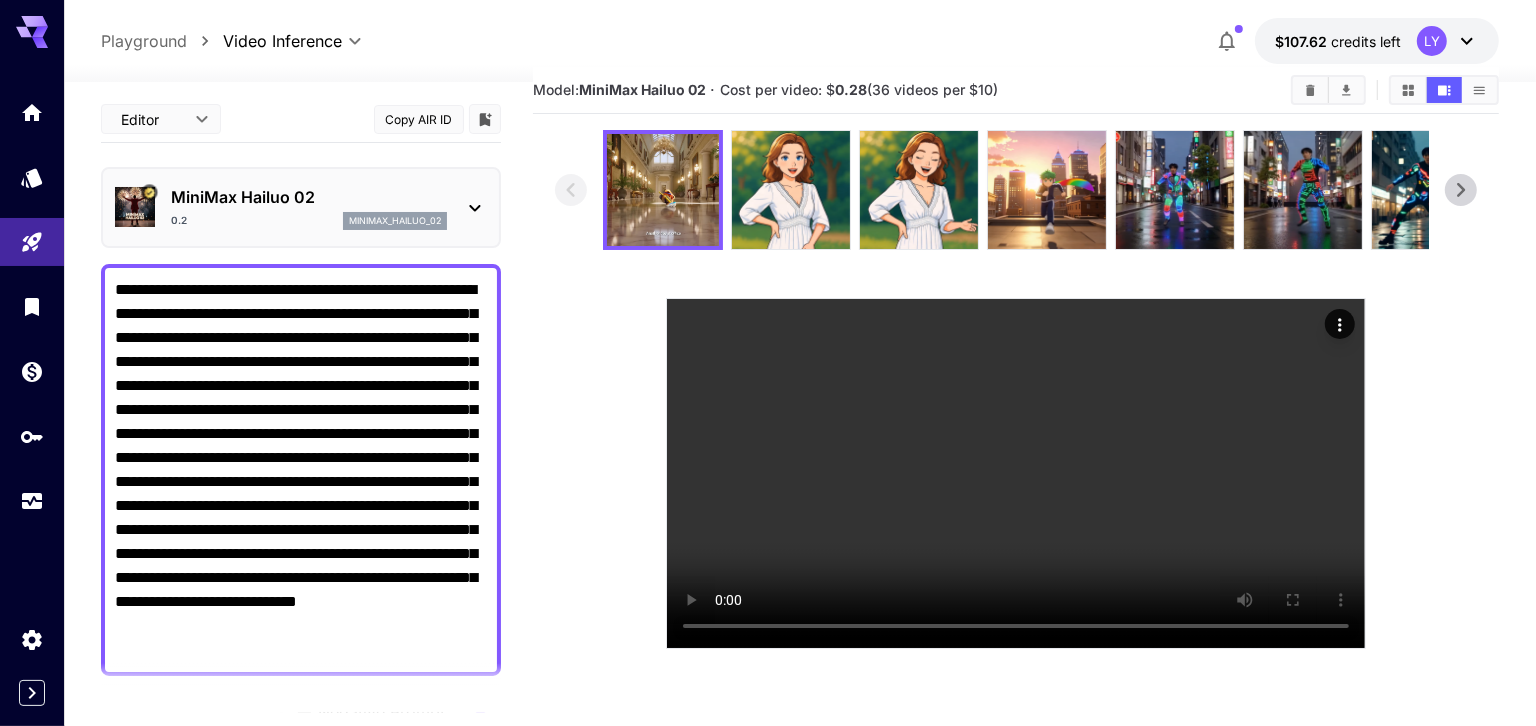 click on "MiniMax Hailuo 02 0.2 minimax_hailuo_02" at bounding box center [301, 207] 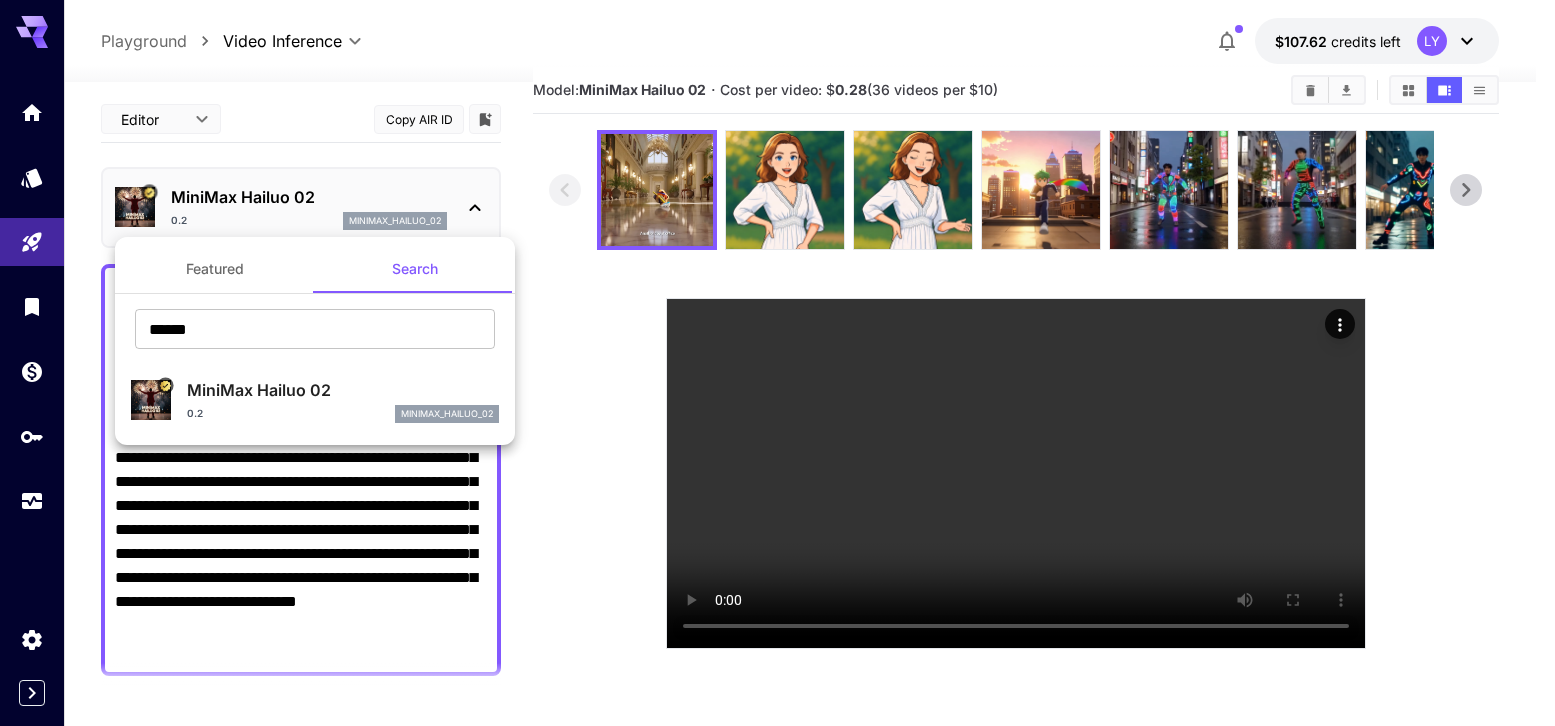 click at bounding box center [777, 363] 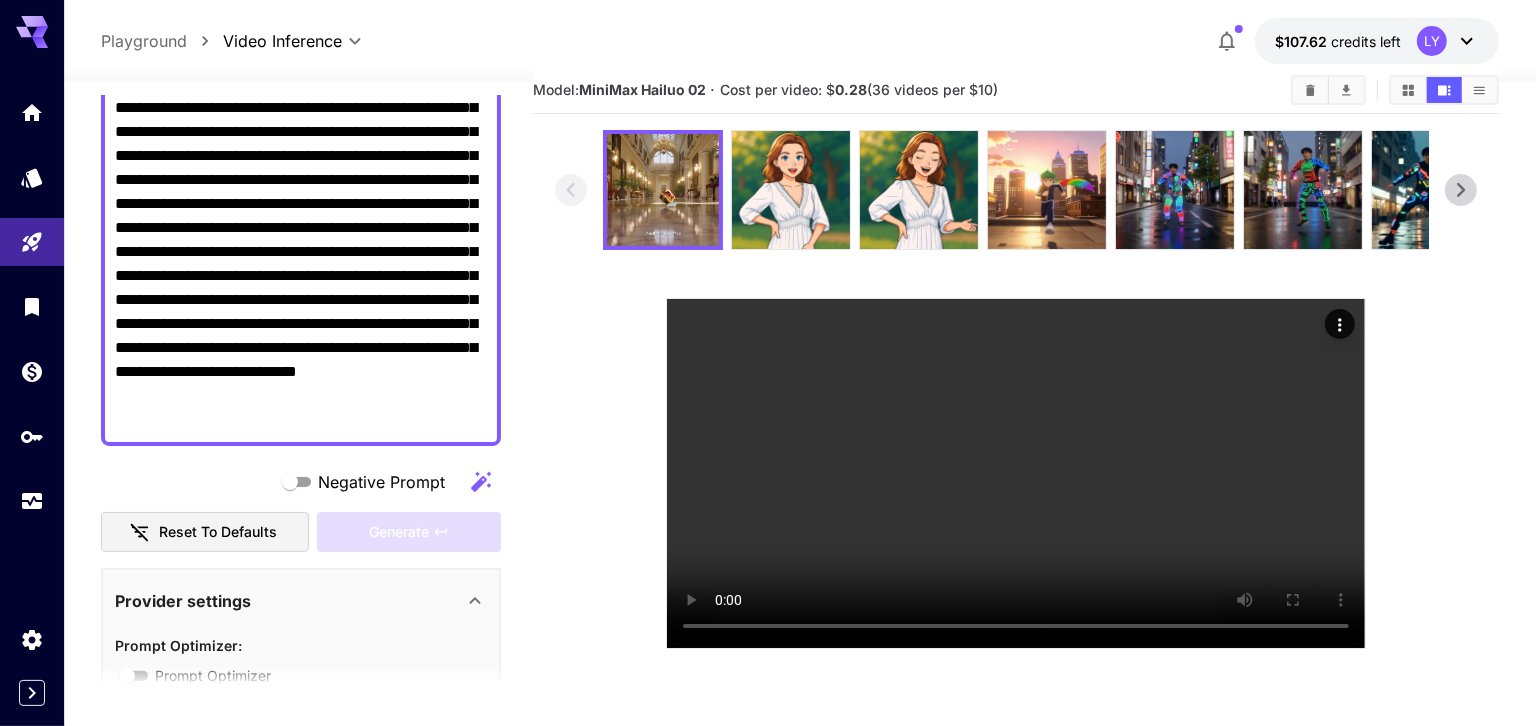 scroll, scrollTop: 230, scrollLeft: 0, axis: vertical 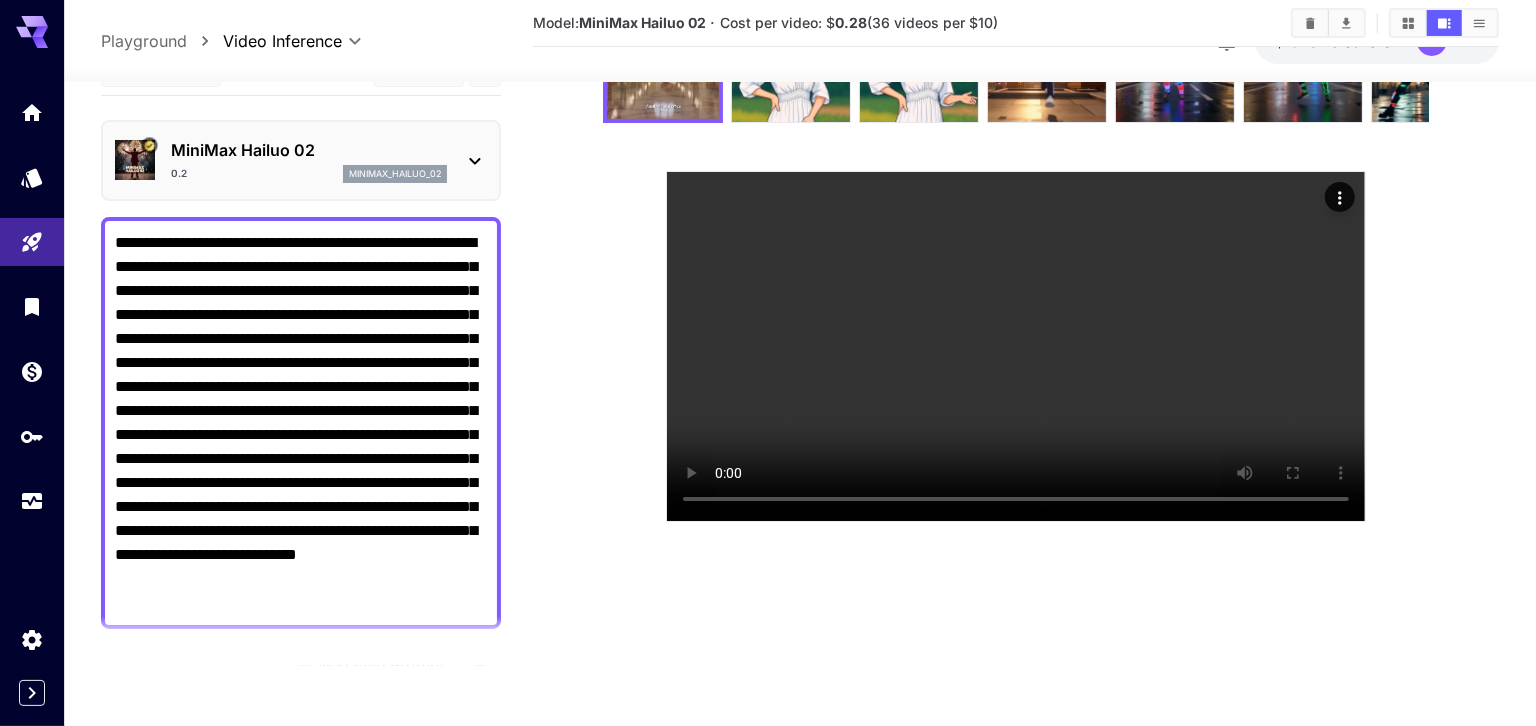 drag, startPoint x: 185, startPoint y: 288, endPoint x: 84, endPoint y: 232, distance: 115.48593 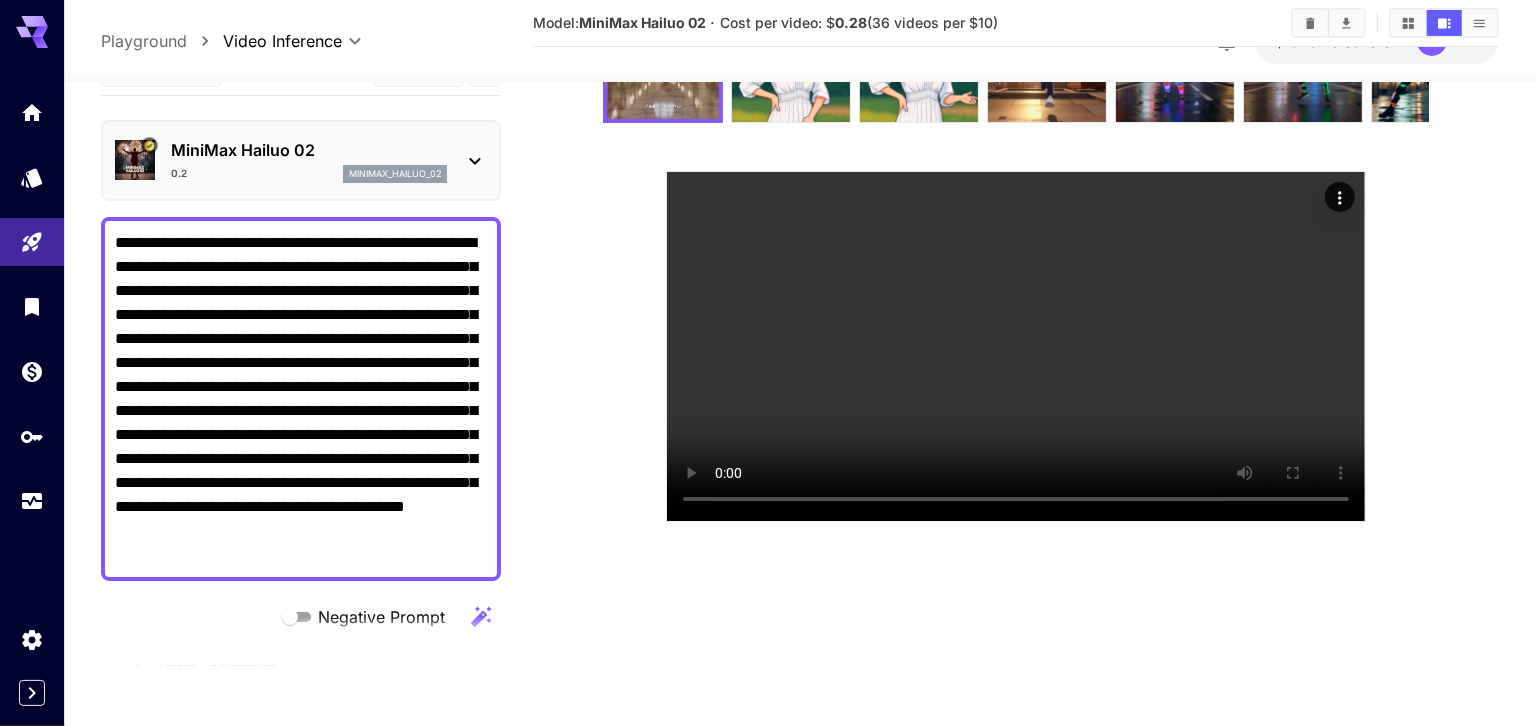 drag, startPoint x: 250, startPoint y: 310, endPoint x: 101, endPoint y: 286, distance: 150.9205 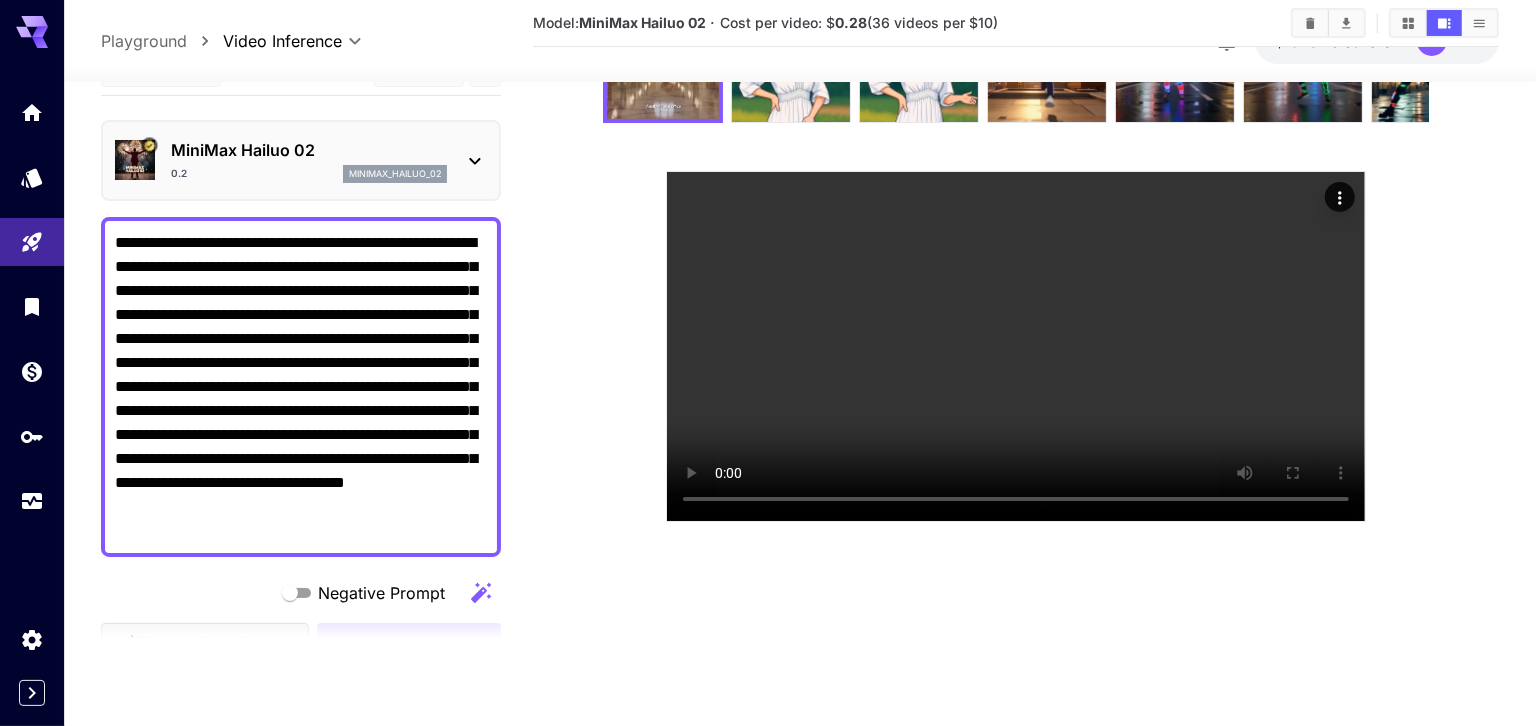 type on "**********" 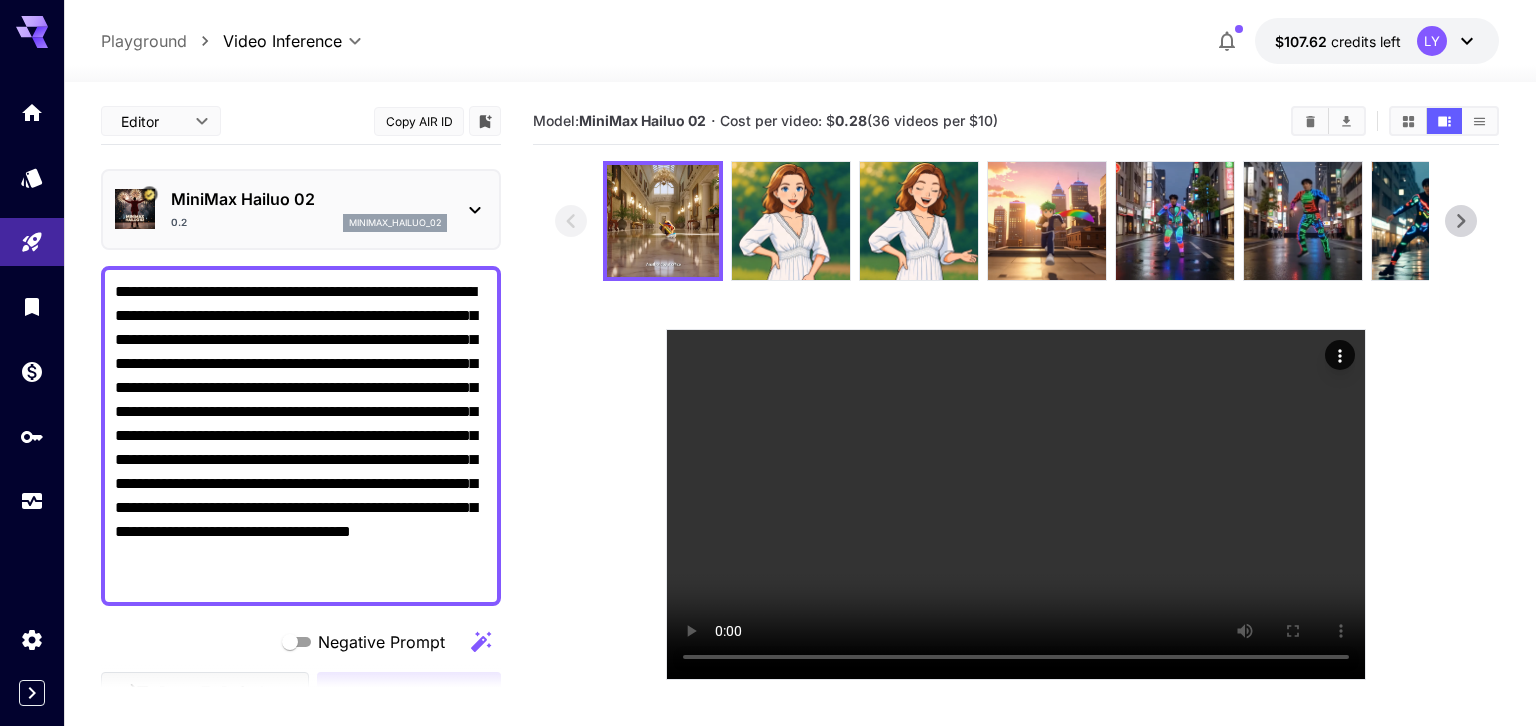 scroll, scrollTop: 158, scrollLeft: 0, axis: vertical 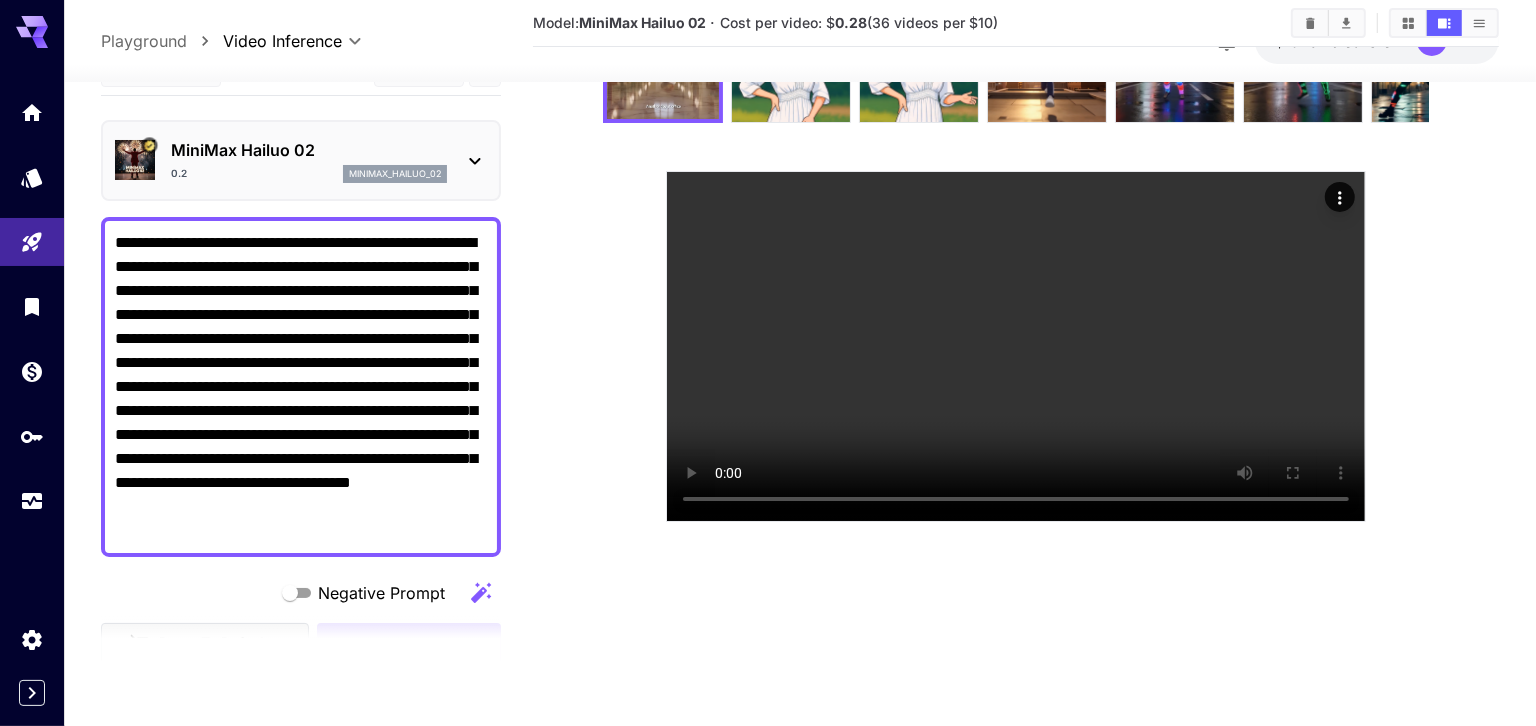 drag, startPoint x: 0, startPoint y: 0, endPoint x: 290, endPoint y: 435, distance: 522.80493 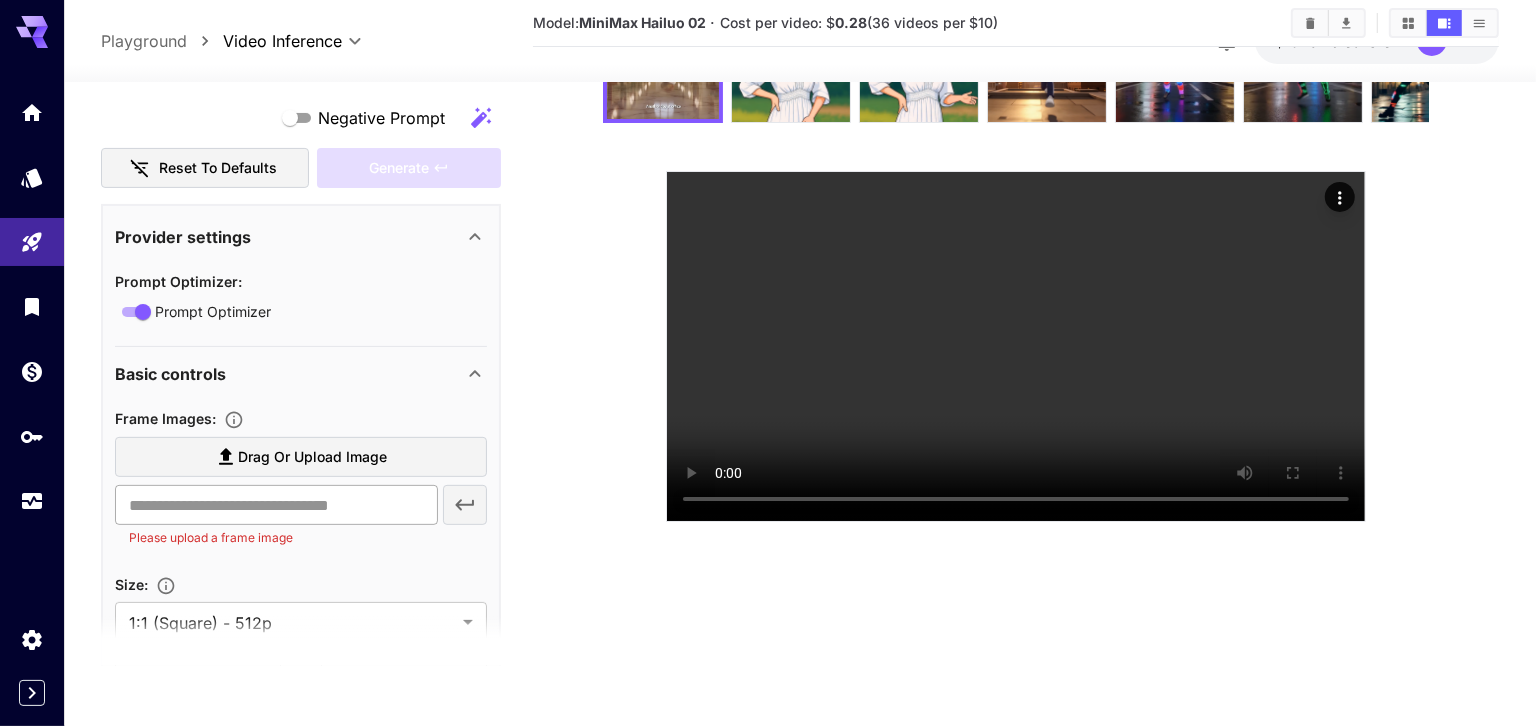 scroll, scrollTop: 654, scrollLeft: 0, axis: vertical 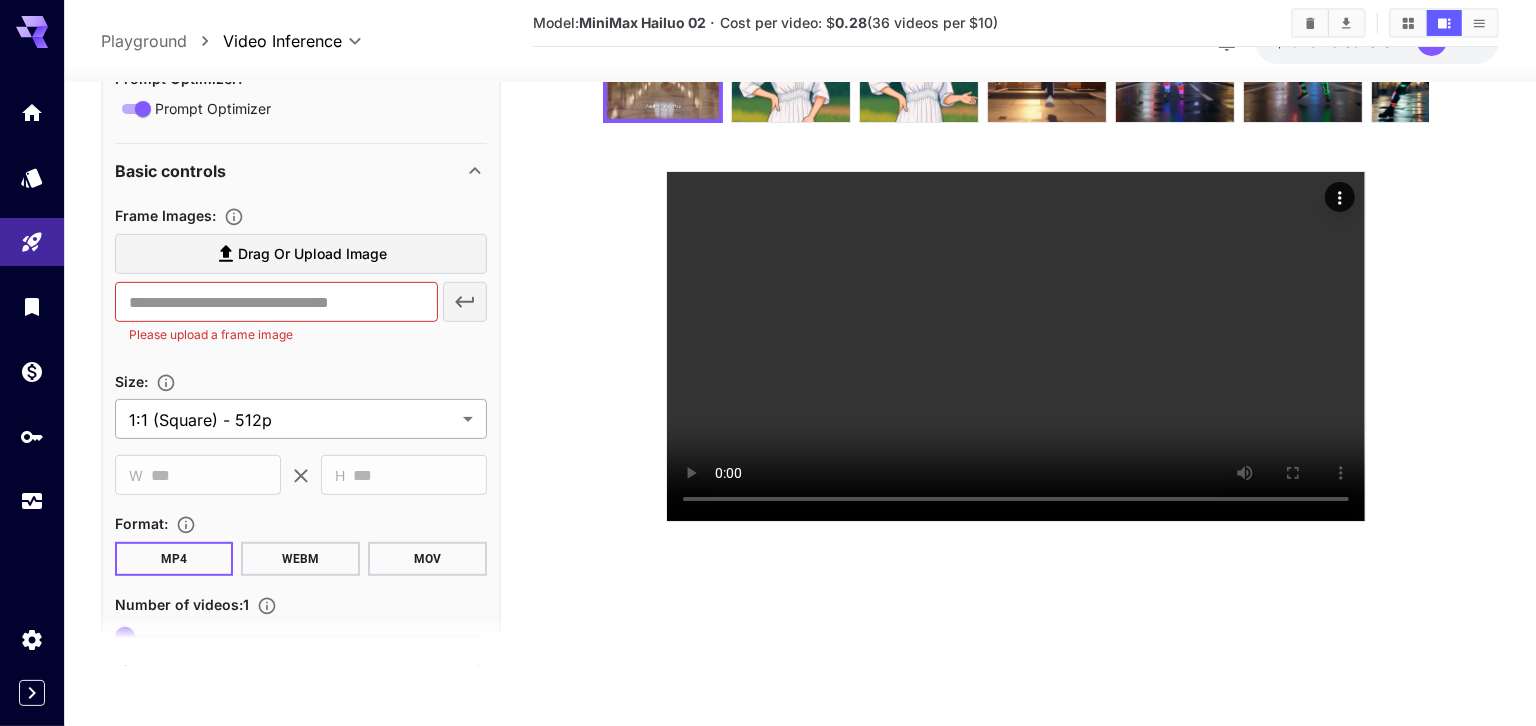 type on "**********" 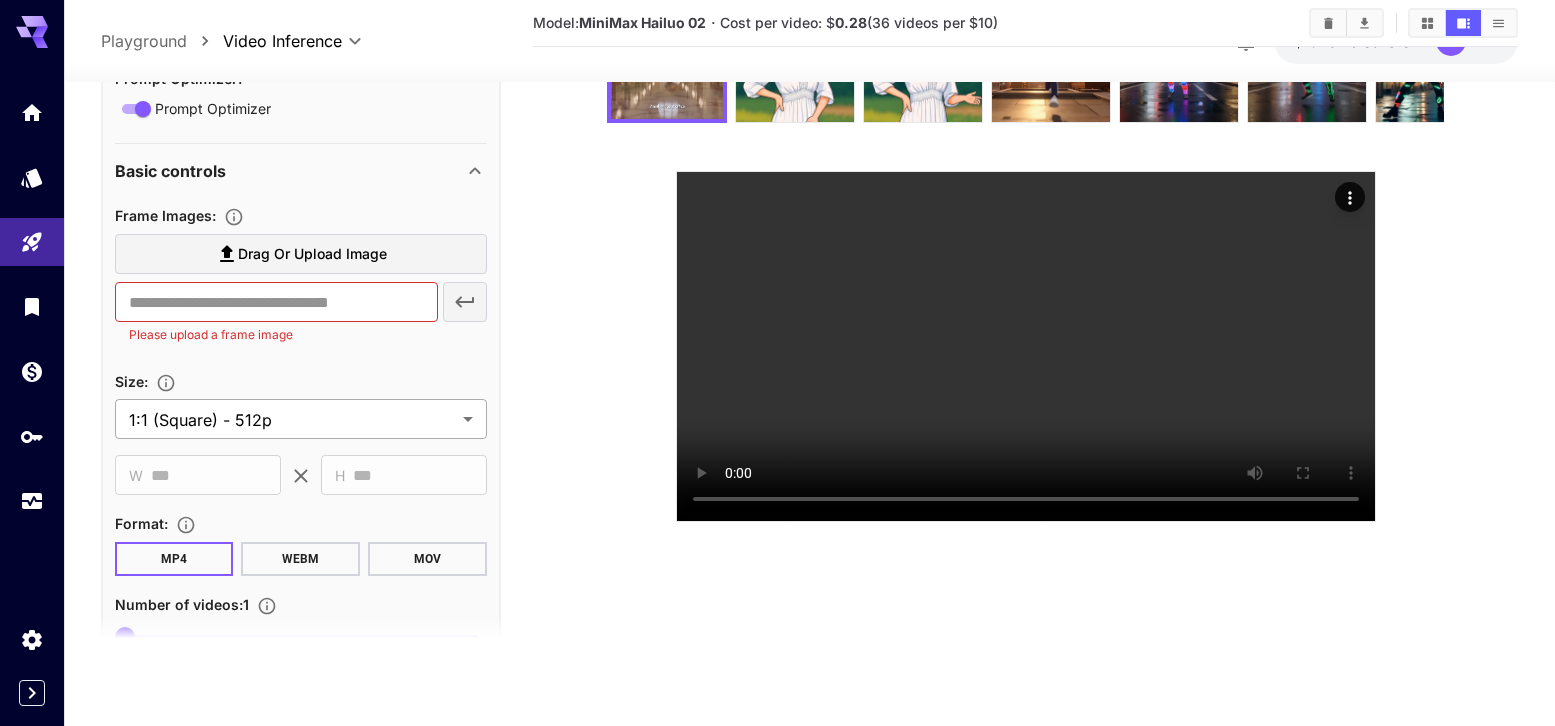 click on "**********" at bounding box center (777, 379) 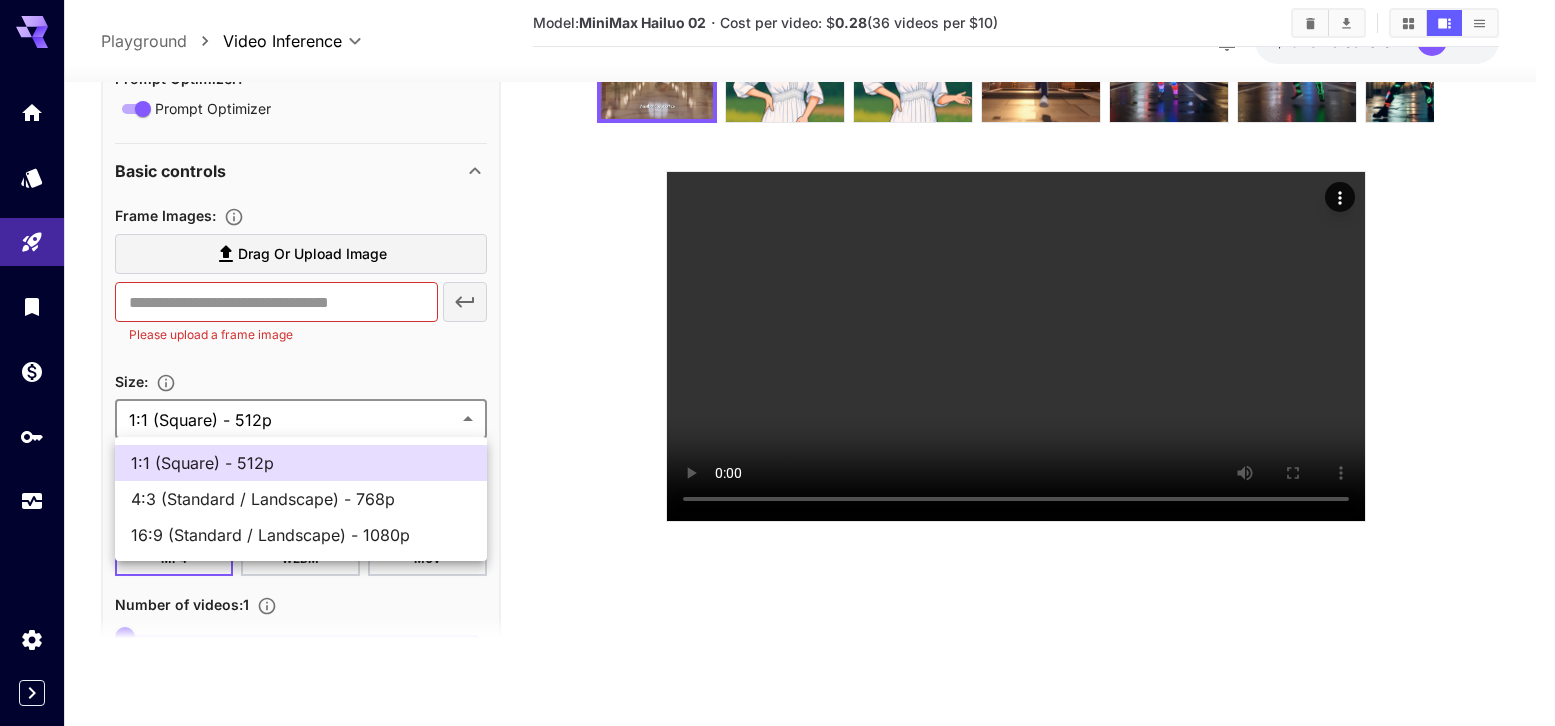 click on "4:3 (Standard / Landscape) - 768p" at bounding box center [301, 499] 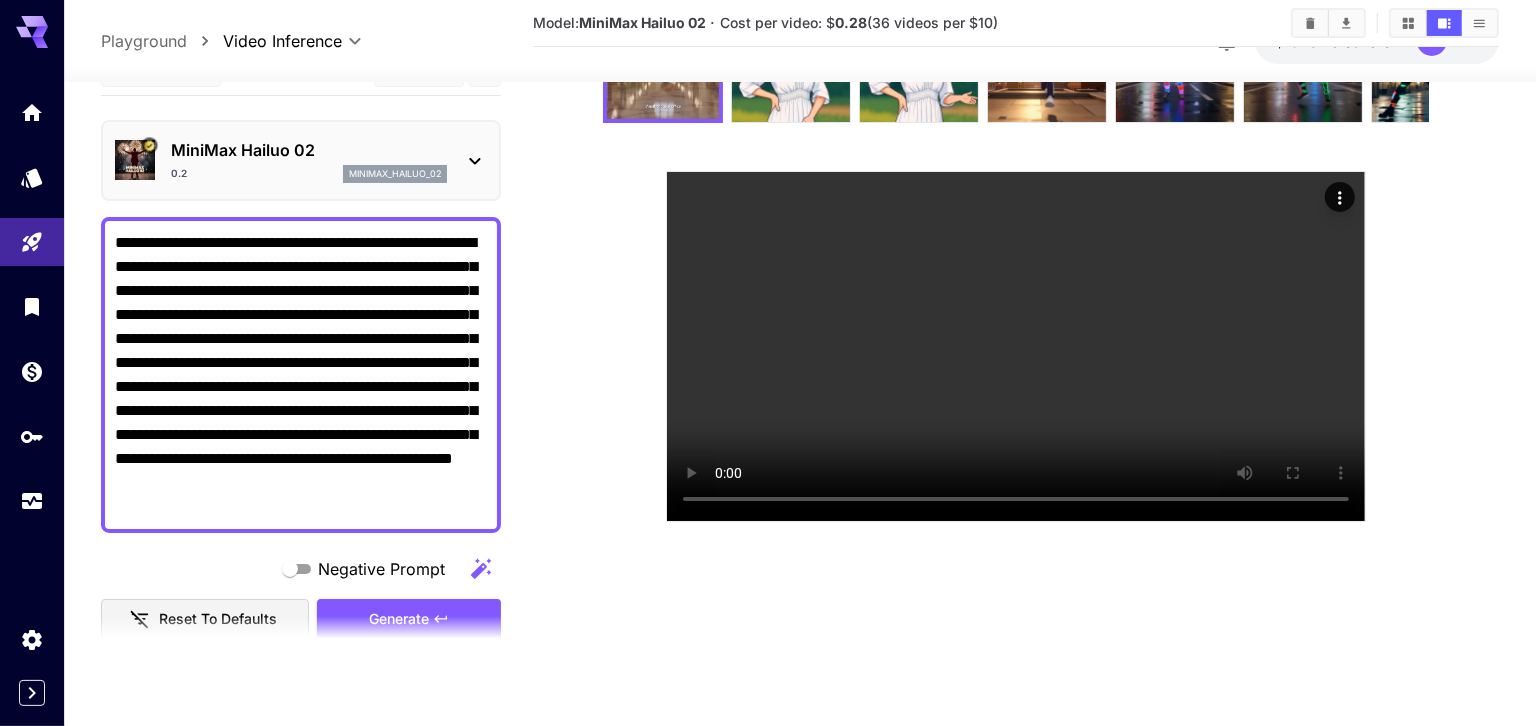 scroll, scrollTop: 186, scrollLeft: 0, axis: vertical 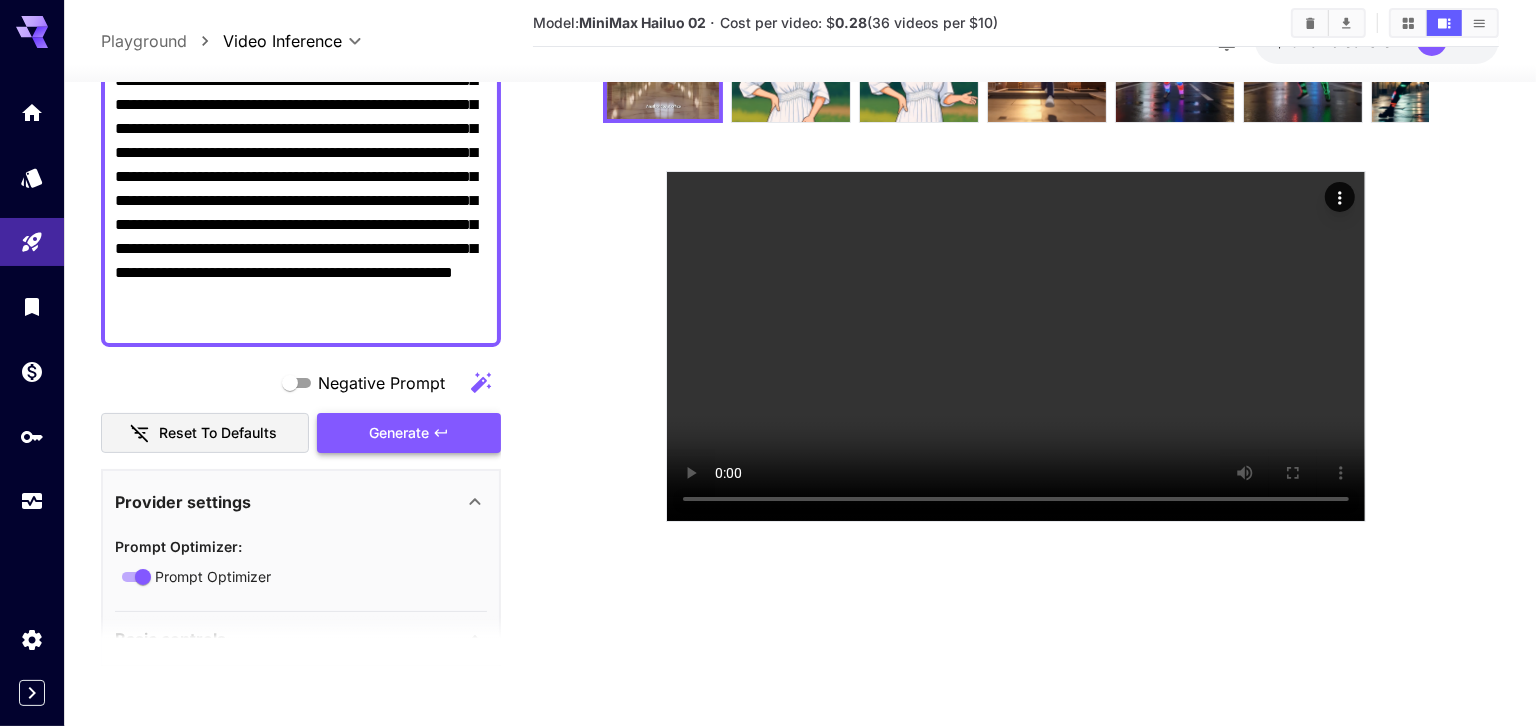 click on "Negative Prompt Reset to defaults Generate" at bounding box center (301, 408) 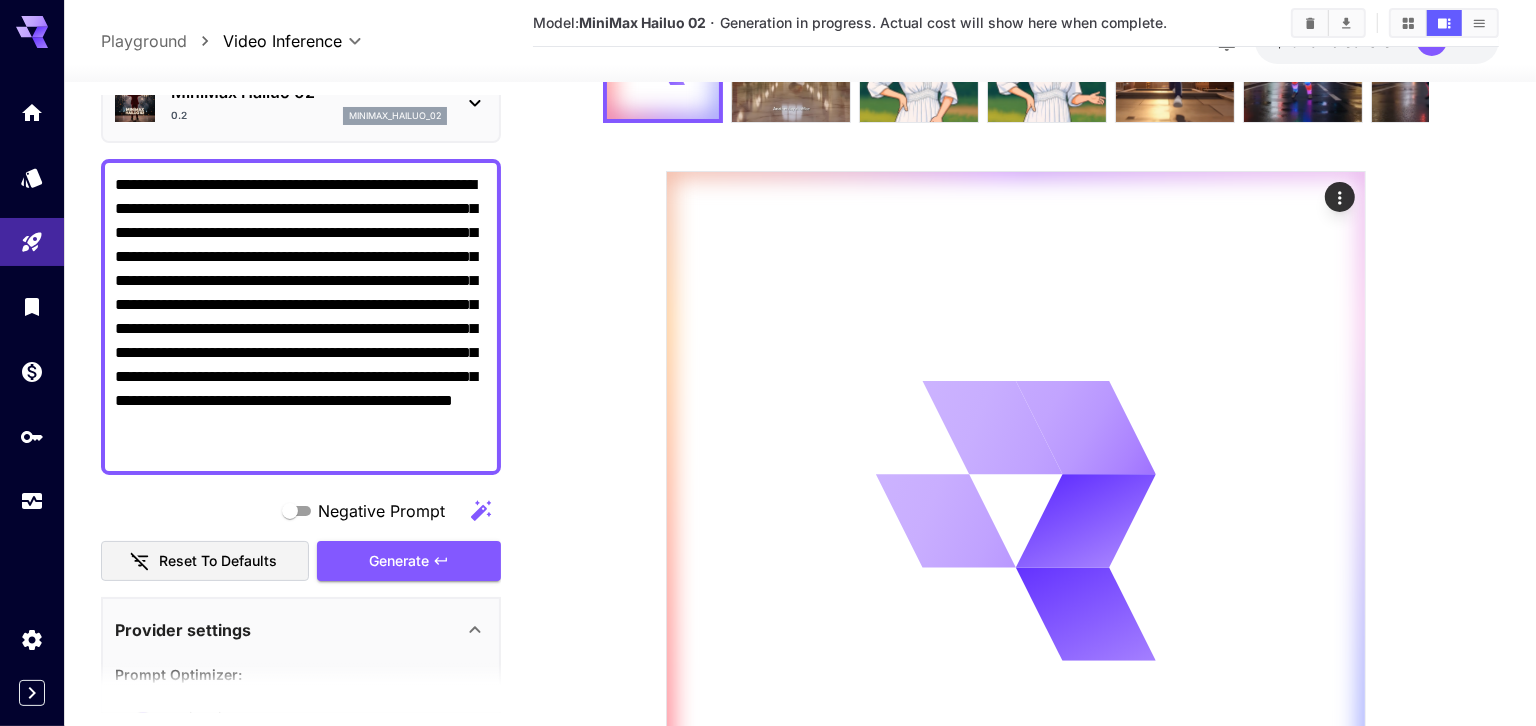 scroll, scrollTop: 103, scrollLeft: 0, axis: vertical 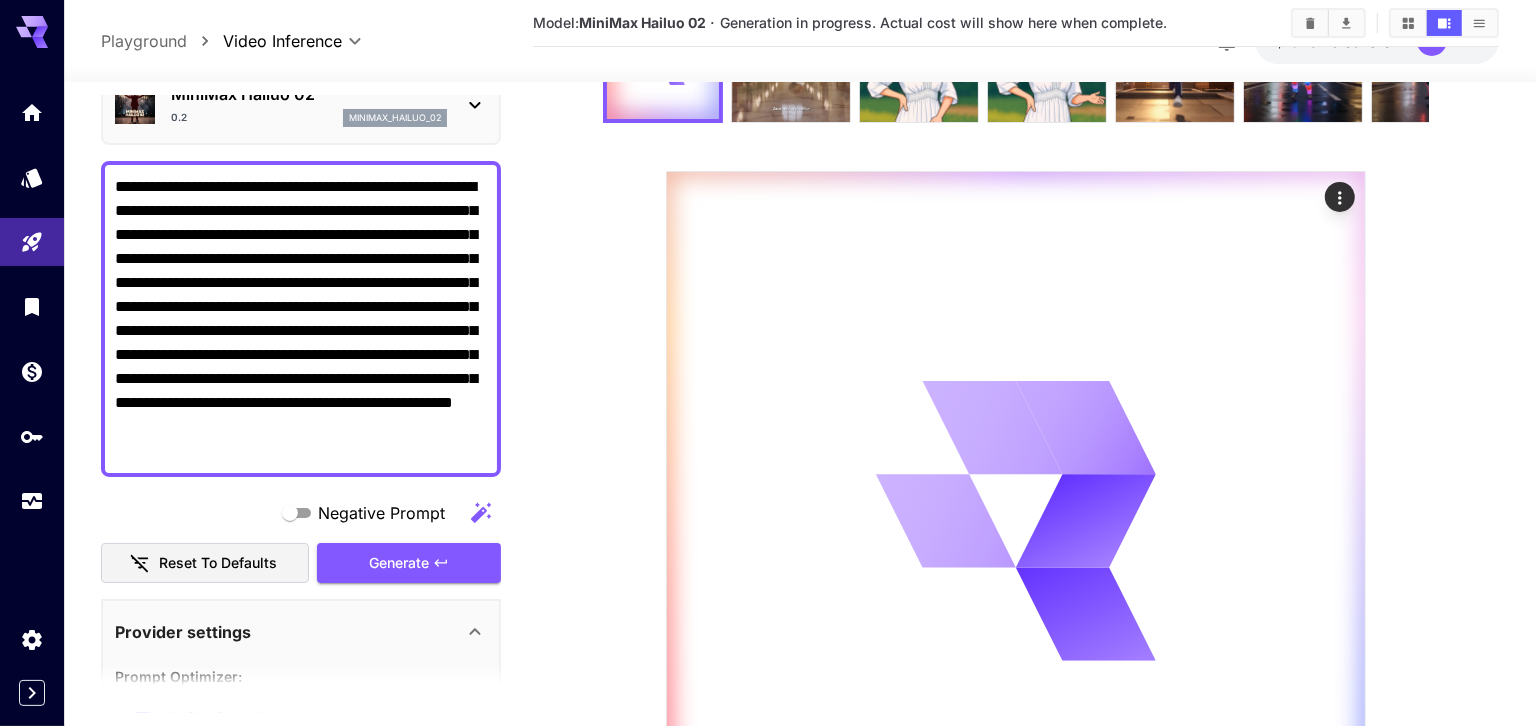 click on "**********" at bounding box center (301, 319) 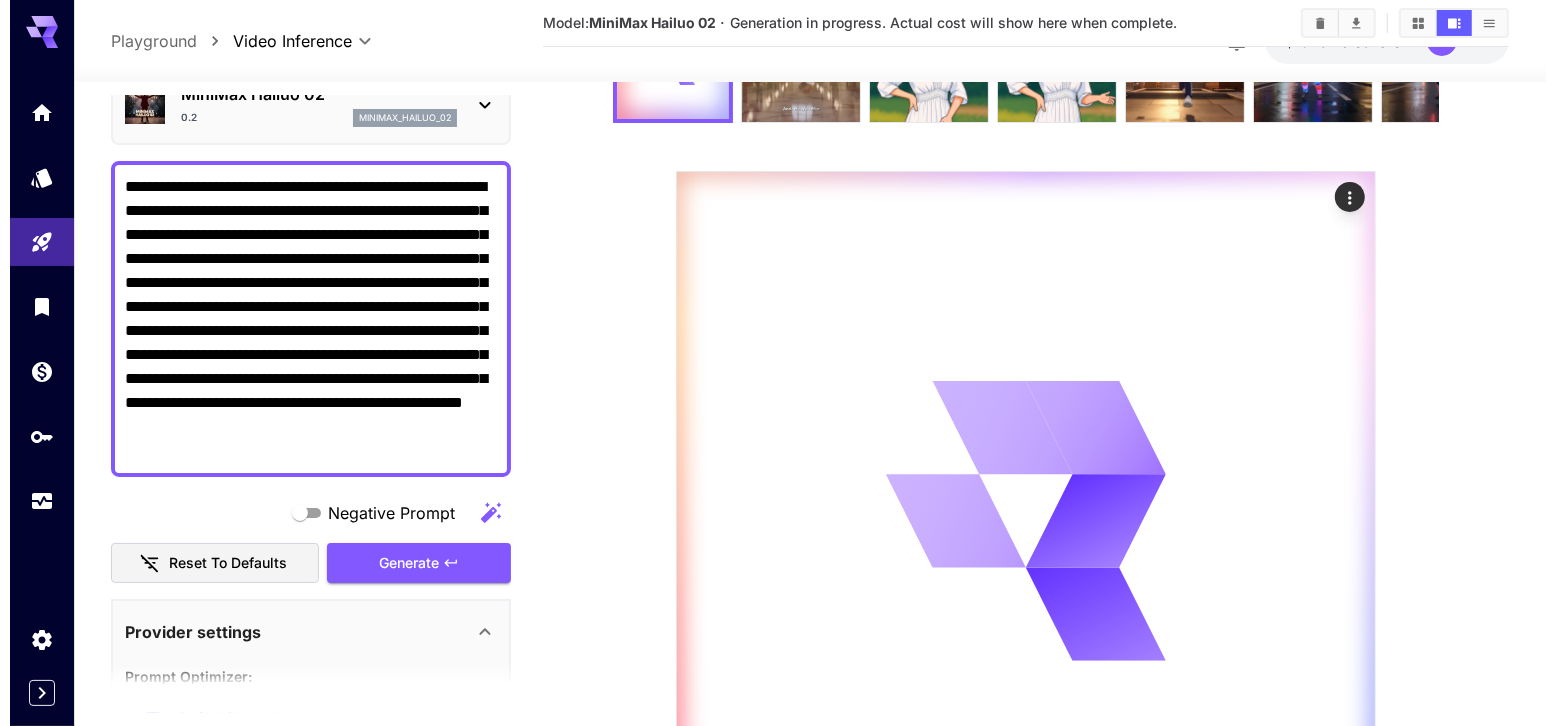 scroll, scrollTop: 0, scrollLeft: 0, axis: both 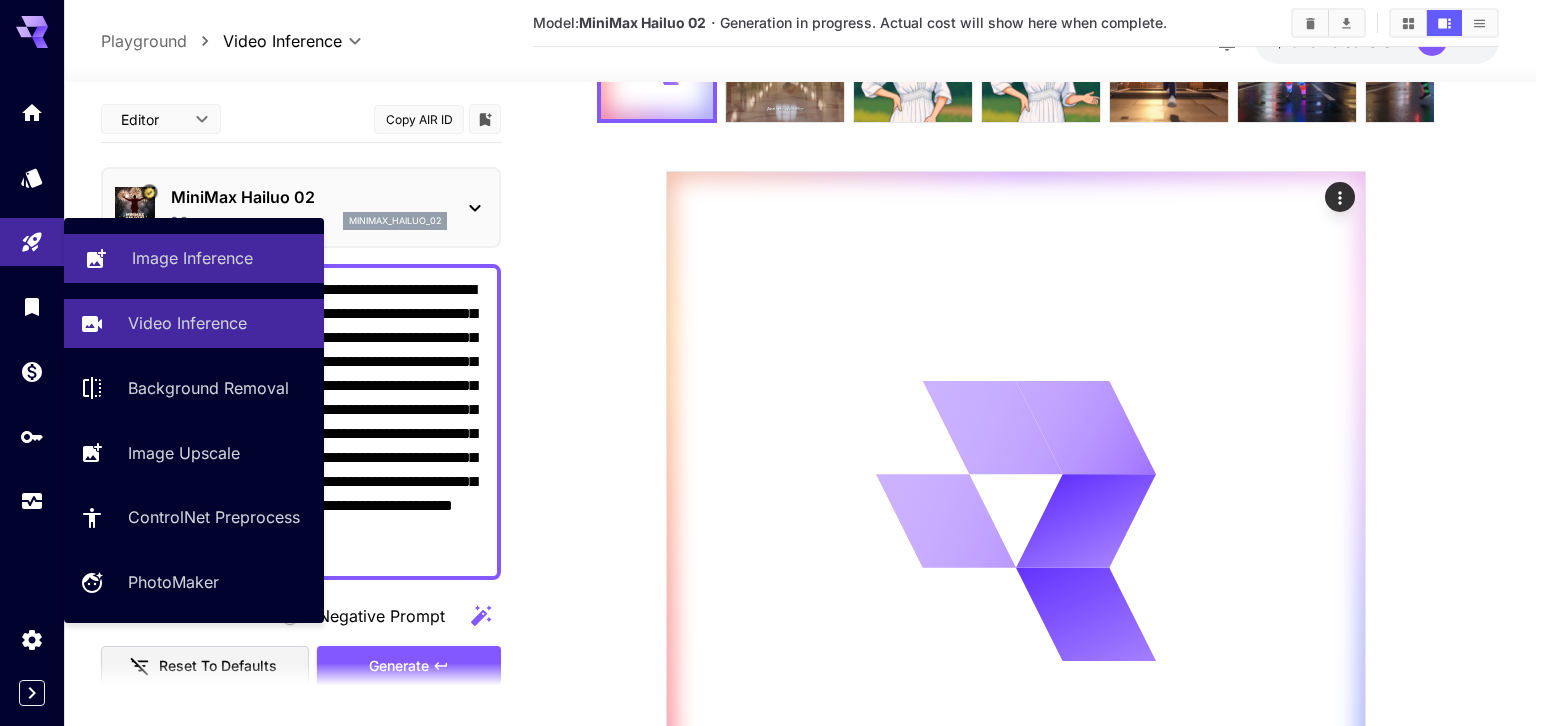 click on "Image Inference" at bounding box center (192, 258) 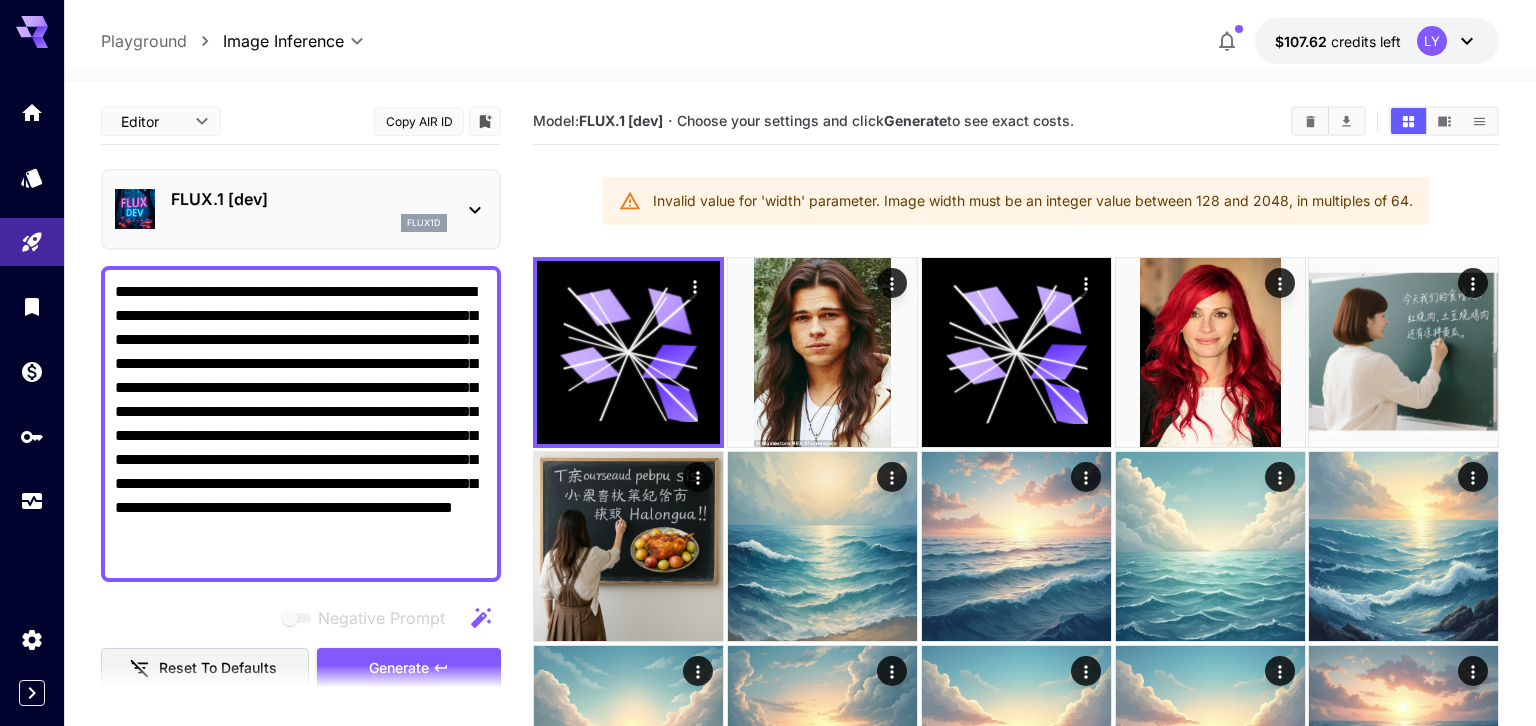 scroll, scrollTop: 158, scrollLeft: 0, axis: vertical 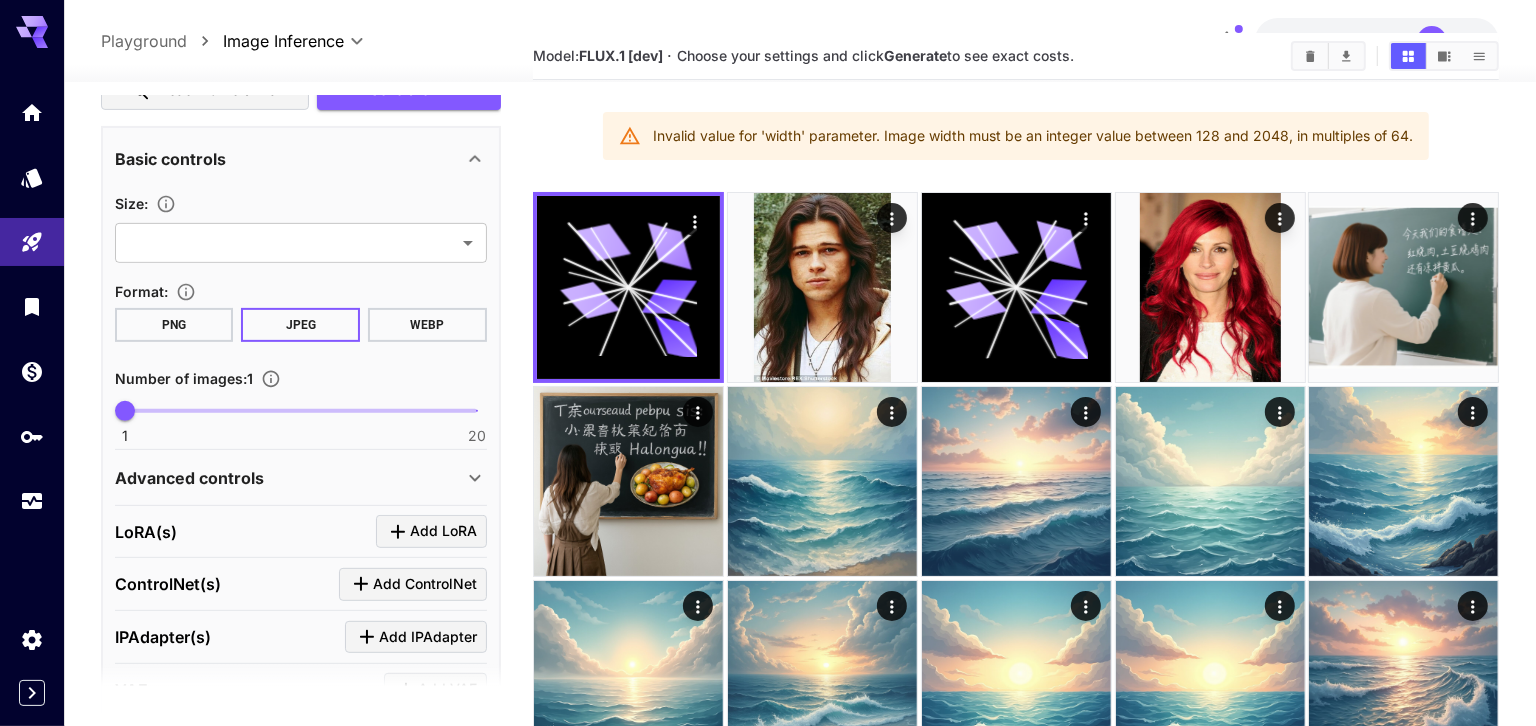 click on "PNG" at bounding box center (174, 325) 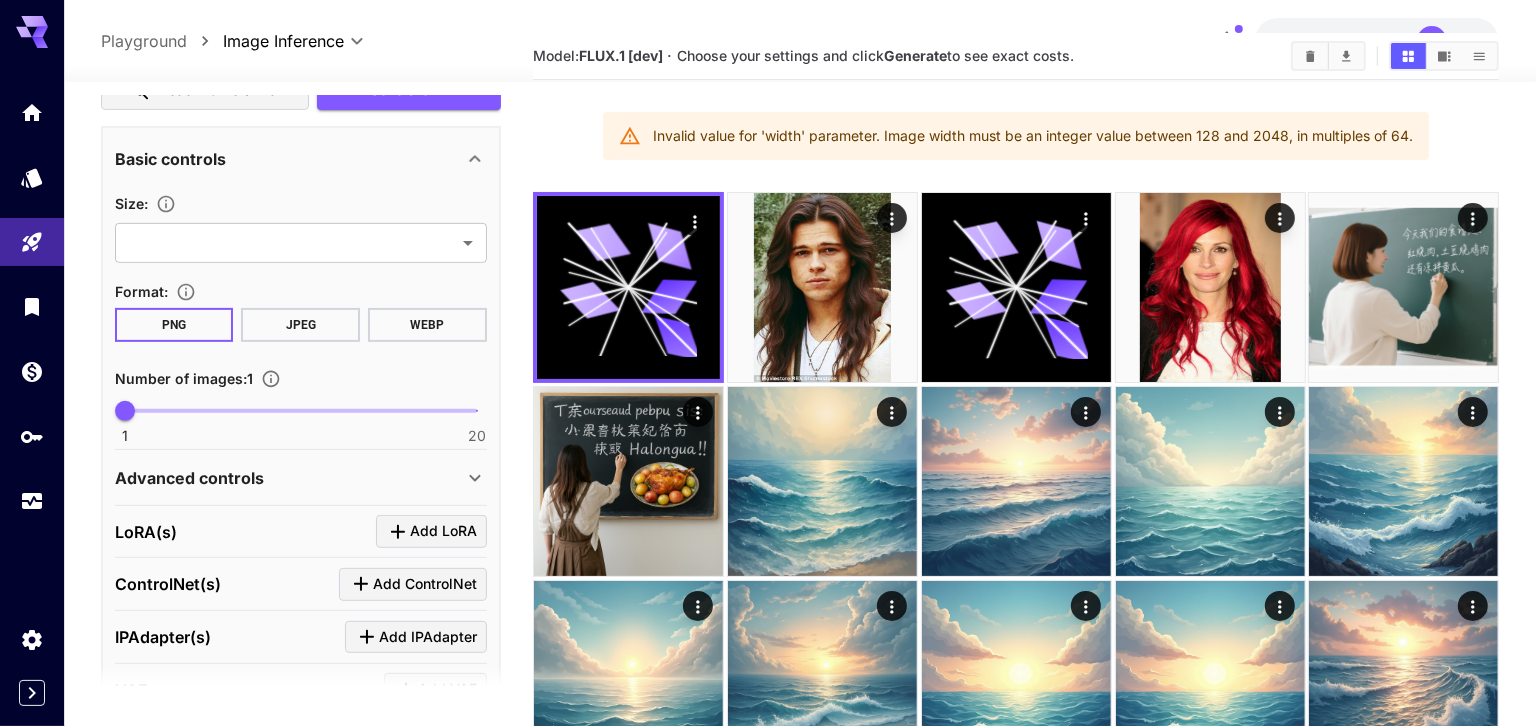 click on "JPEG" at bounding box center (300, 325) 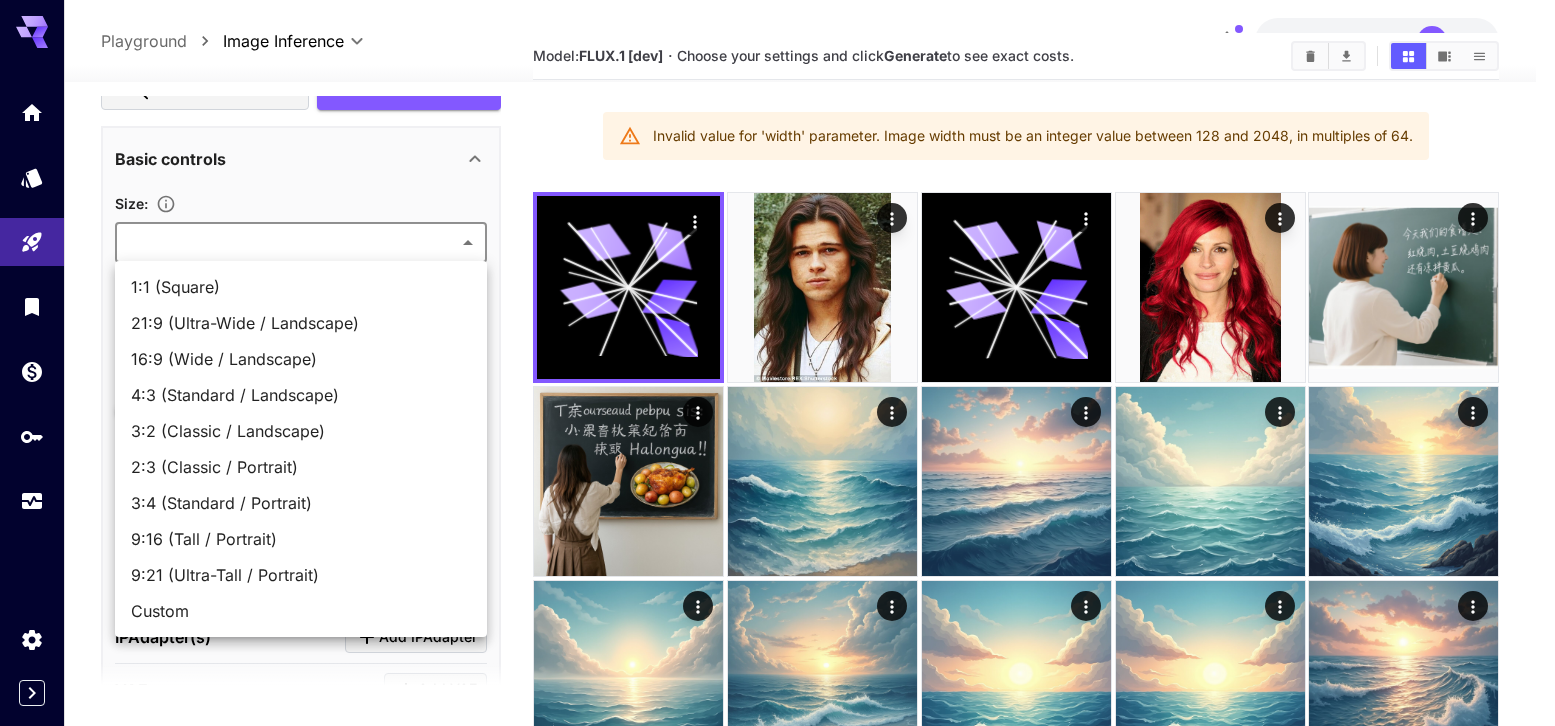 click on "**********" at bounding box center (777, 1156) 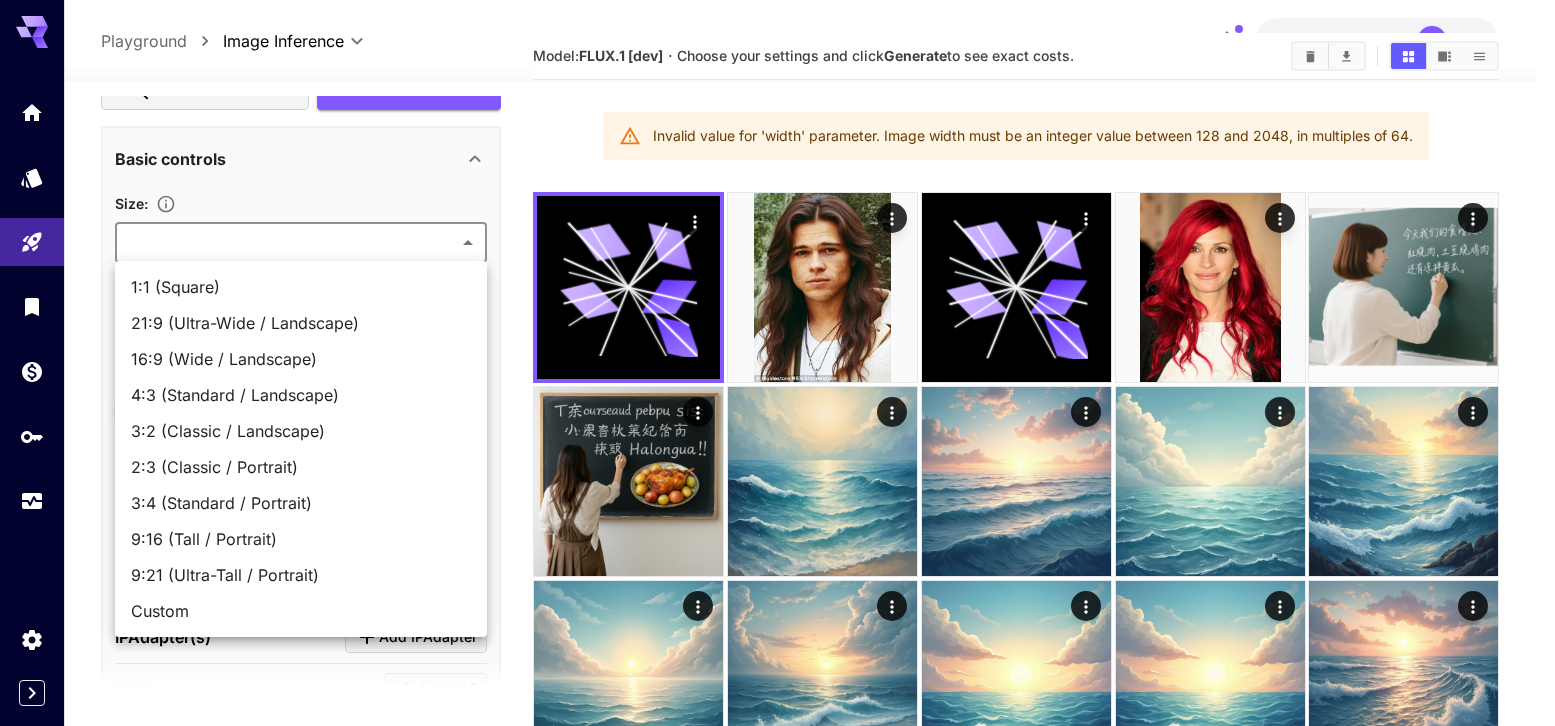 click on "1:1 (Square)" at bounding box center (301, 287) 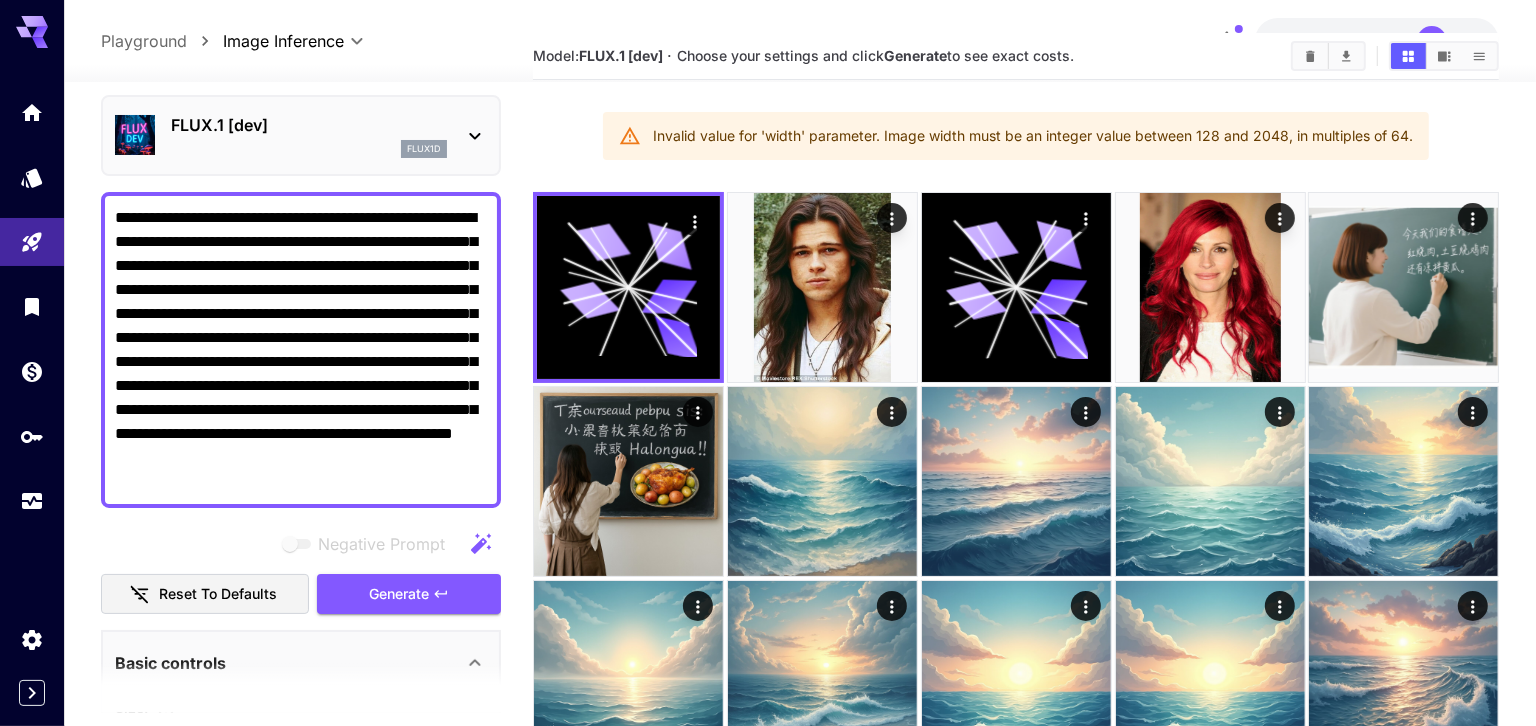 scroll, scrollTop: 43, scrollLeft: 0, axis: vertical 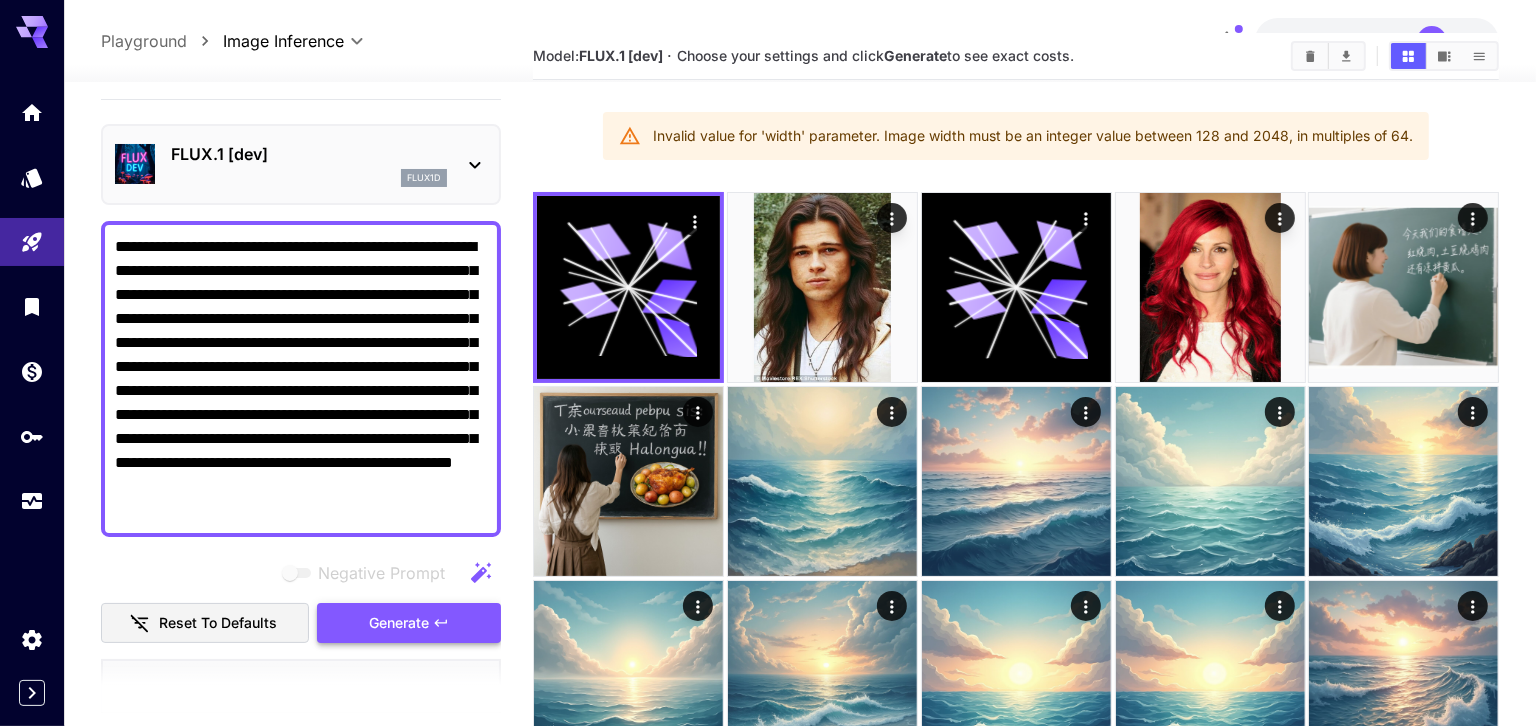 click on "Generate" at bounding box center (399, 623) 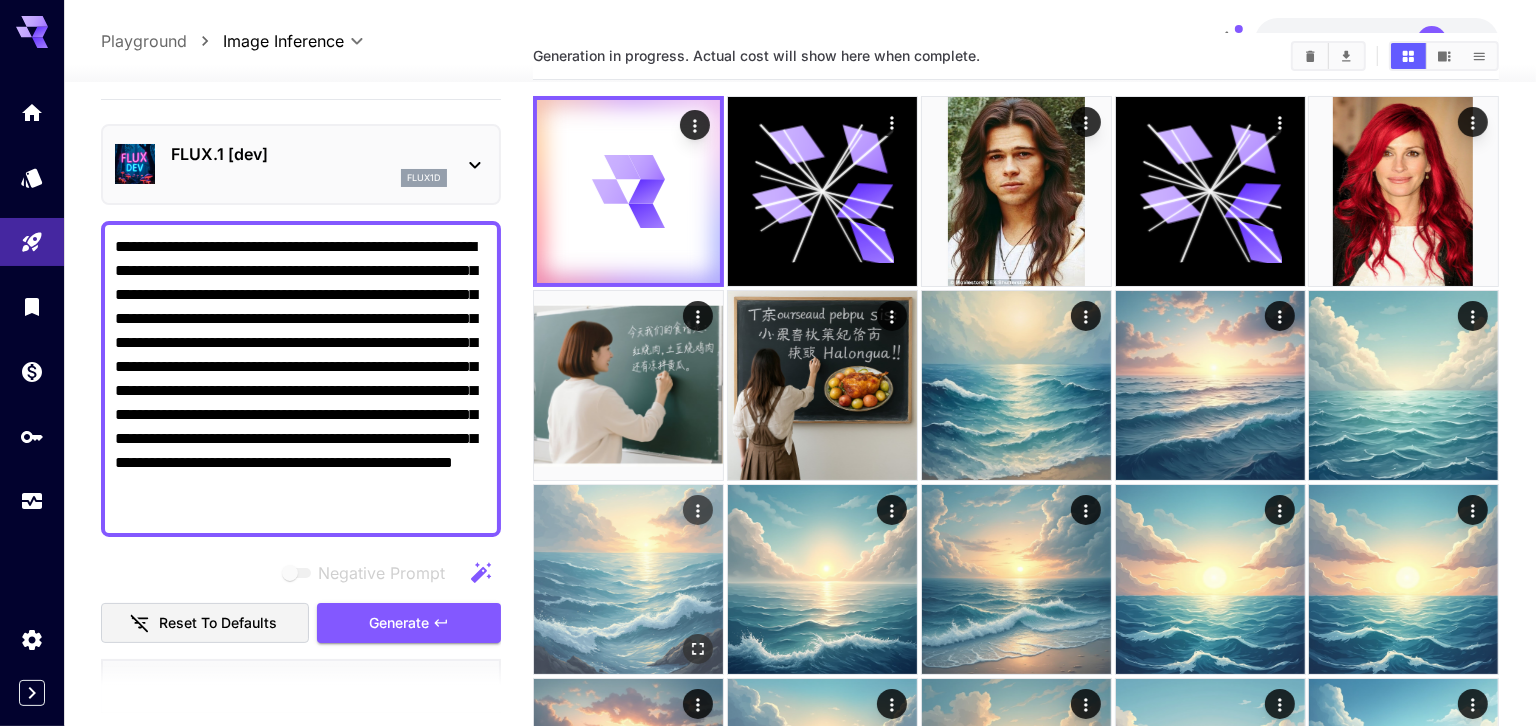 scroll, scrollTop: 0, scrollLeft: 0, axis: both 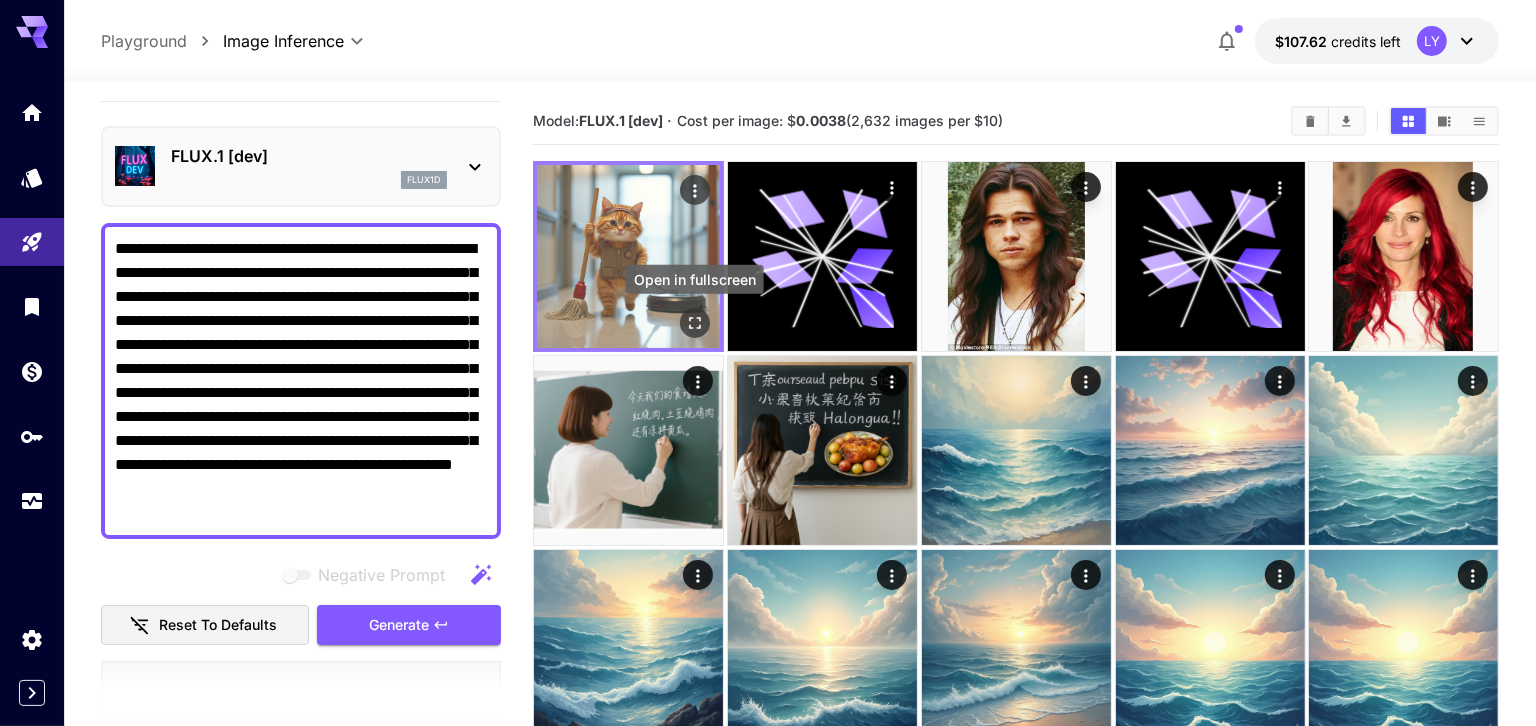click 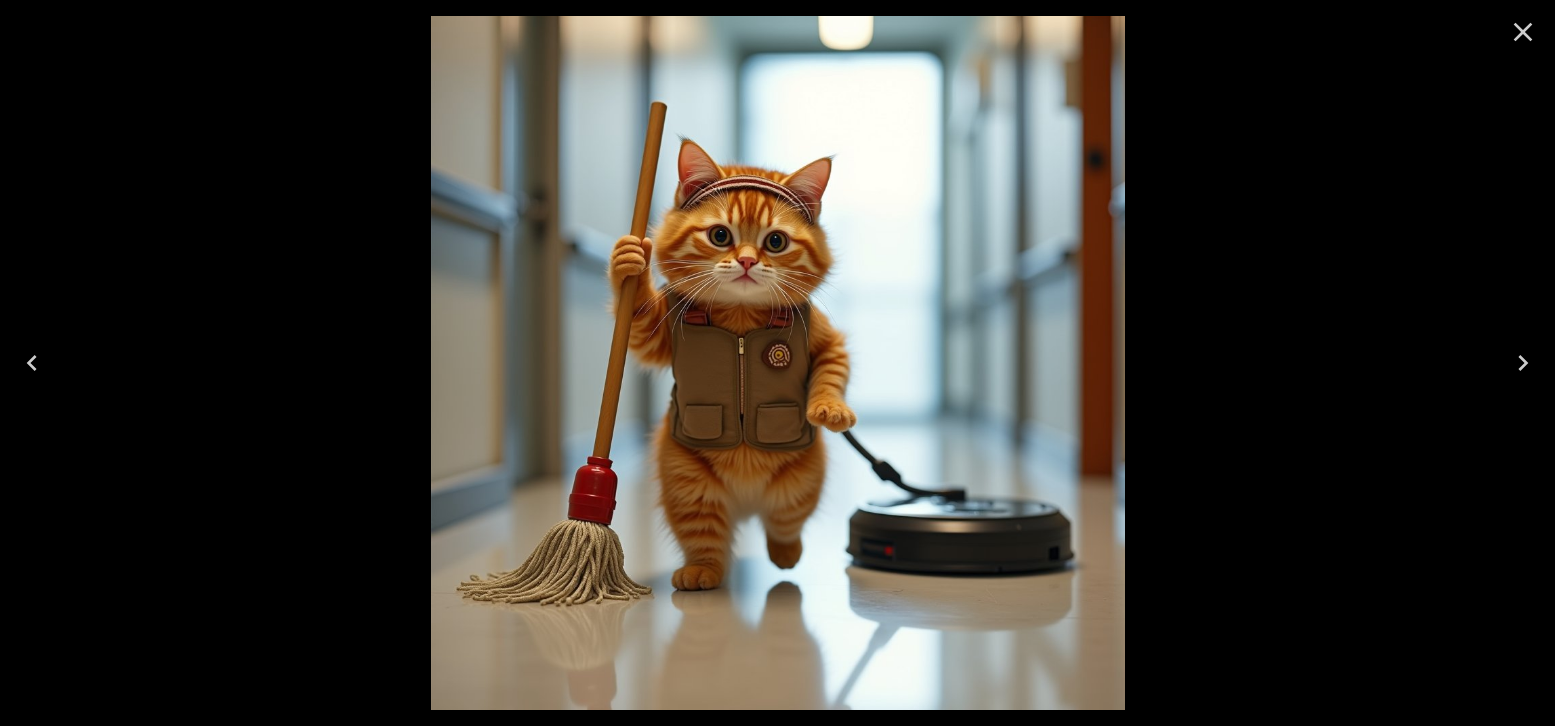 click 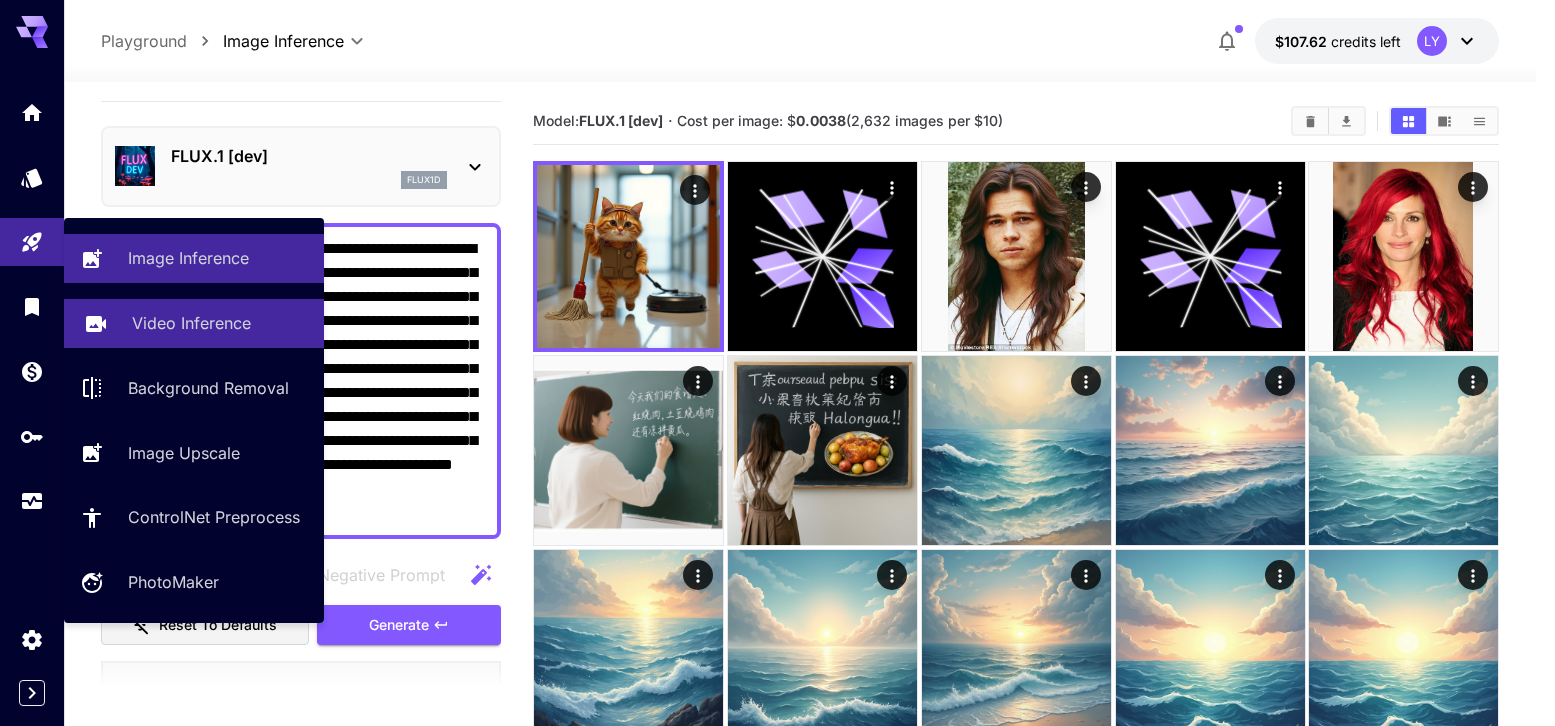 click on "Video Inference" at bounding box center [191, 323] 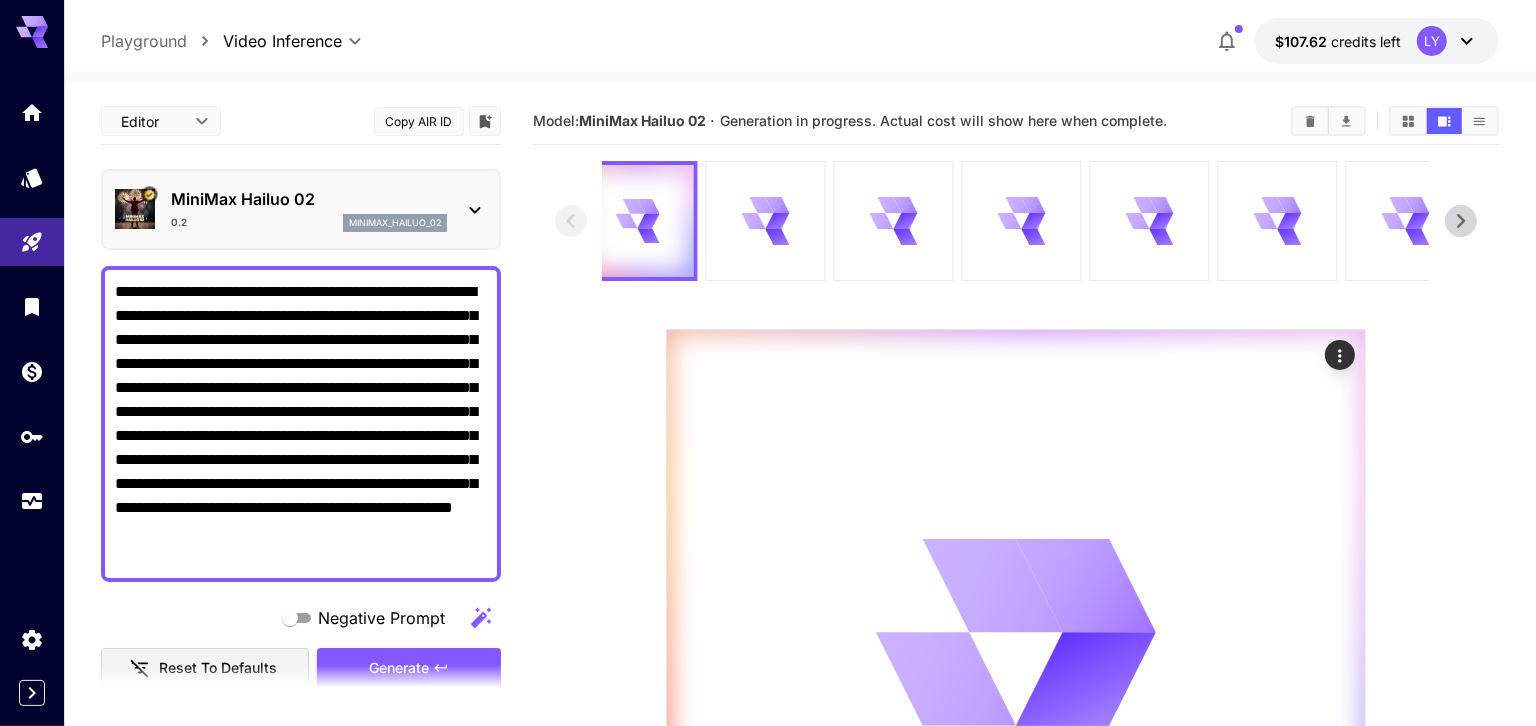 scroll, scrollTop: 652, scrollLeft: 0, axis: vertical 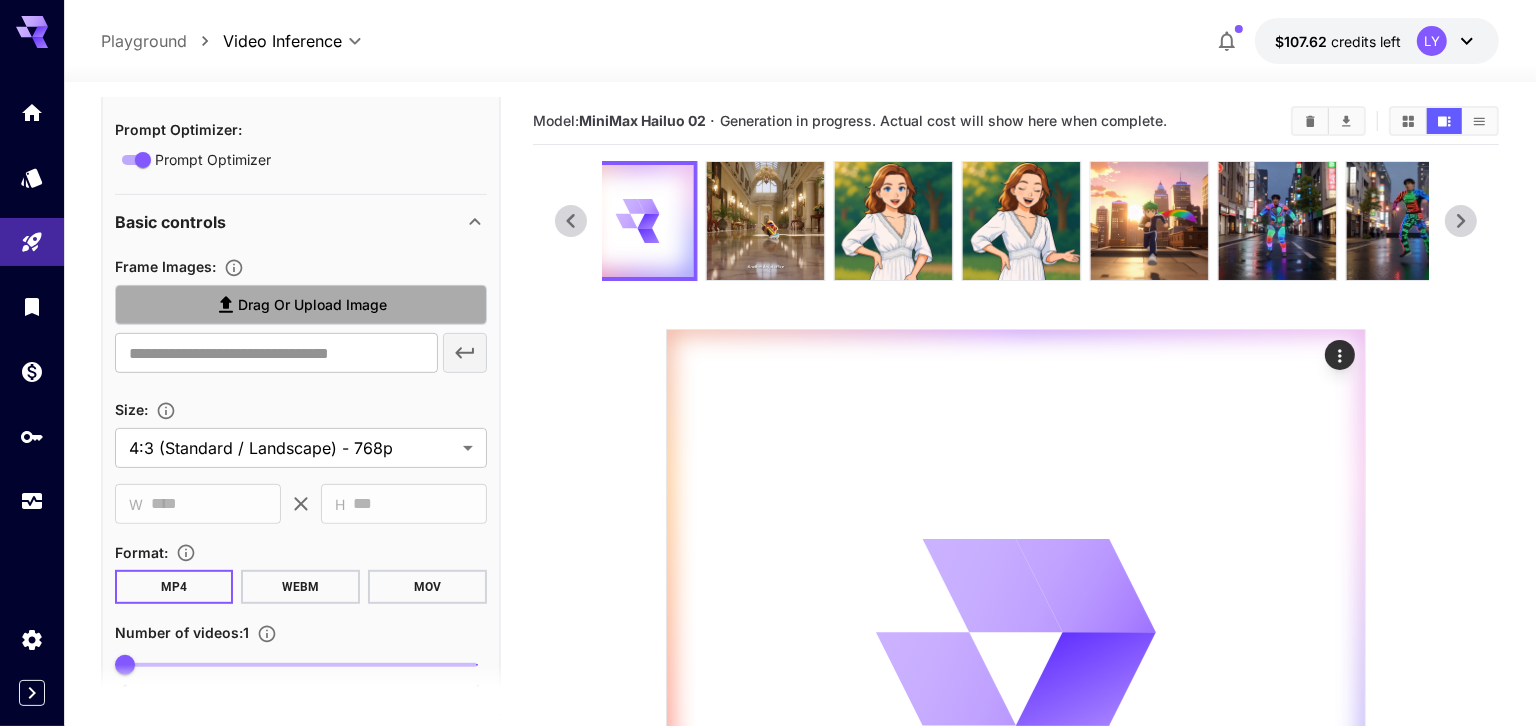 click on "Drag or upload image" at bounding box center (312, 305) 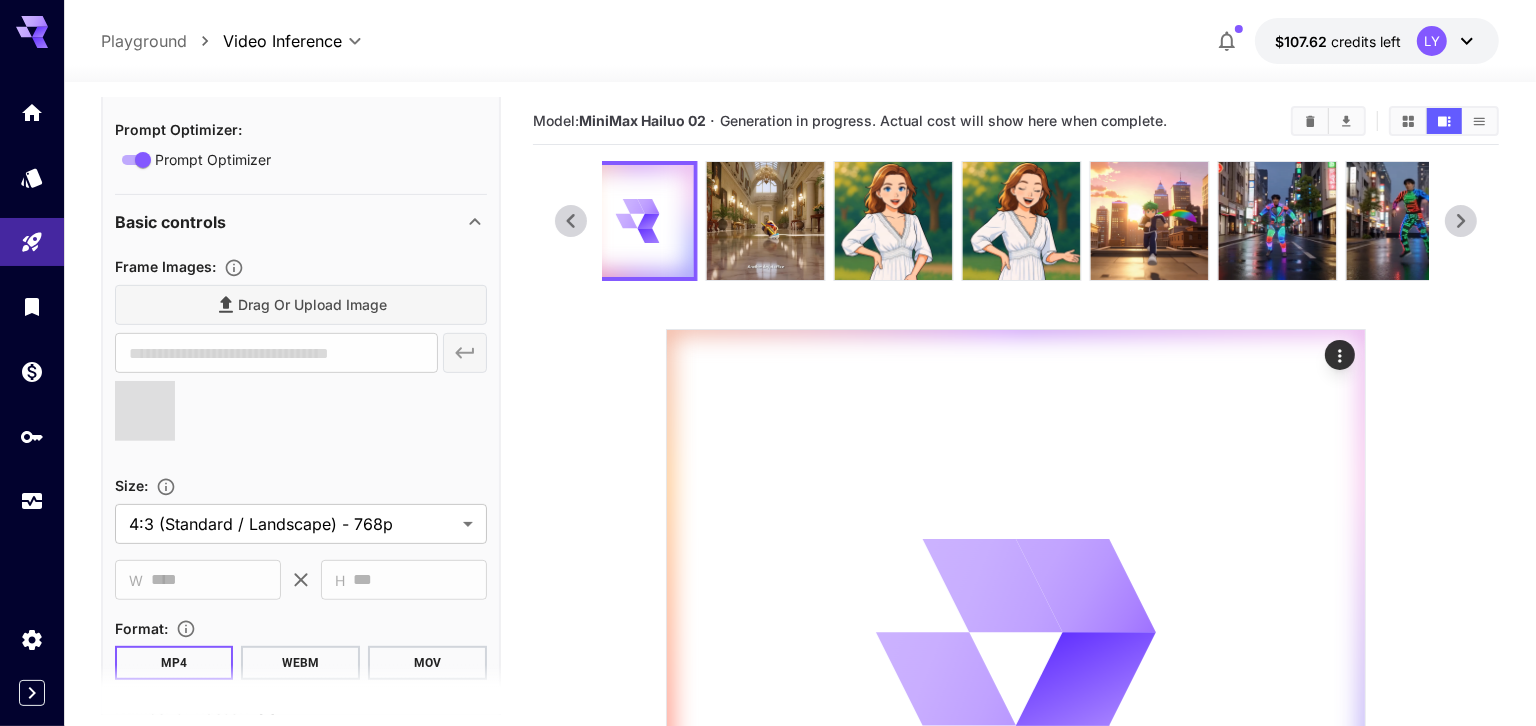 type on "**********" 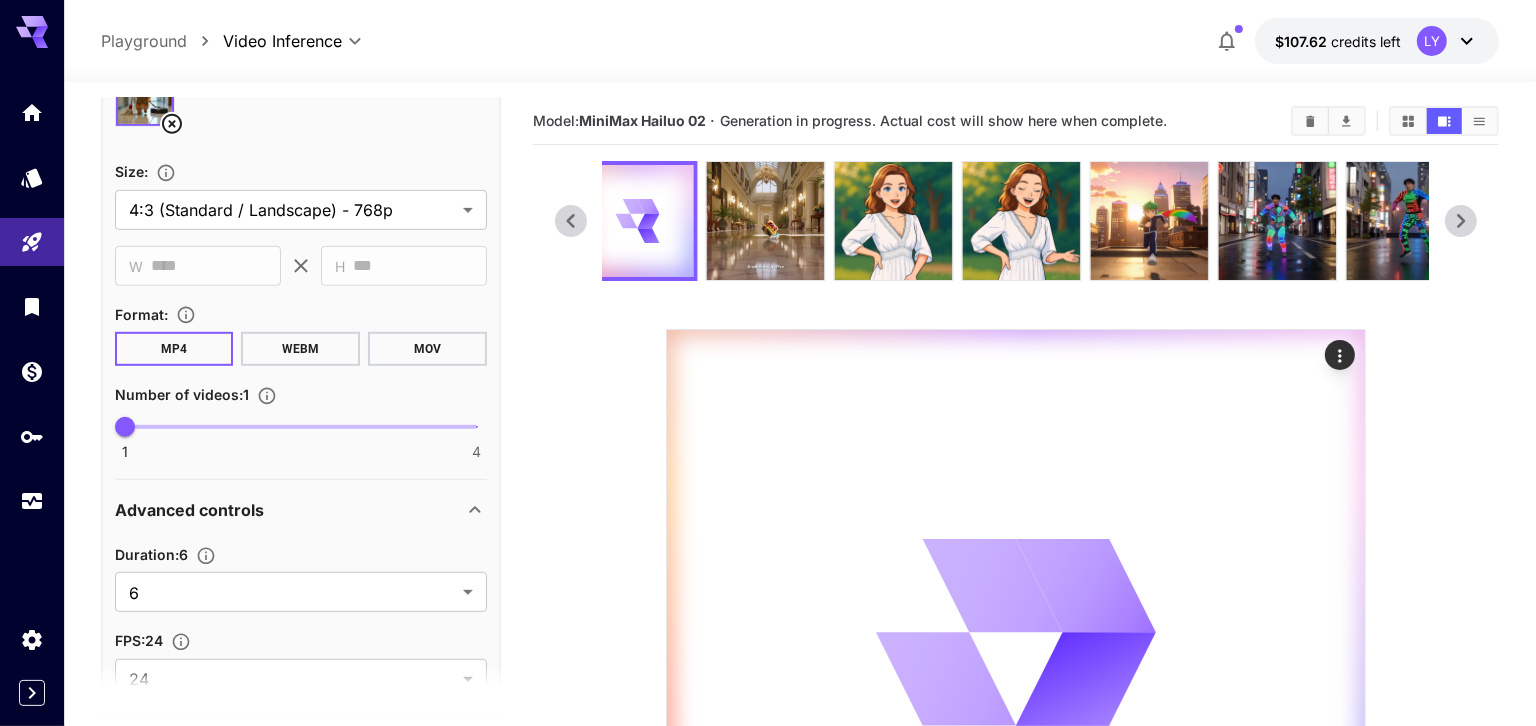 scroll, scrollTop: 877, scrollLeft: 0, axis: vertical 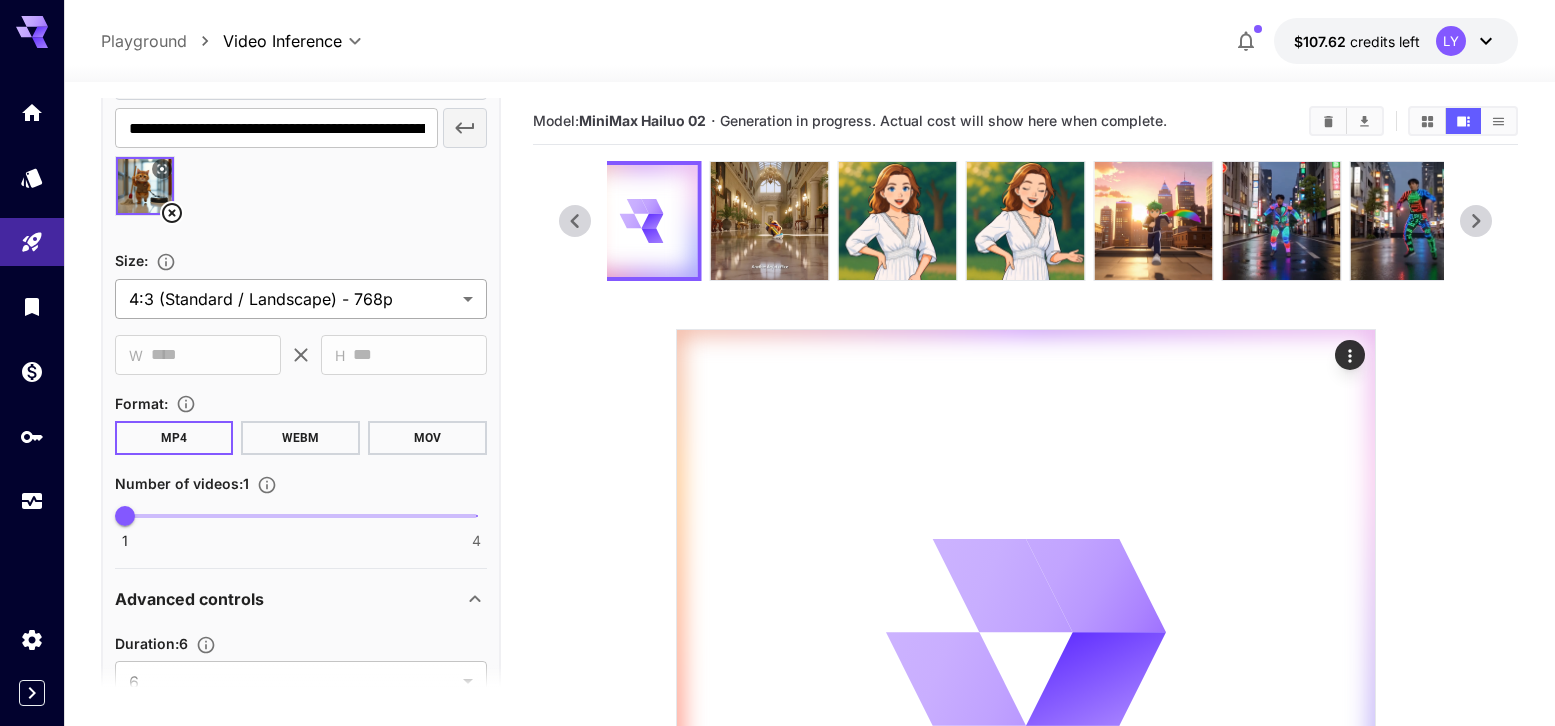 click on "**********" at bounding box center (777, 639) 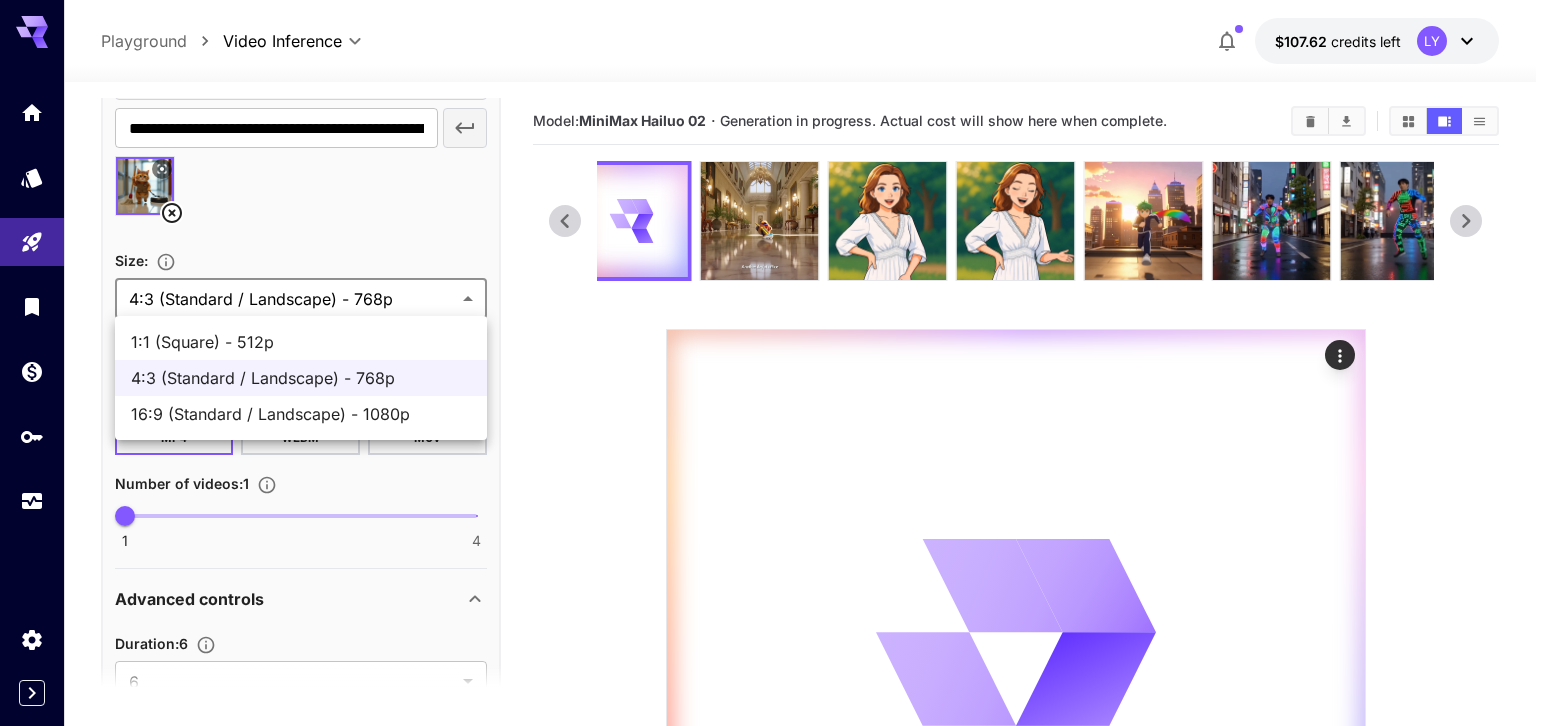 click on "1:1 (Square) - 512p" at bounding box center (301, 342) 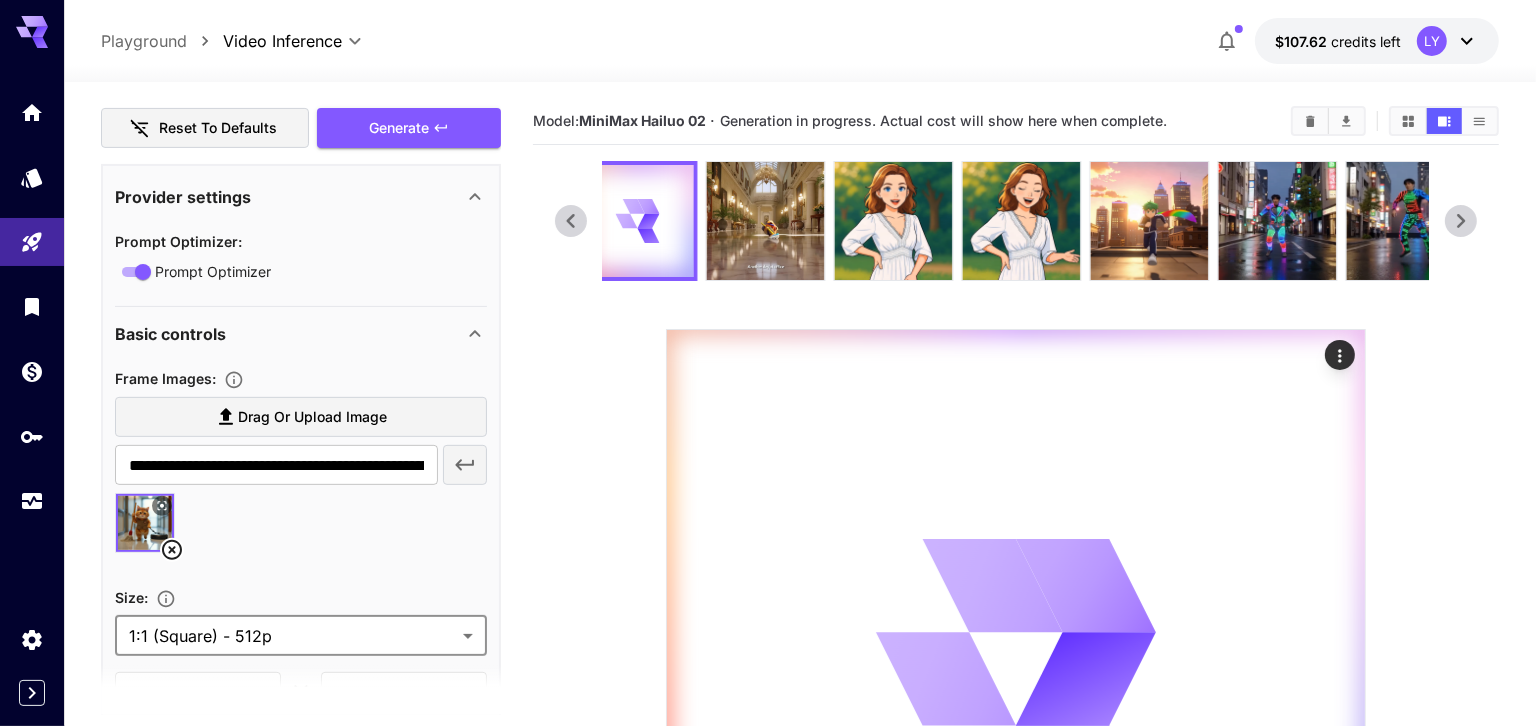 scroll, scrollTop: 506, scrollLeft: 0, axis: vertical 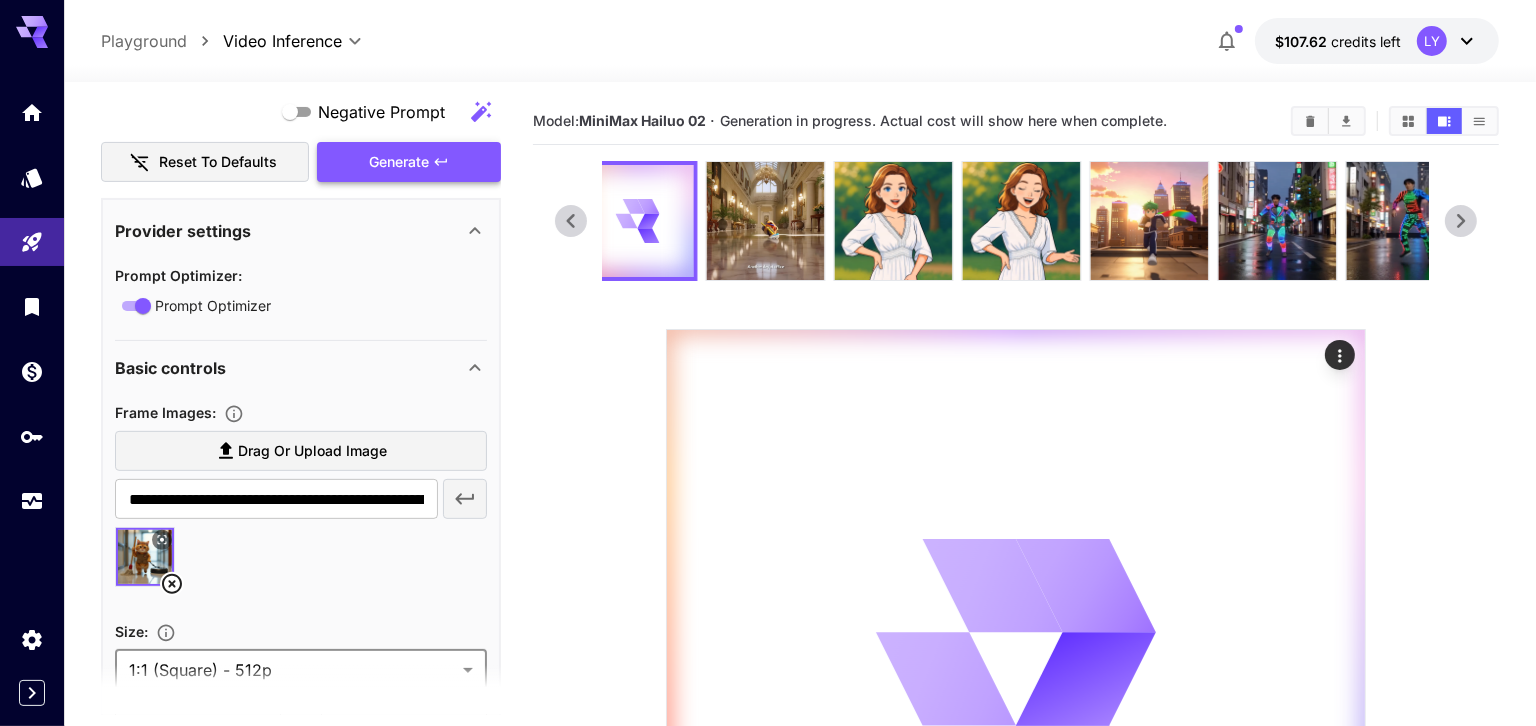 click on "Generate" at bounding box center [409, 162] 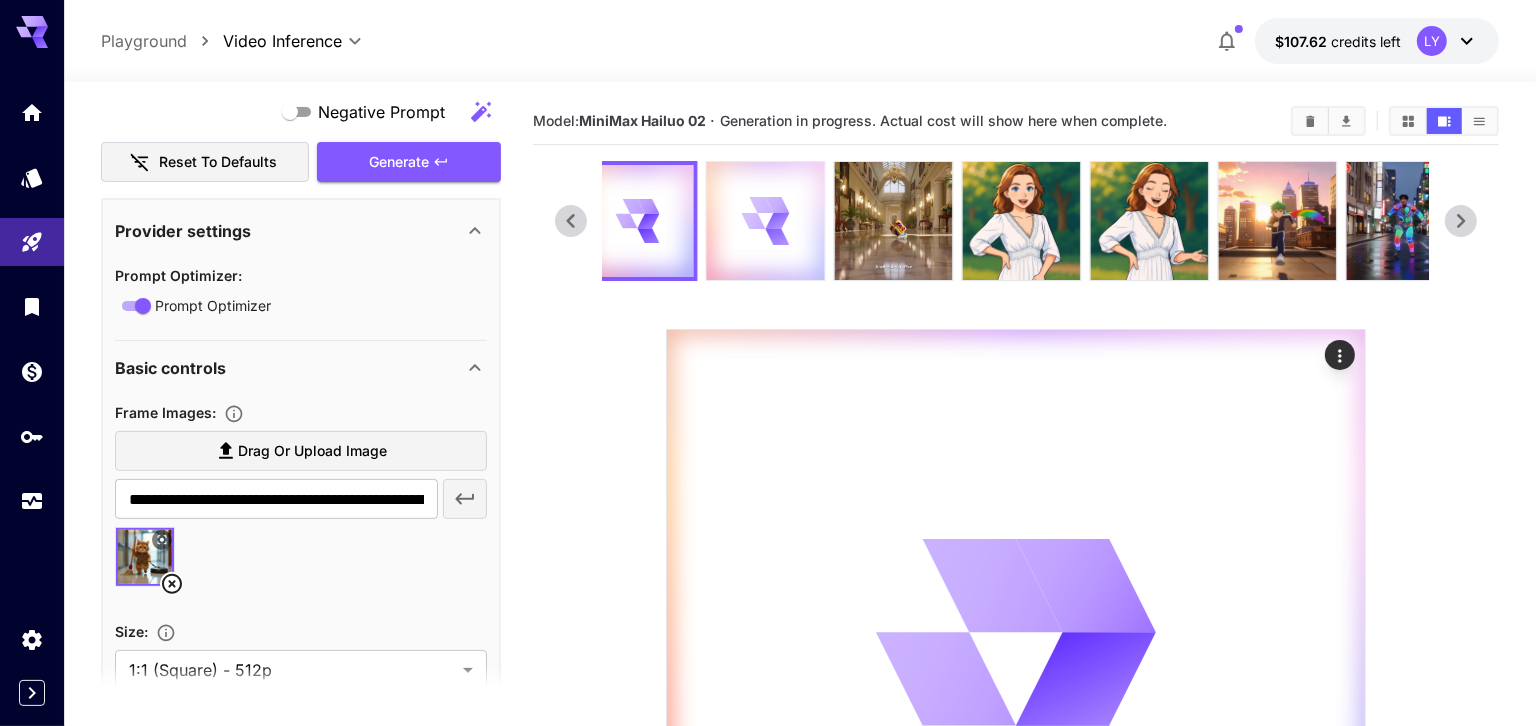 click 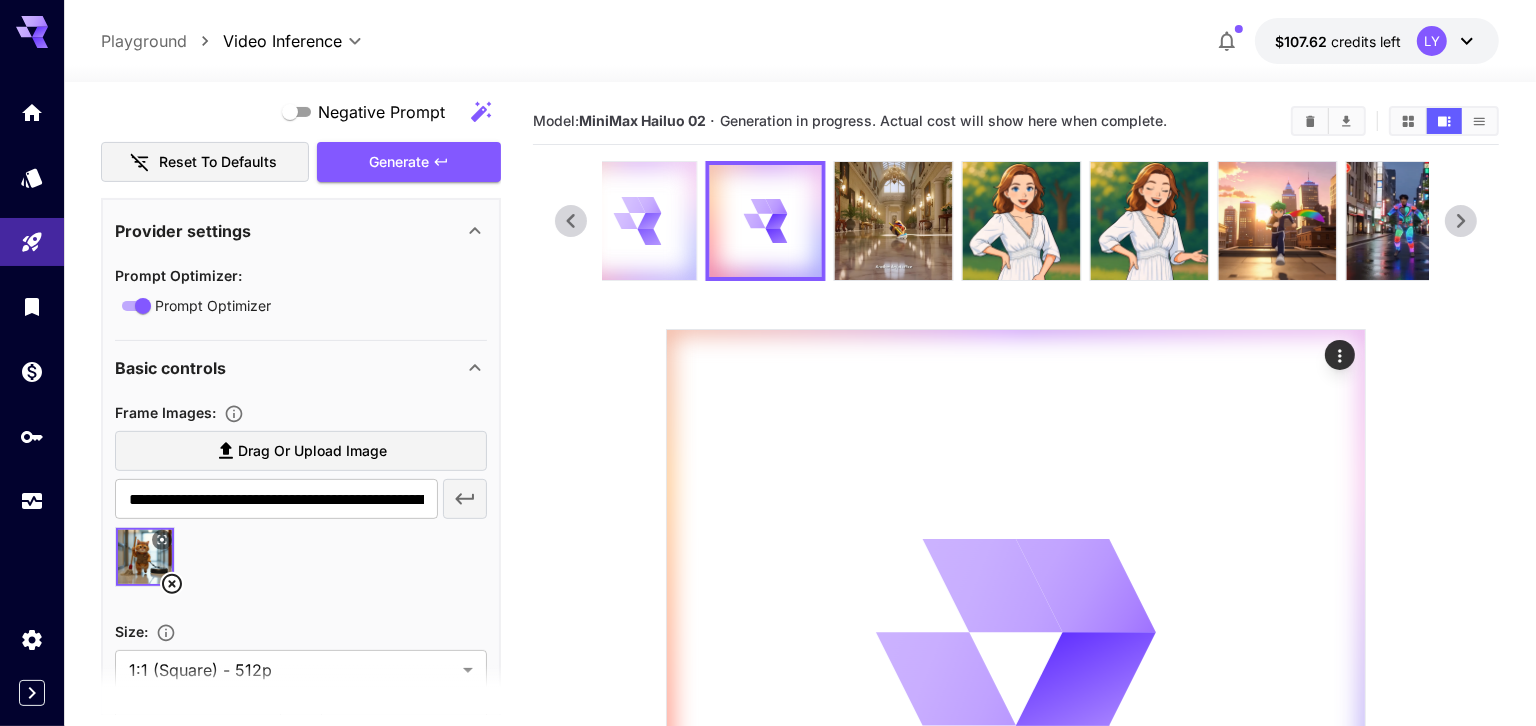click at bounding box center (638, 221) 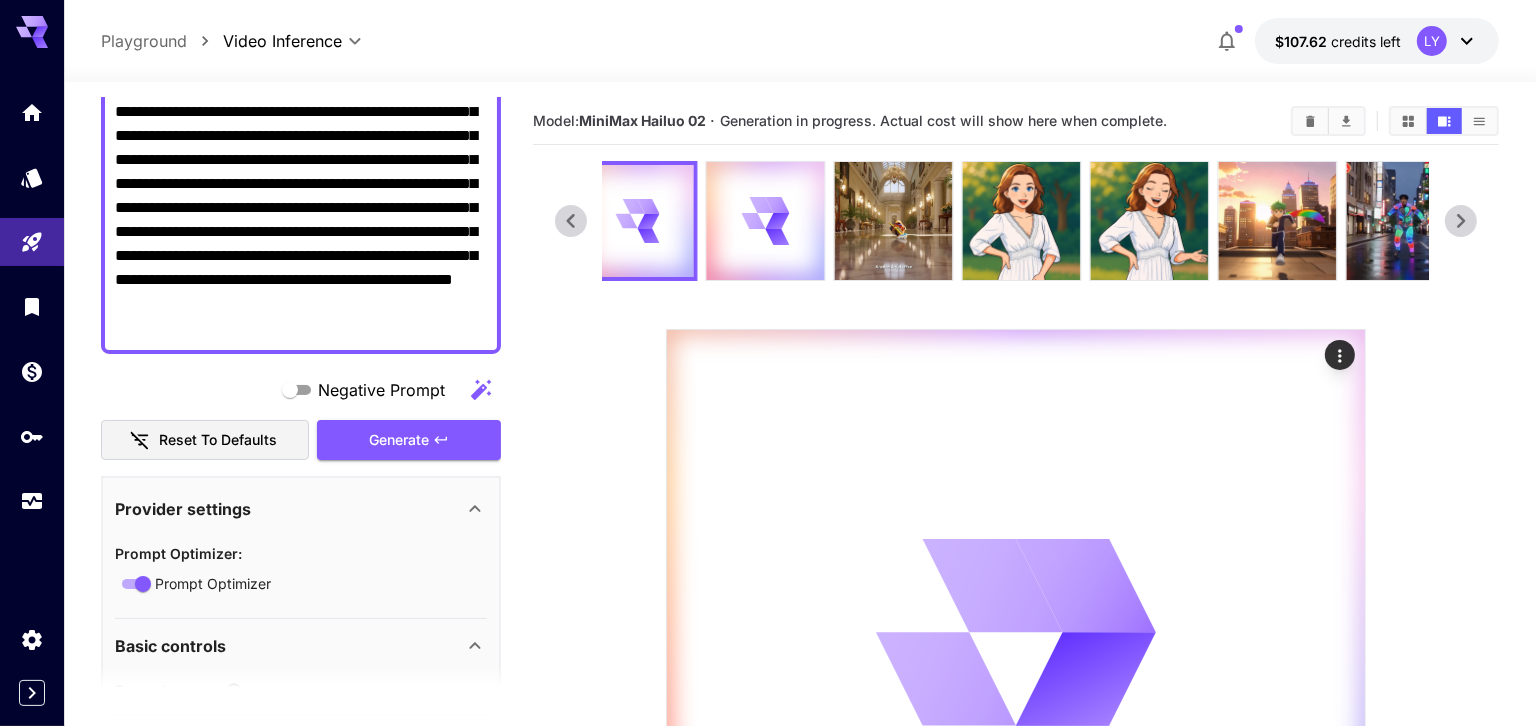 scroll, scrollTop: 0, scrollLeft: 0, axis: both 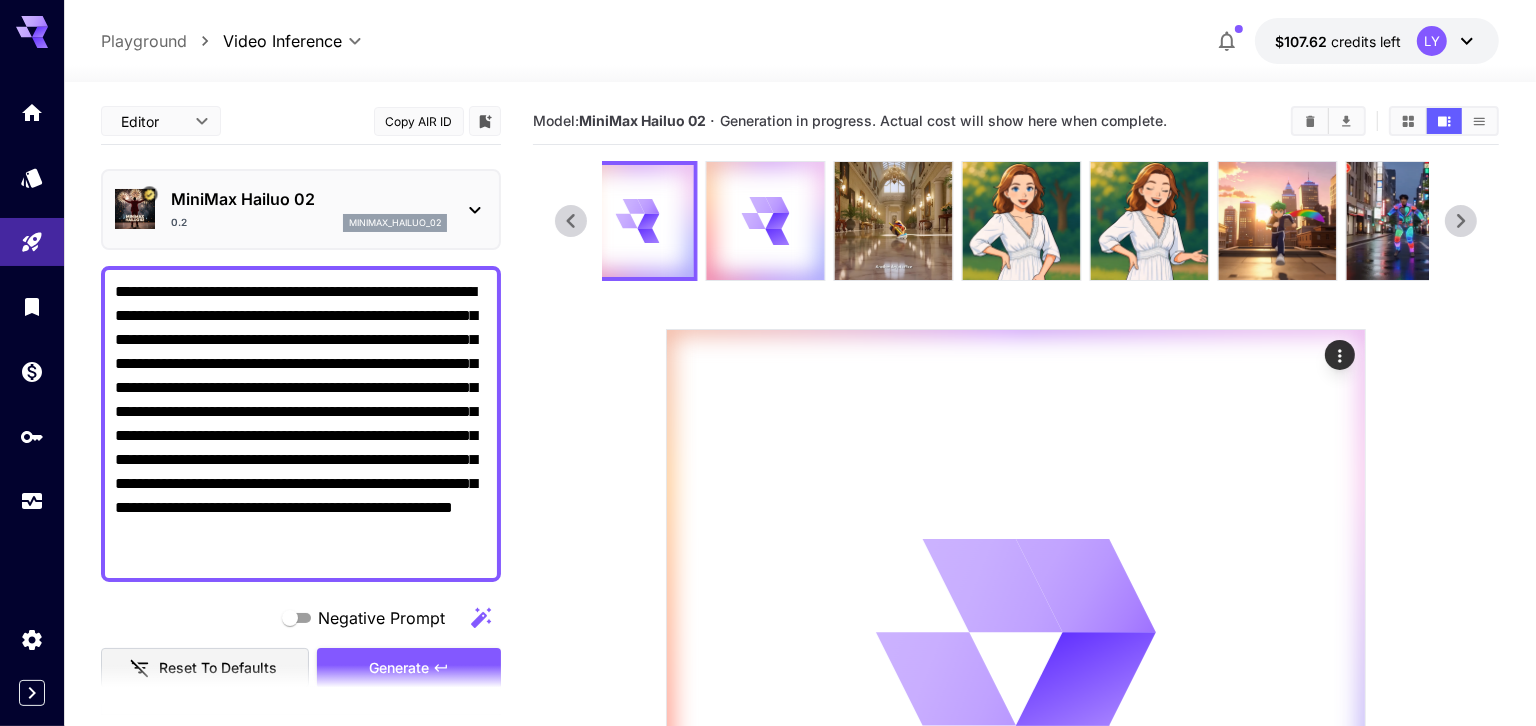 click on "**********" at bounding box center (301, 424) 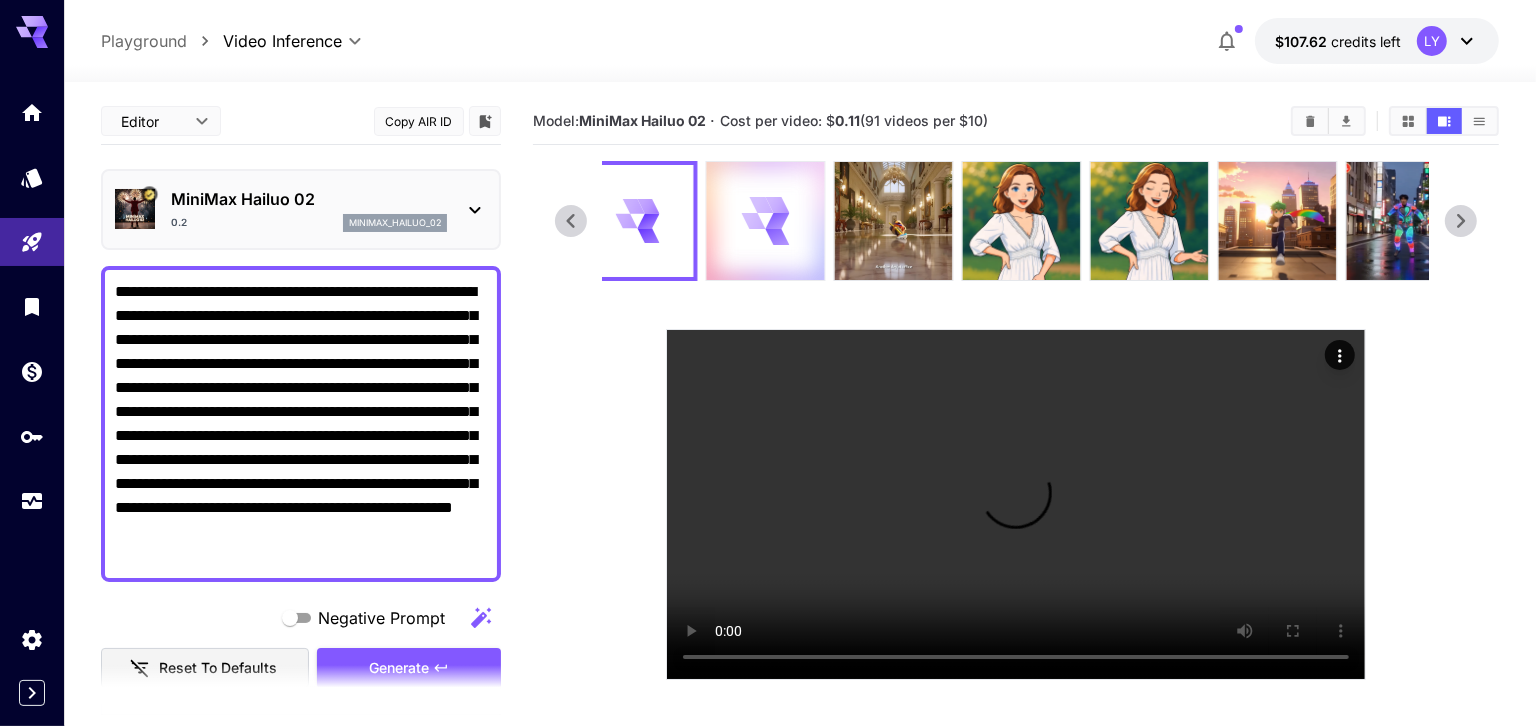 click at bounding box center [766, 221] 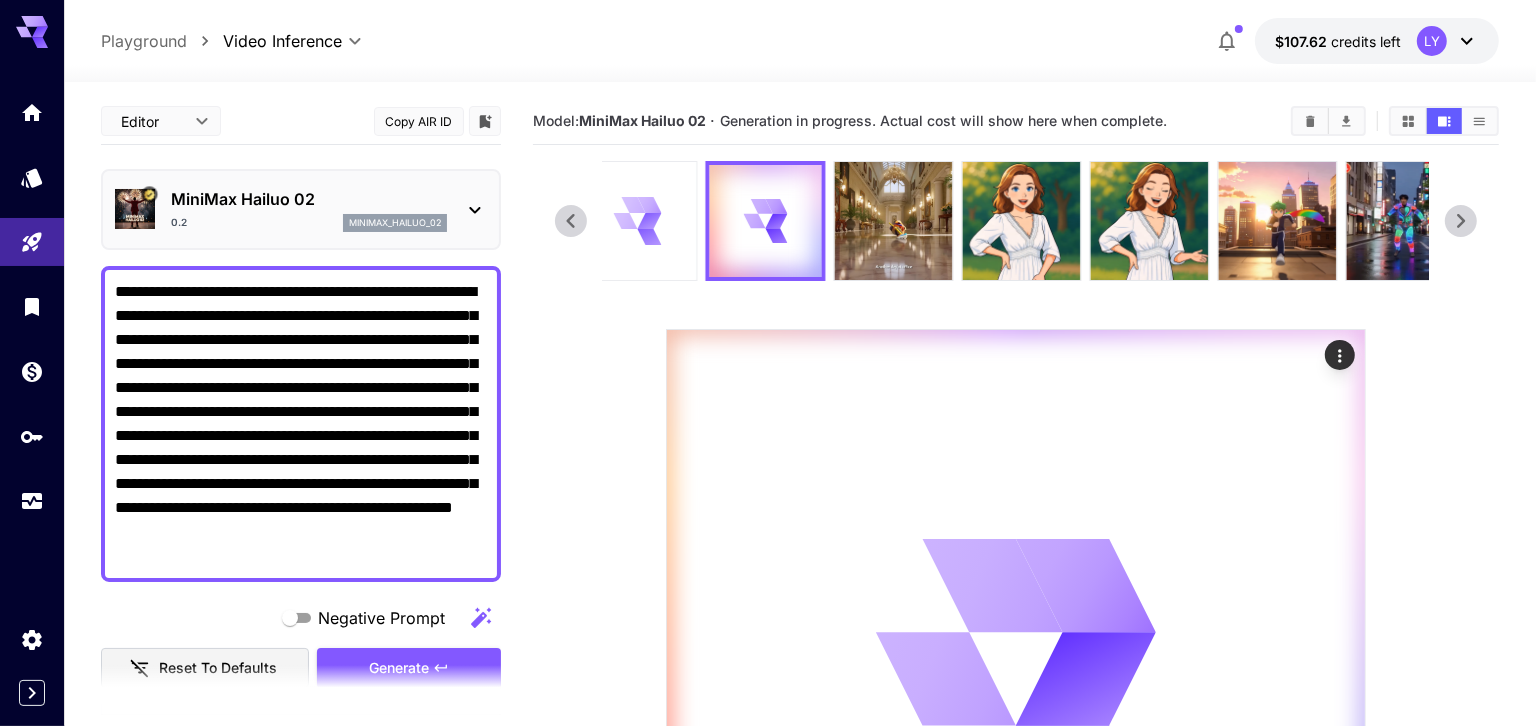 click at bounding box center (638, 221) 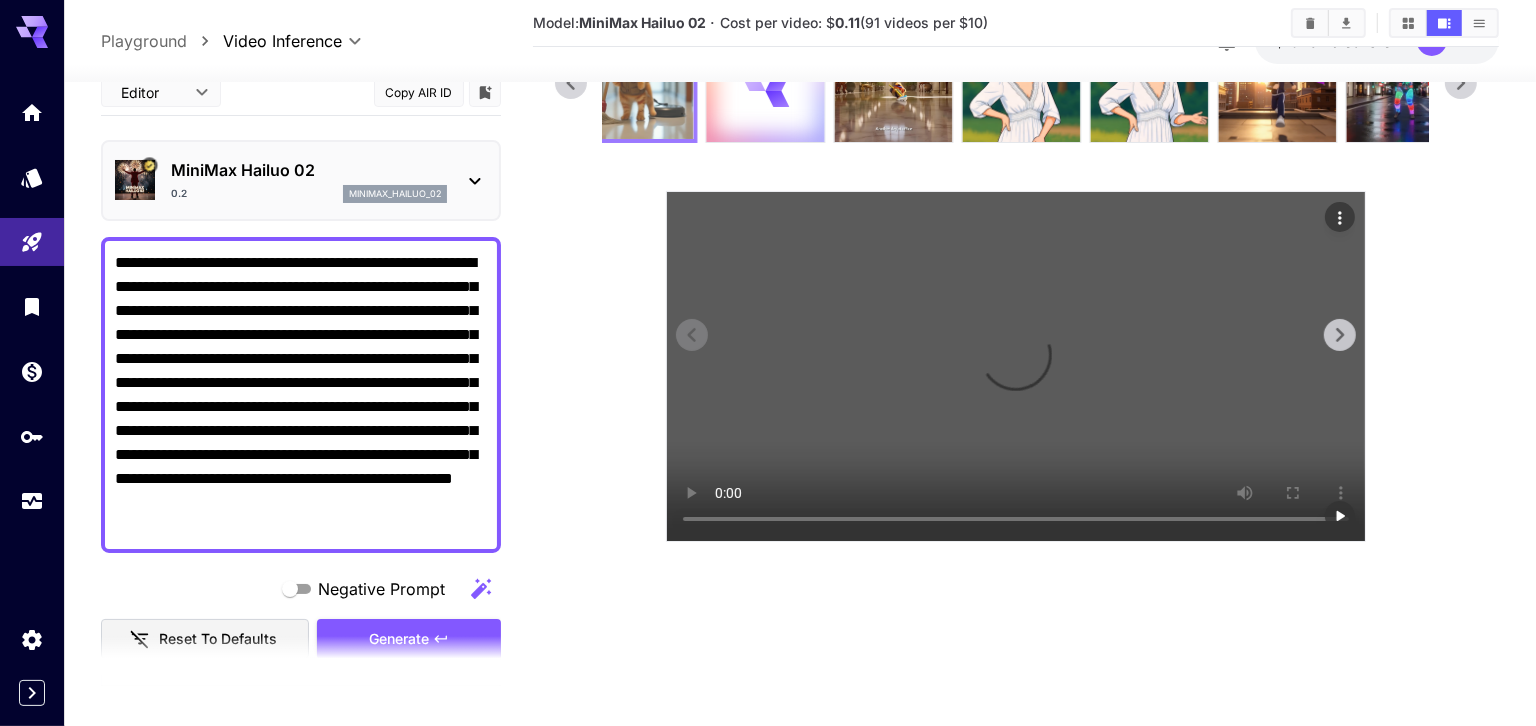 scroll, scrollTop: 331, scrollLeft: 0, axis: vertical 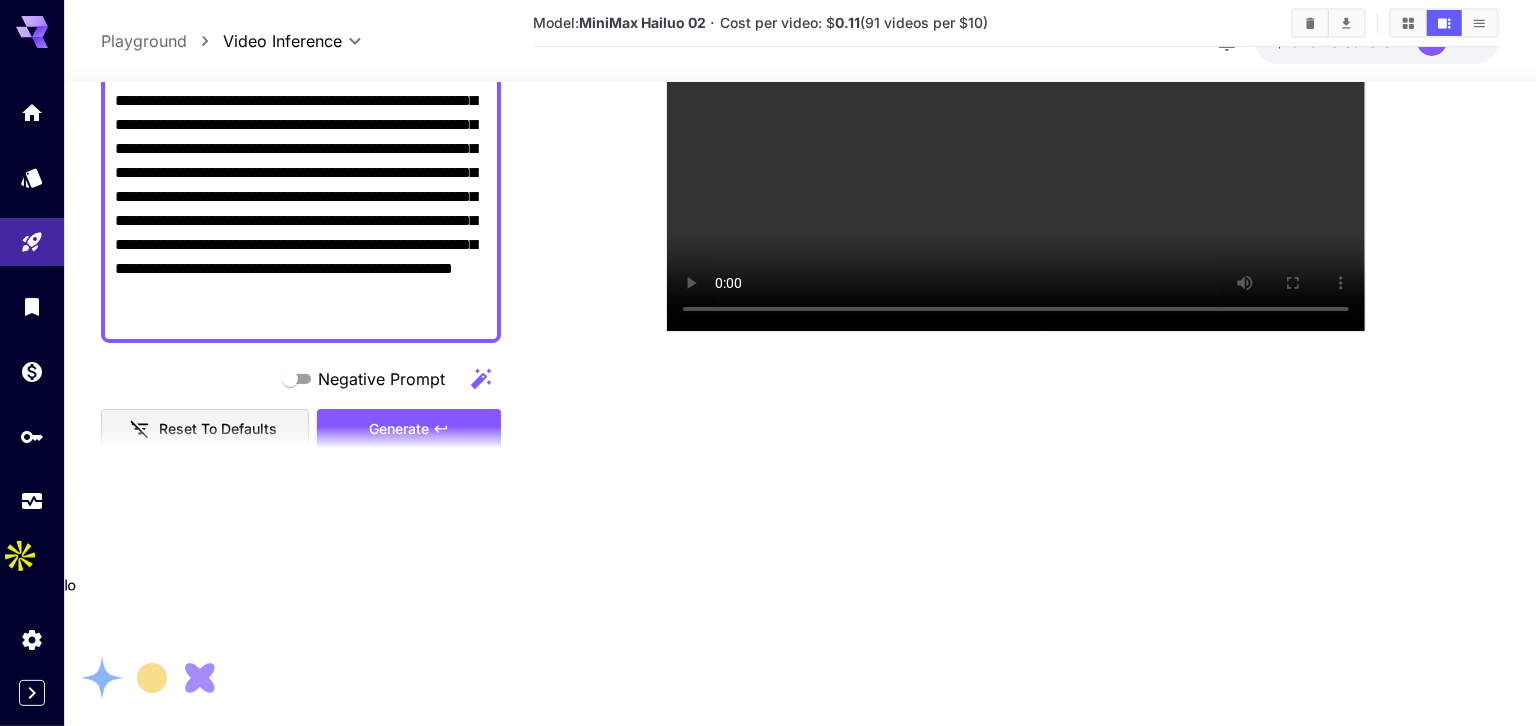 drag, startPoint x: 124, startPoint y: 251, endPoint x: 325, endPoint y: 451, distance: 283.5507 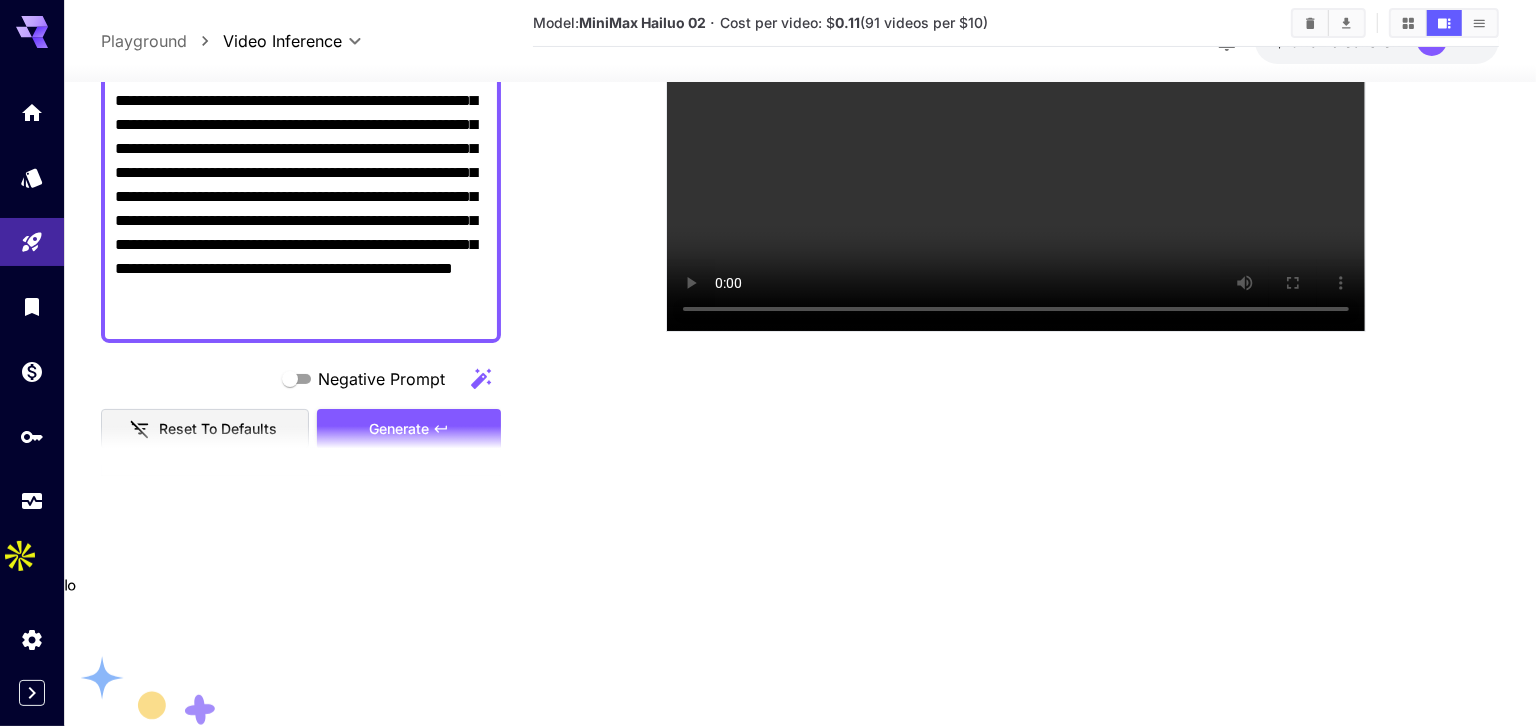 drag, startPoint x: 363, startPoint y: 519, endPoint x: 85, endPoint y: 259, distance: 380.63632 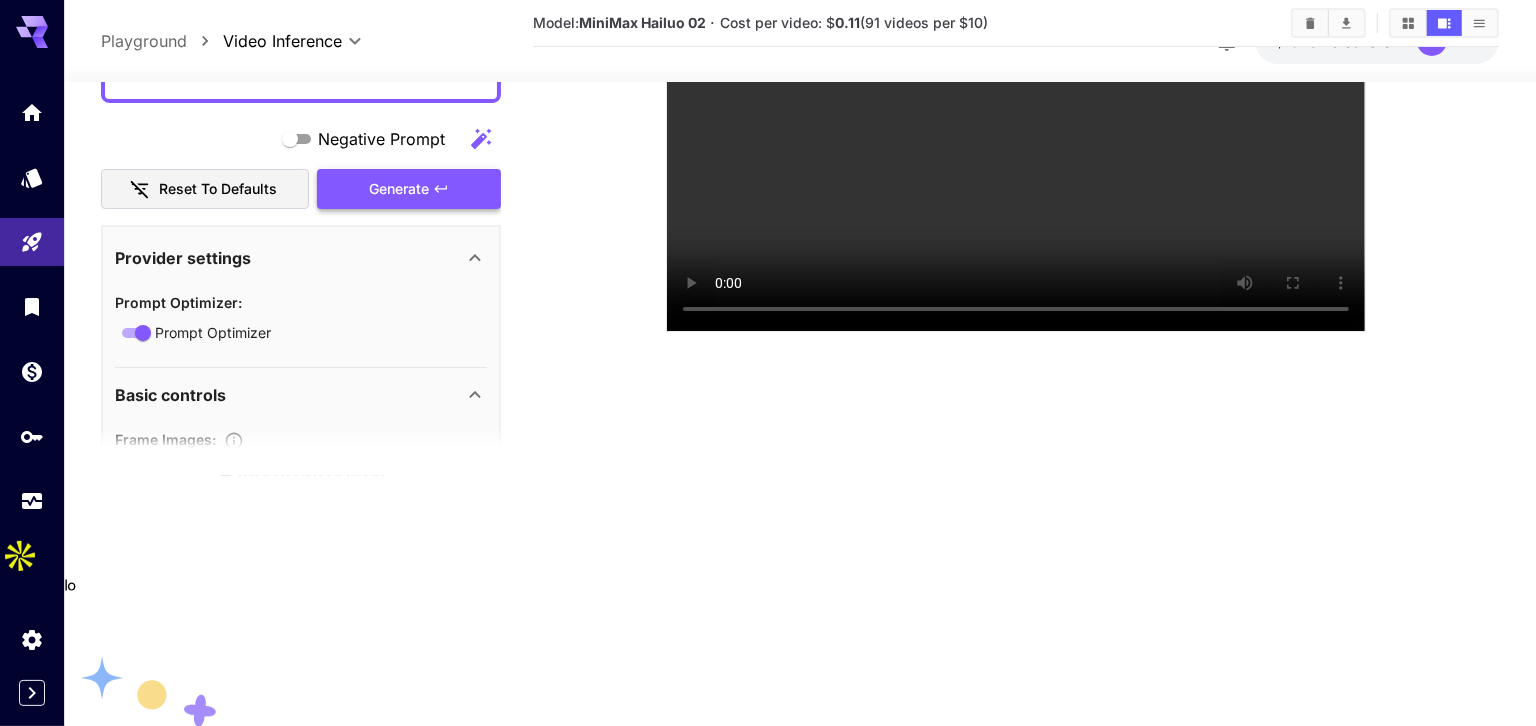 type on "**********" 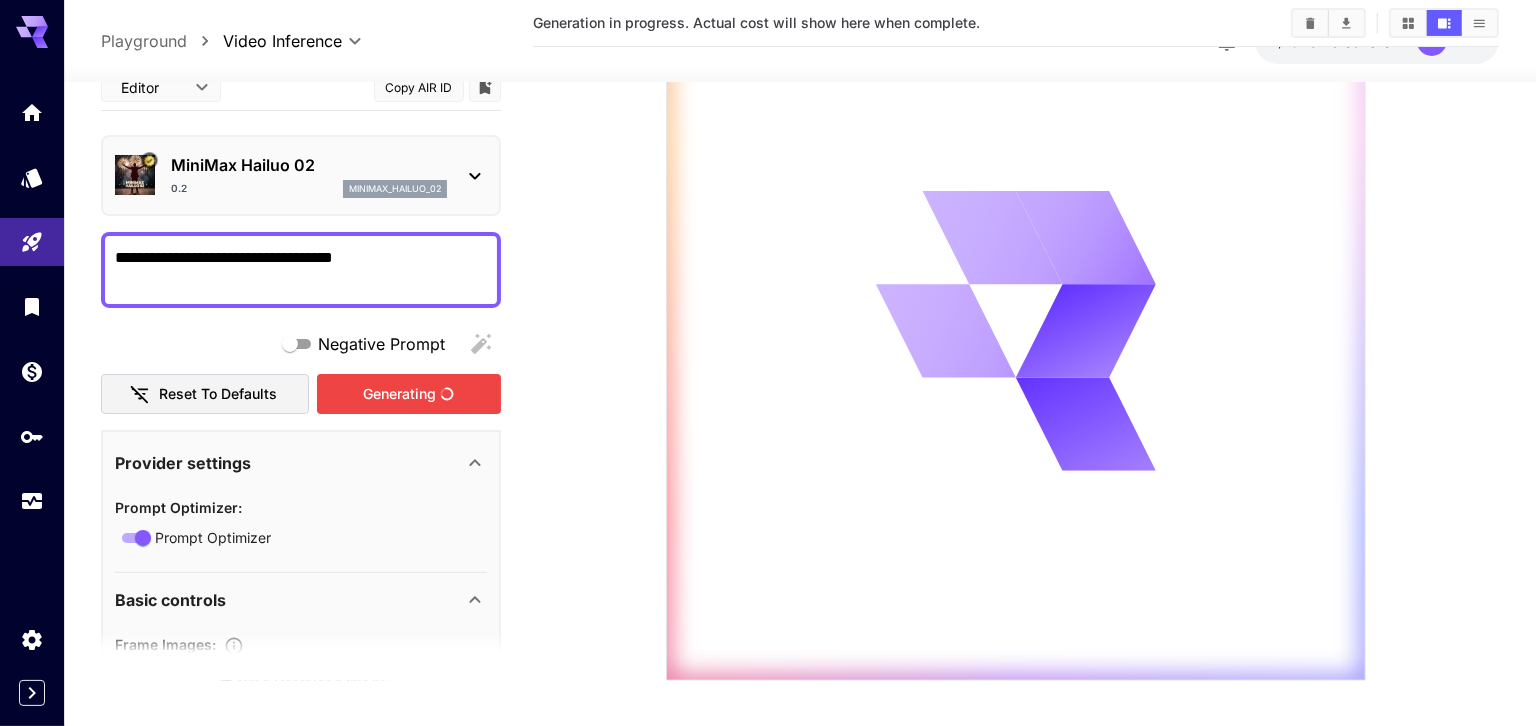 click on "Generating" at bounding box center [409, 394] 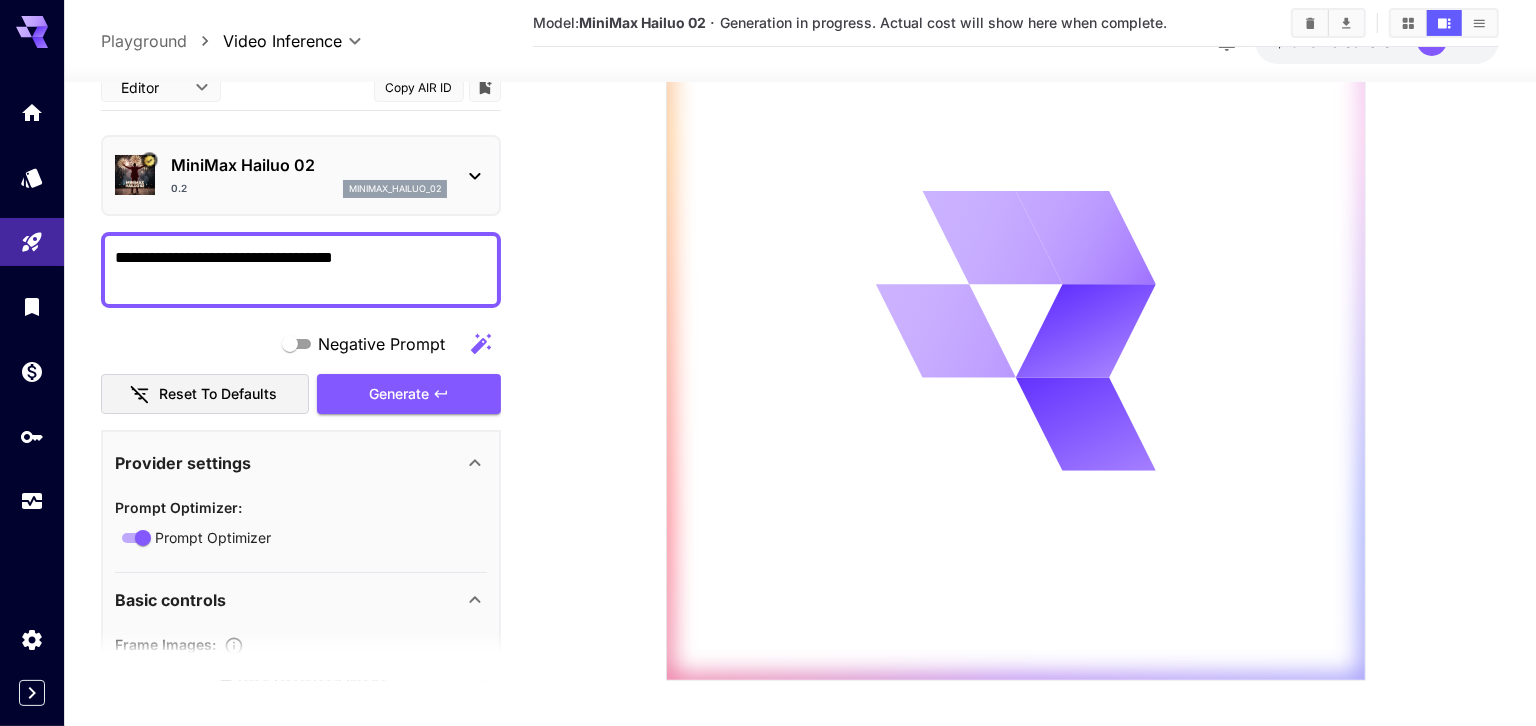scroll, scrollTop: 0, scrollLeft: 0, axis: both 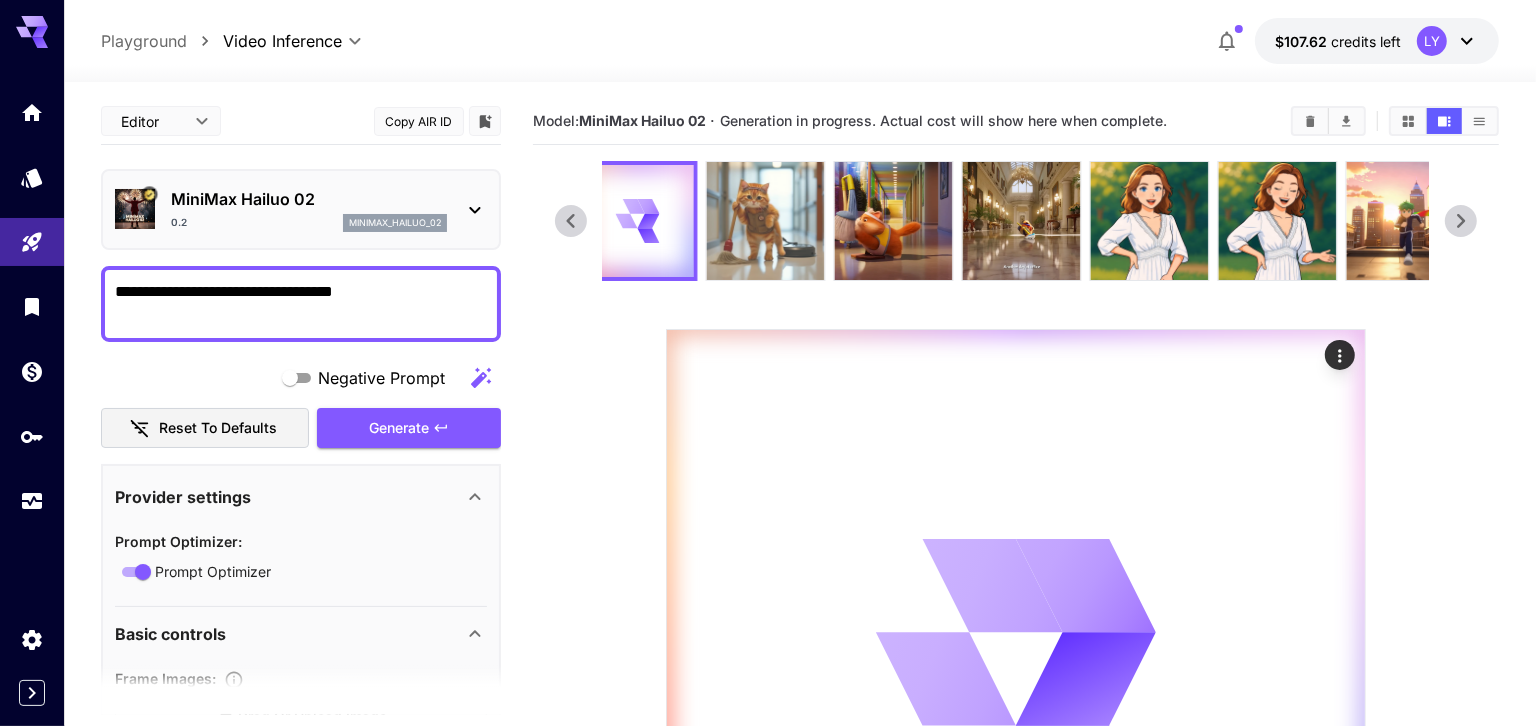 click at bounding box center [766, 221] 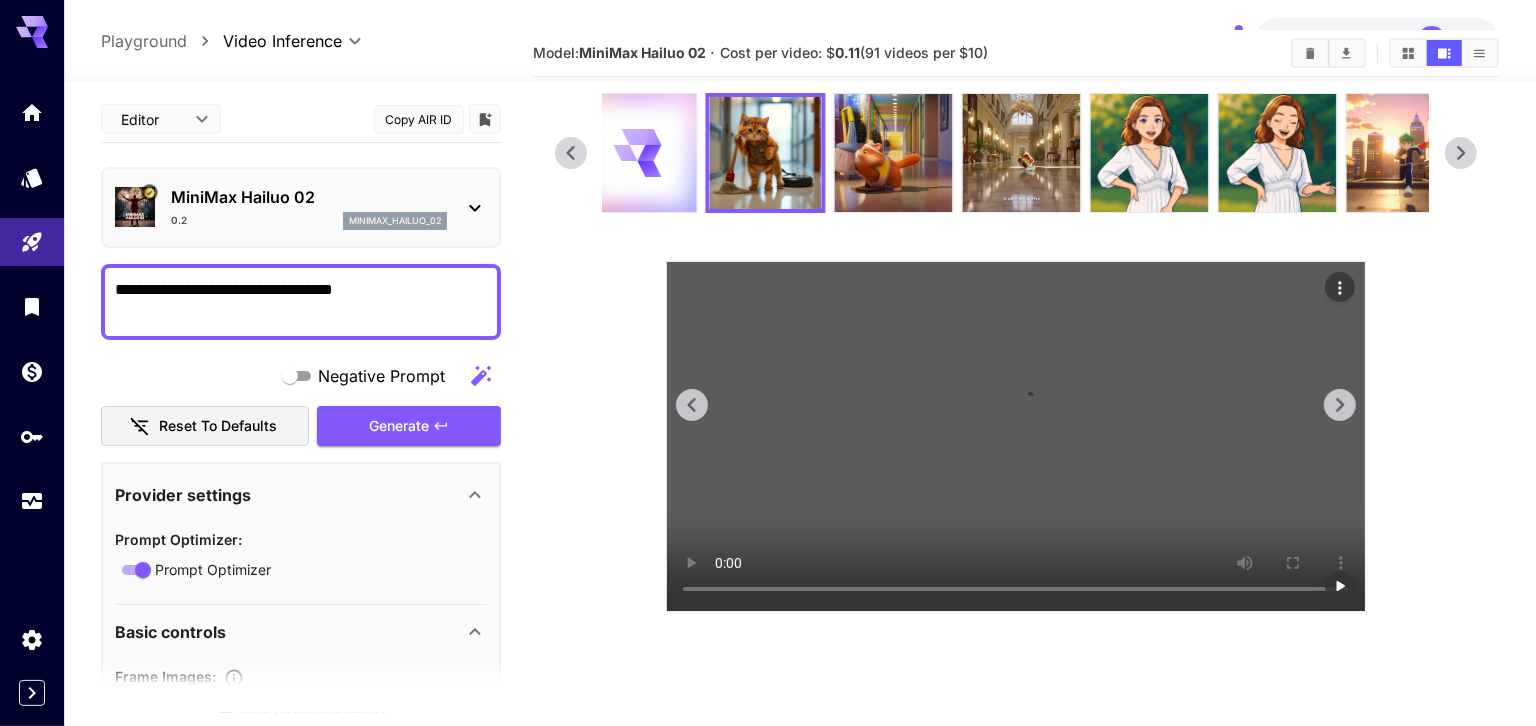 scroll, scrollTop: 0, scrollLeft: 0, axis: both 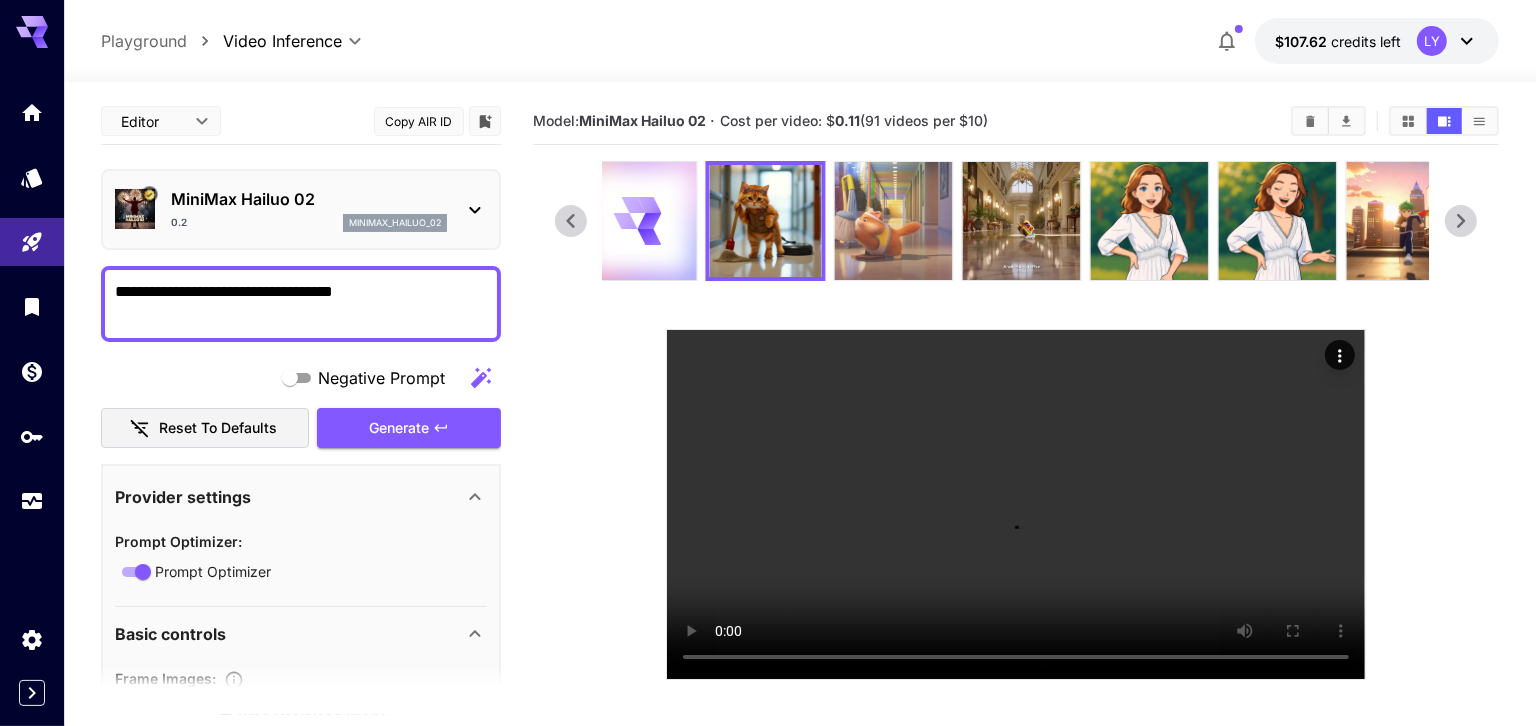 click at bounding box center (894, 221) 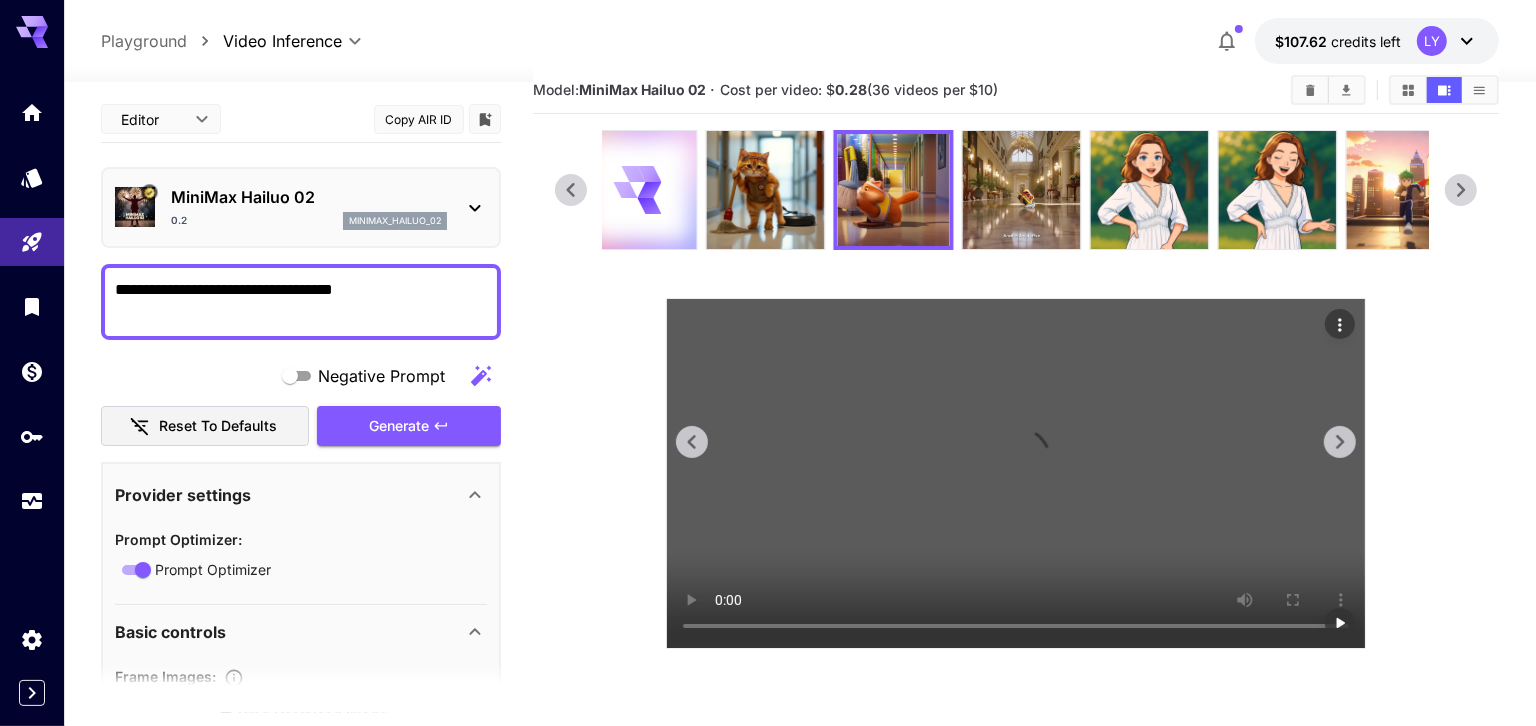 scroll, scrollTop: 48, scrollLeft: 0, axis: vertical 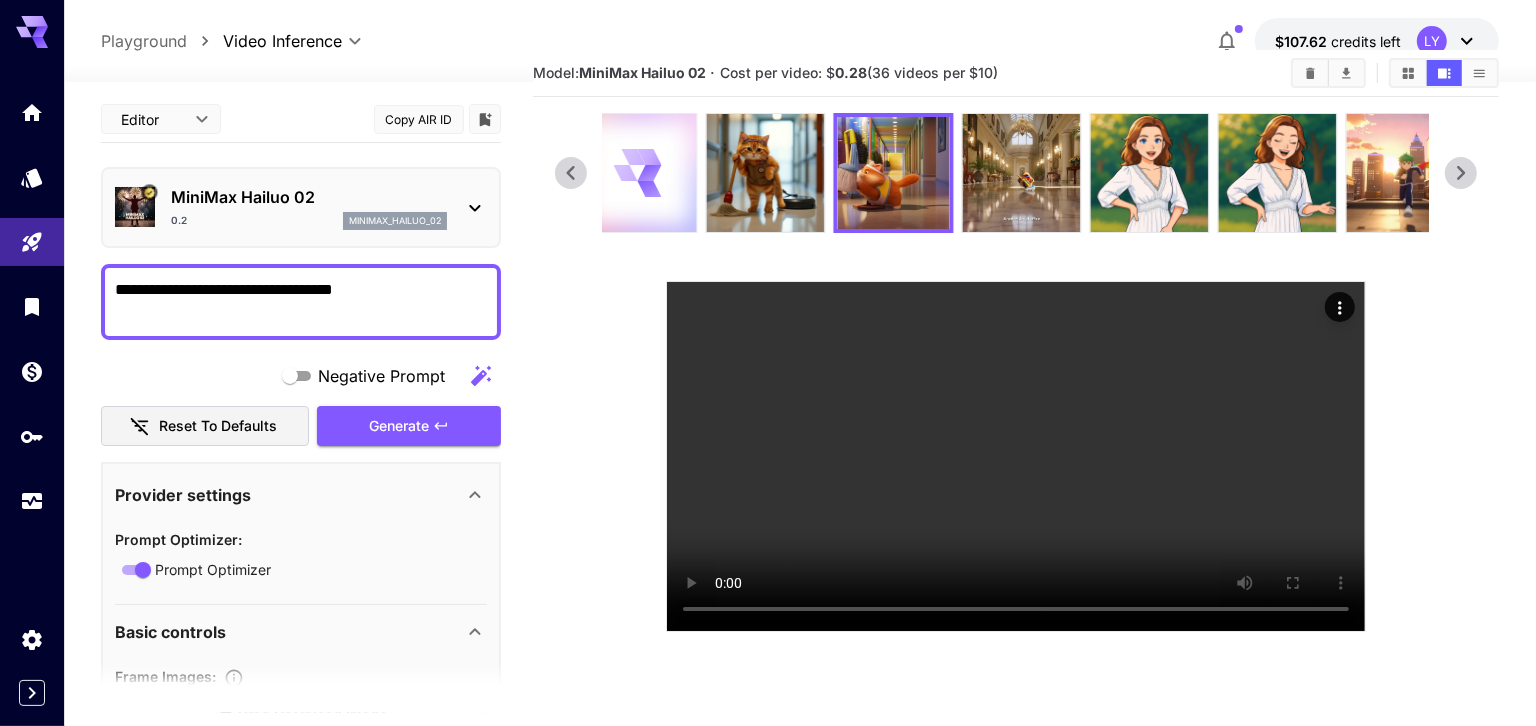 click at bounding box center (638, 173) 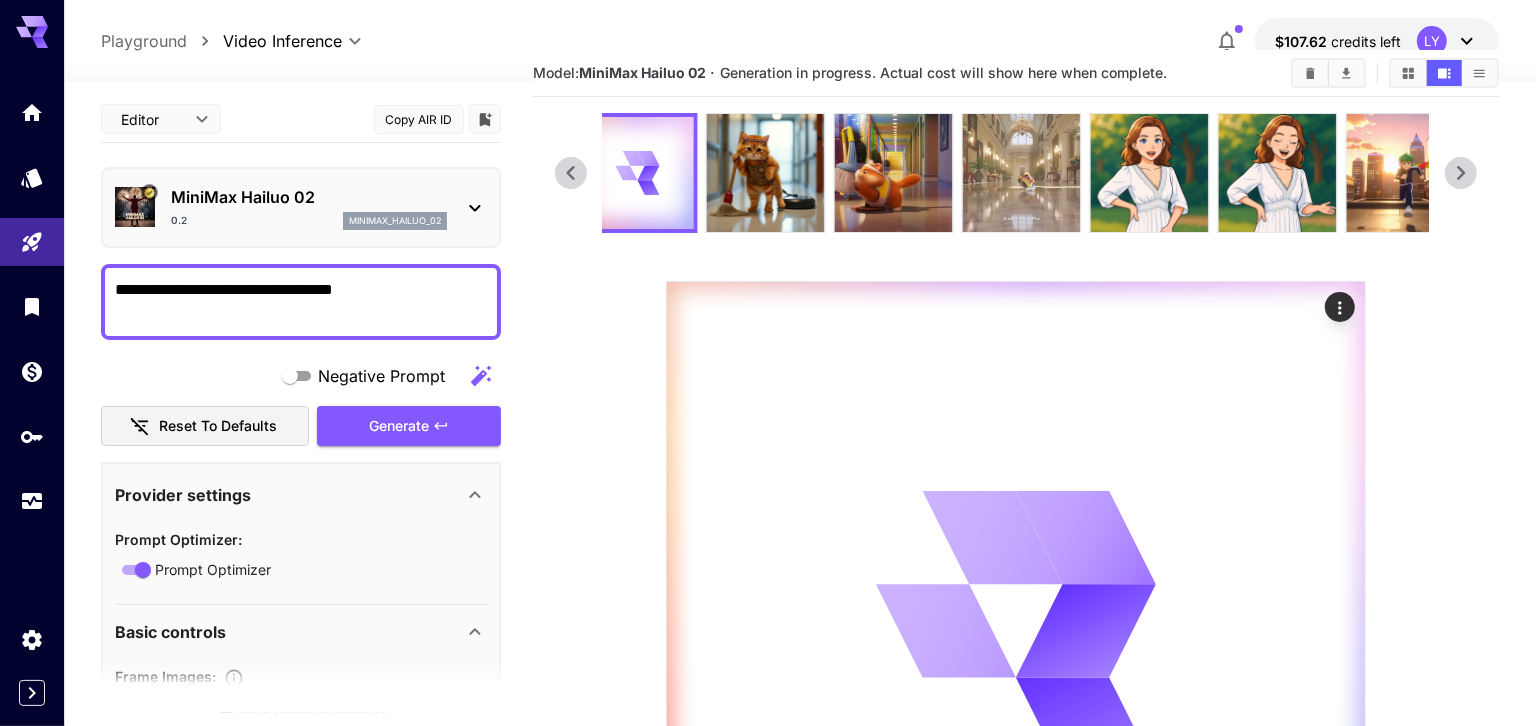 click at bounding box center (1022, 173) 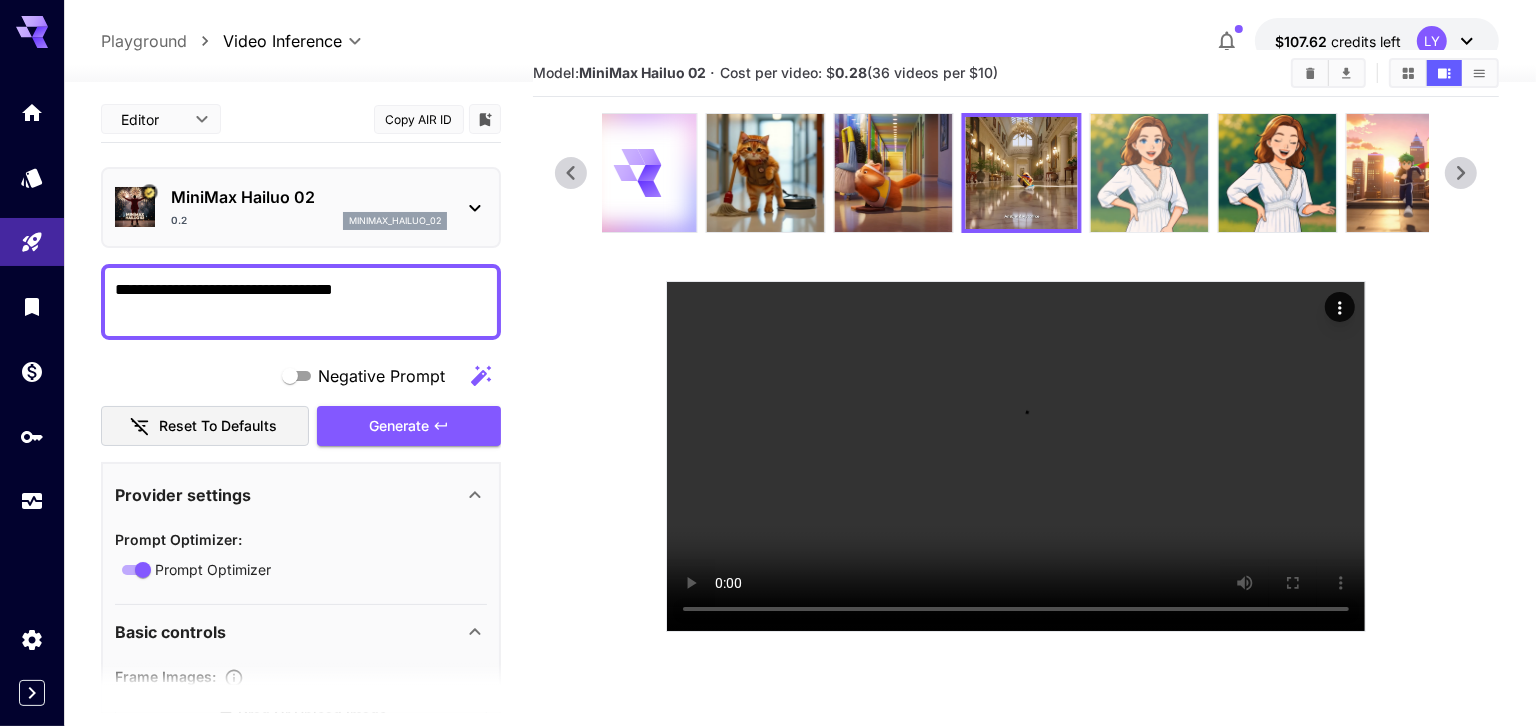 click at bounding box center [1150, 173] 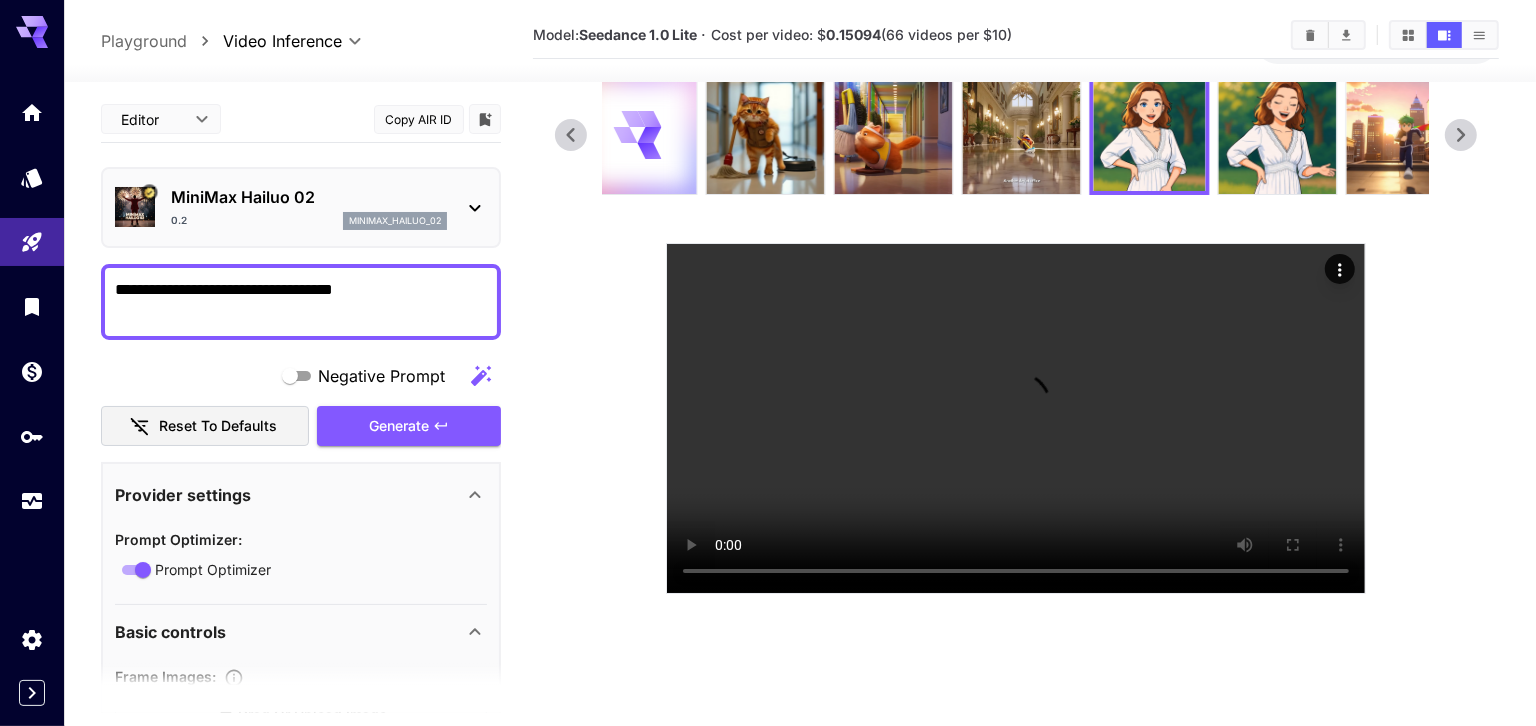scroll, scrollTop: 88, scrollLeft: 0, axis: vertical 